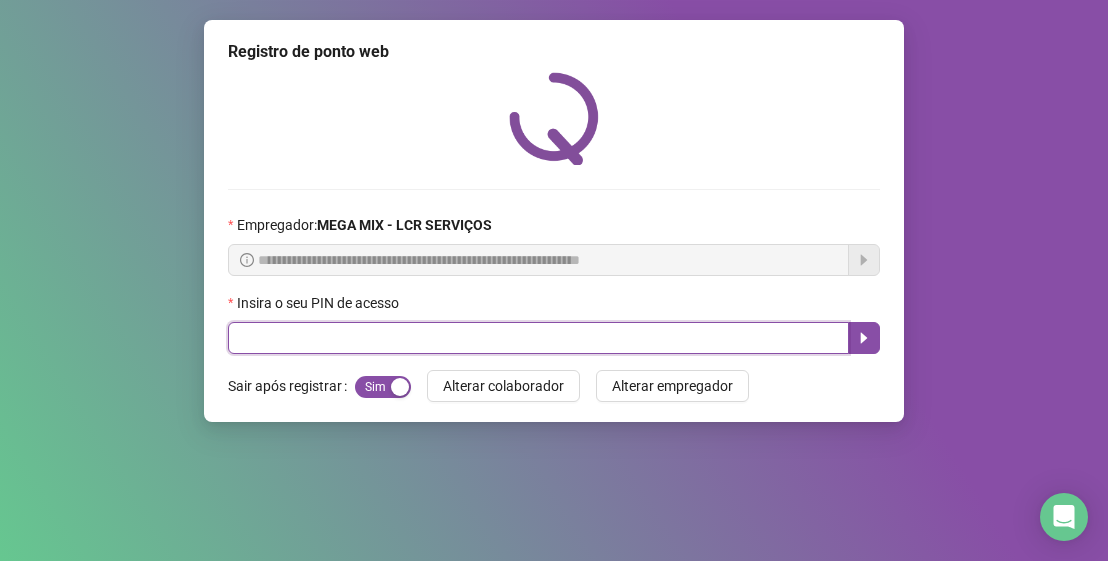 scroll, scrollTop: 0, scrollLeft: 0, axis: both 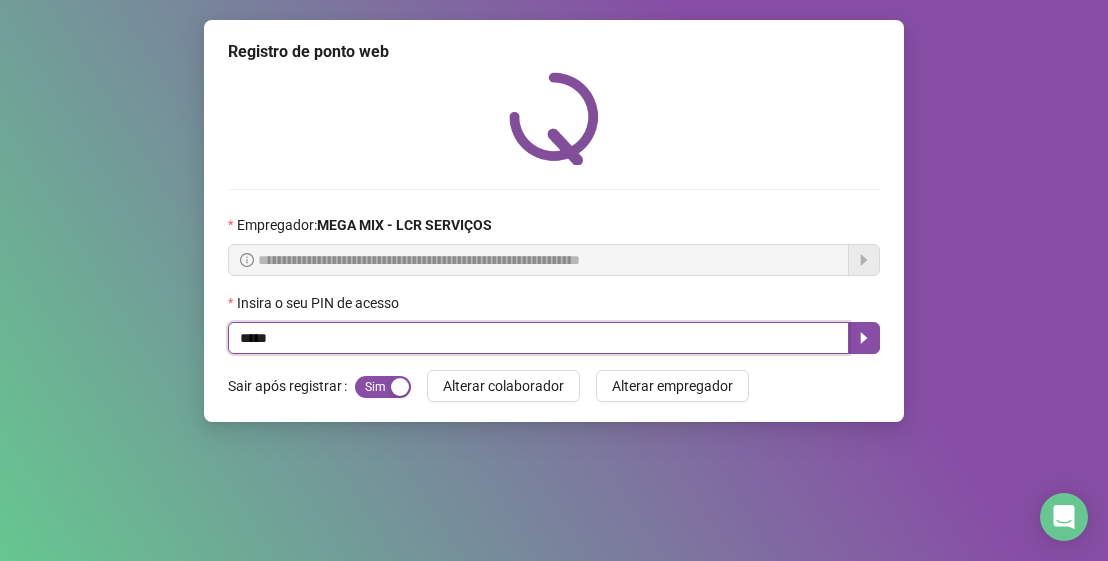 type on "*****" 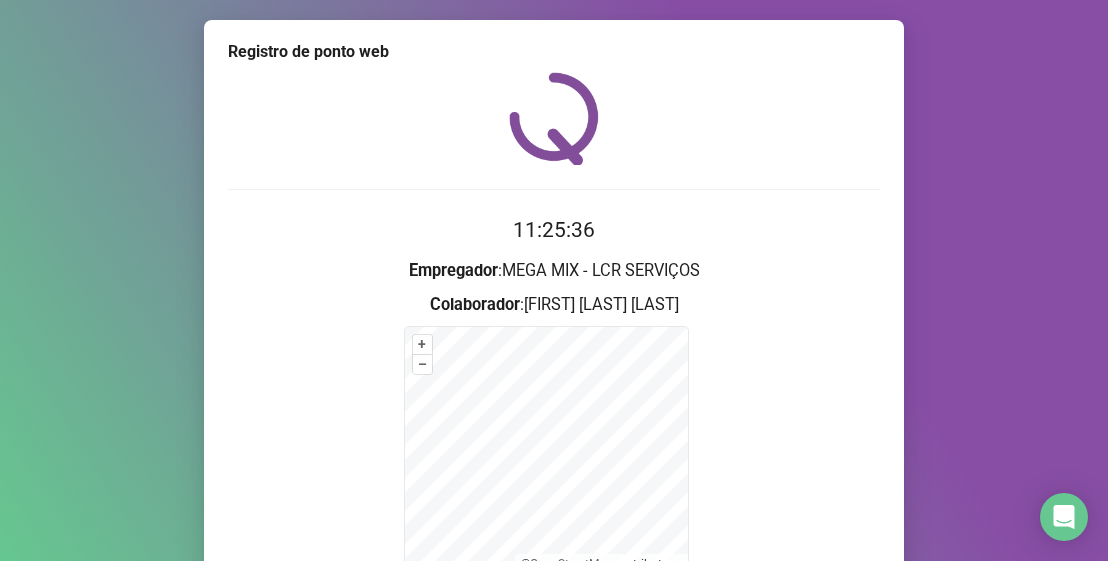 scroll, scrollTop: 214, scrollLeft: 0, axis: vertical 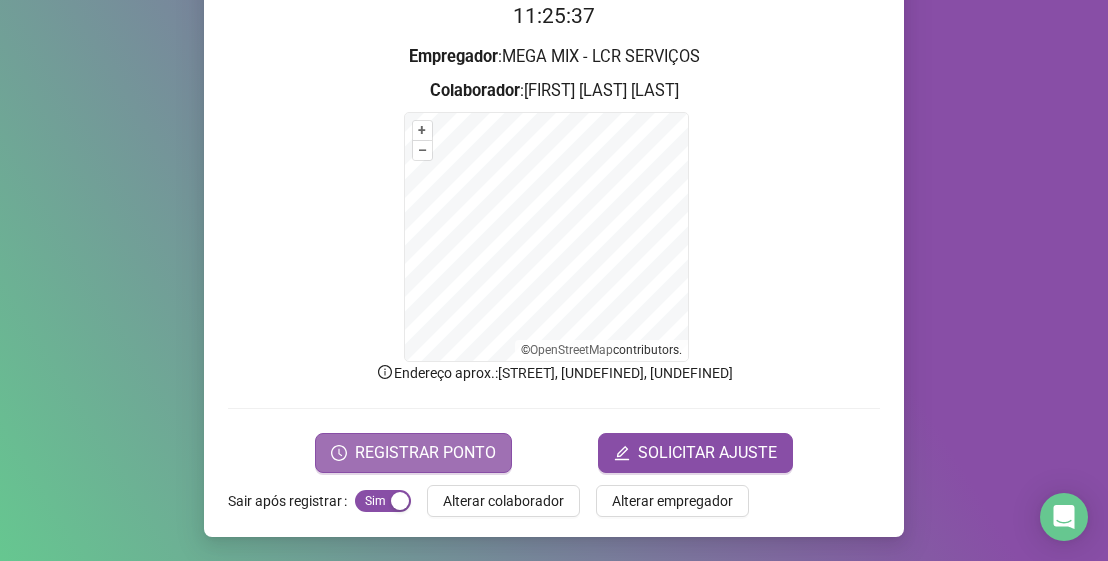 click on "REGISTRAR PONTO" at bounding box center (425, 453) 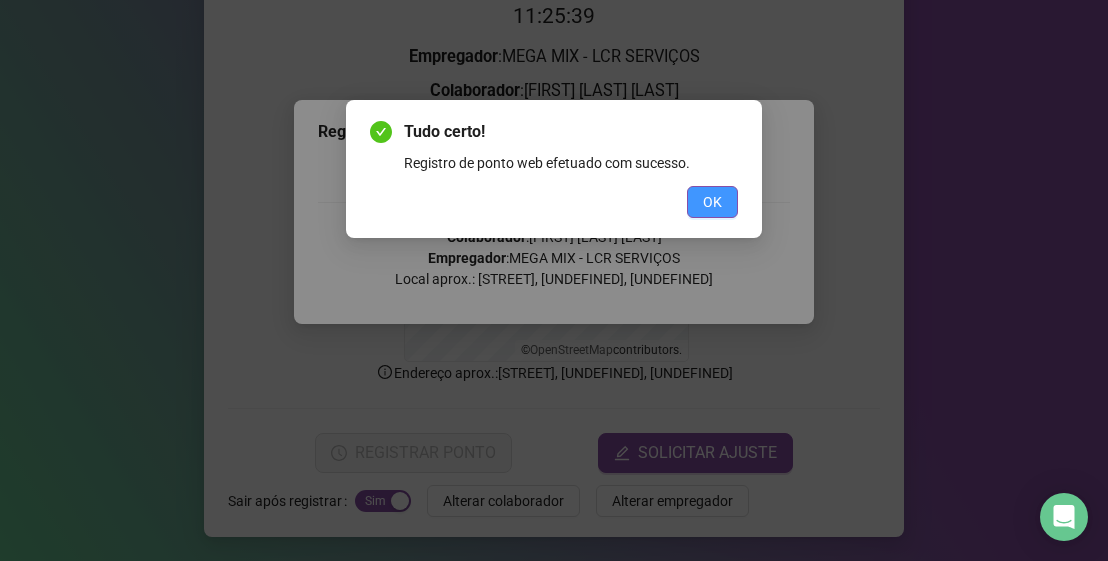 click on "OK" at bounding box center (712, 202) 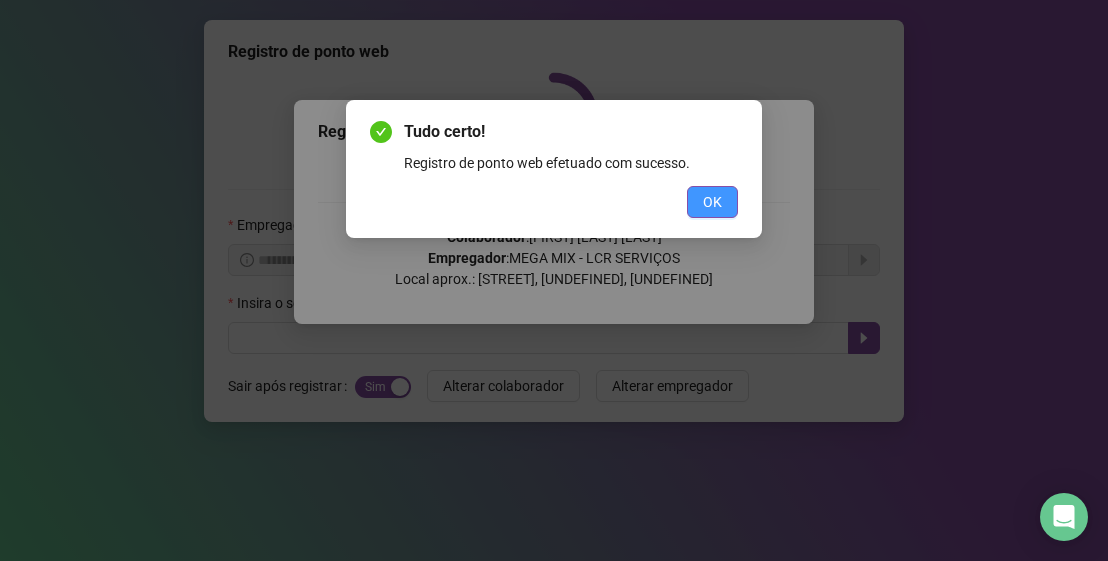 scroll, scrollTop: 0, scrollLeft: 0, axis: both 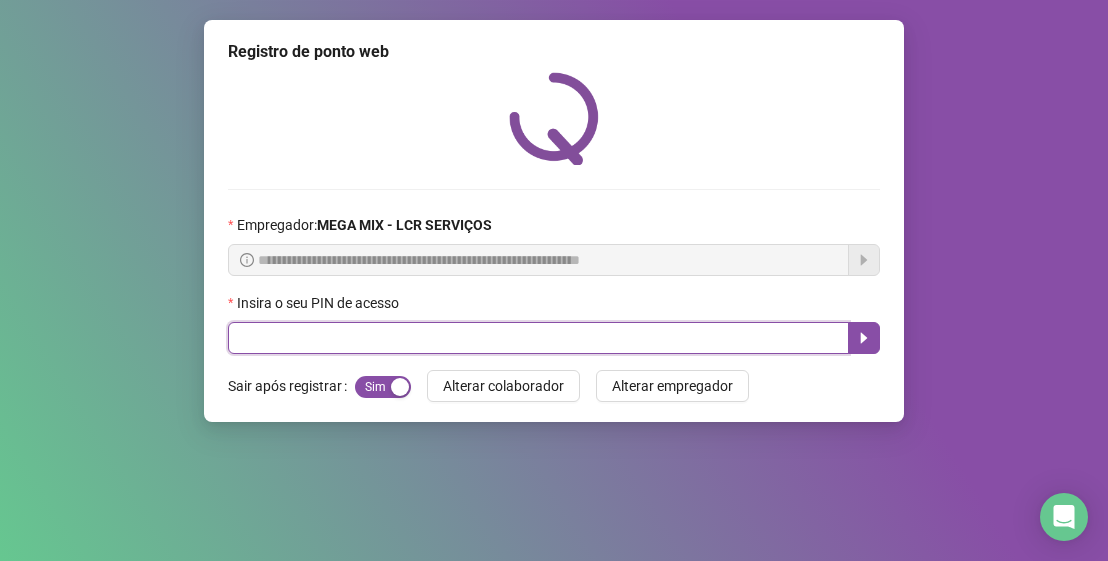 click at bounding box center (538, 338) 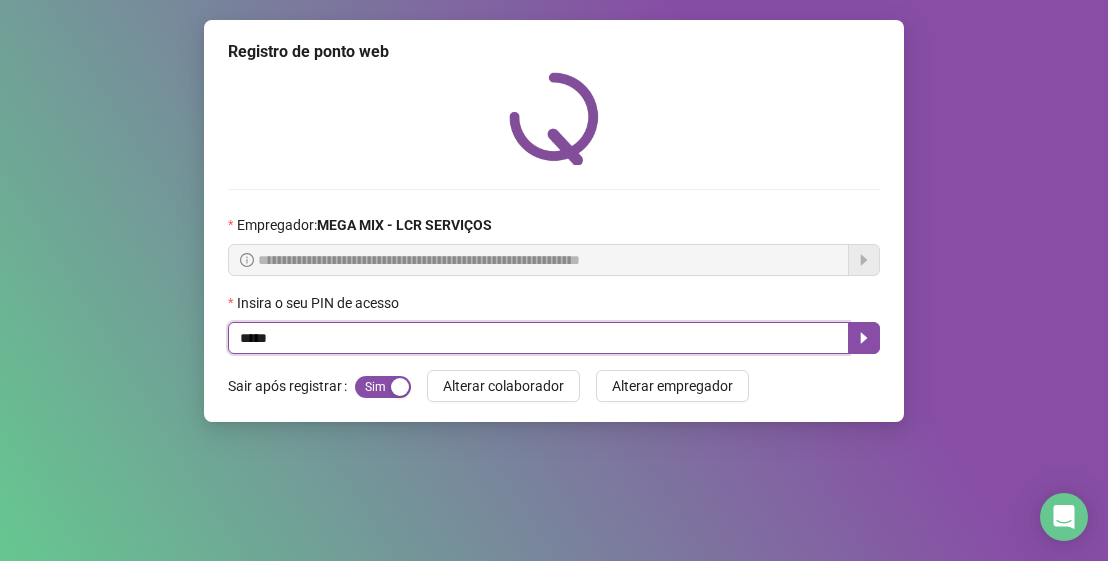 type on "*****" 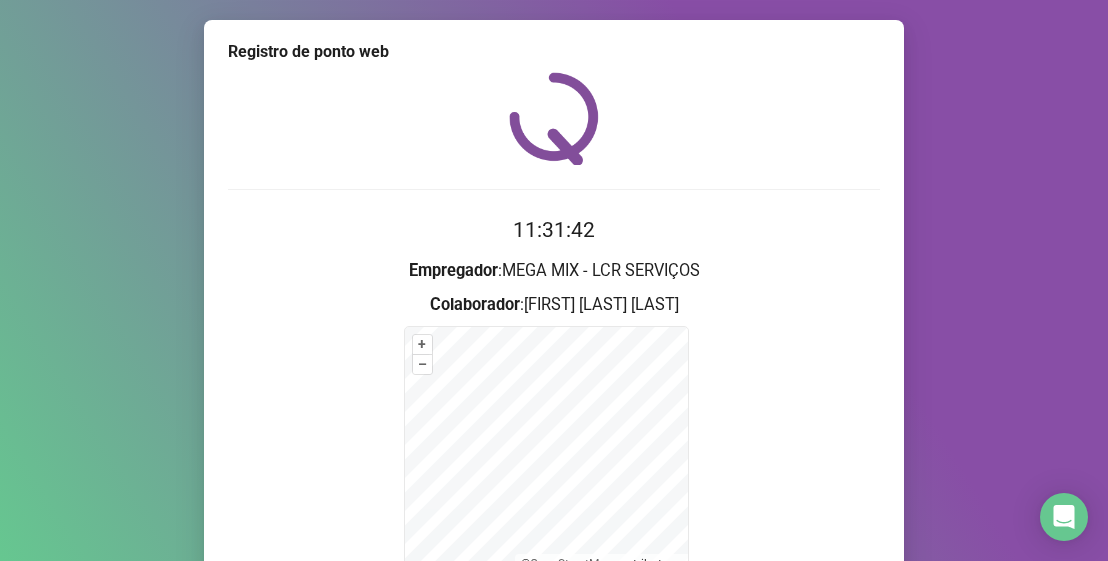 scroll, scrollTop: 200, scrollLeft: 0, axis: vertical 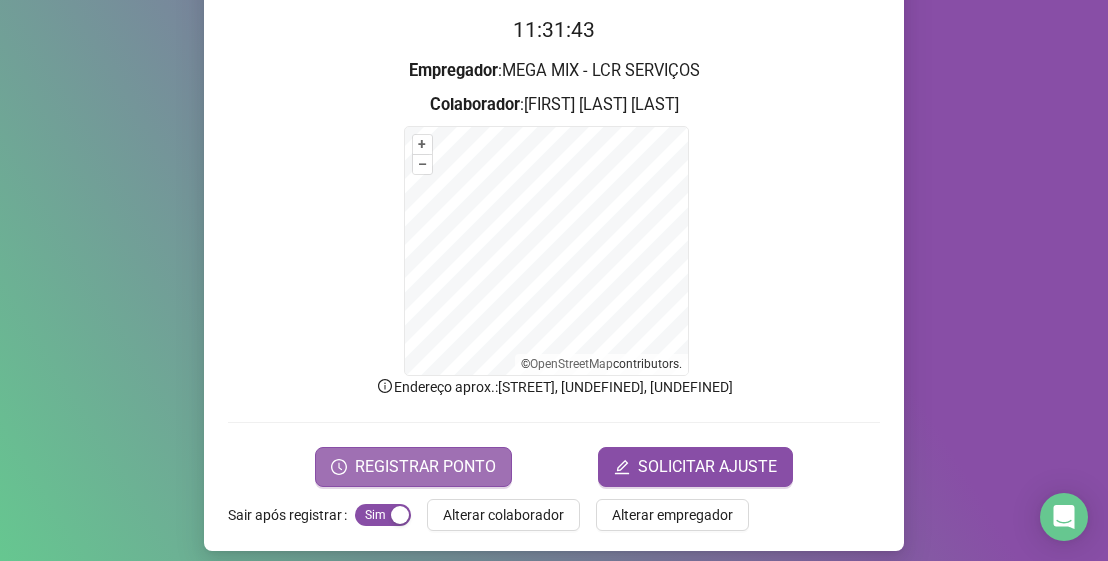 click on "REGISTRAR PONTO" at bounding box center [425, 467] 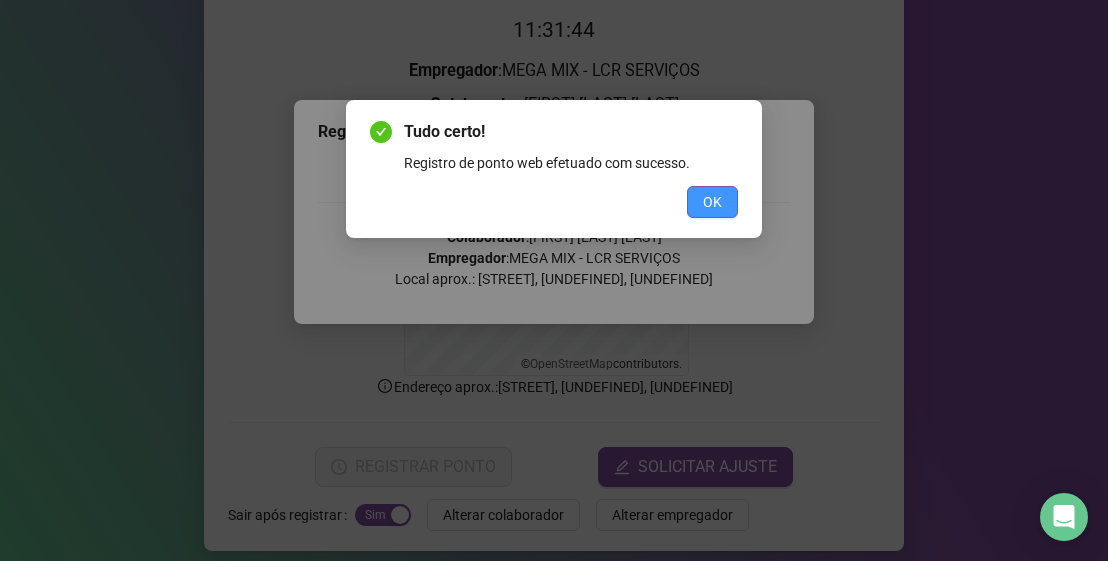 click on "OK" at bounding box center [712, 202] 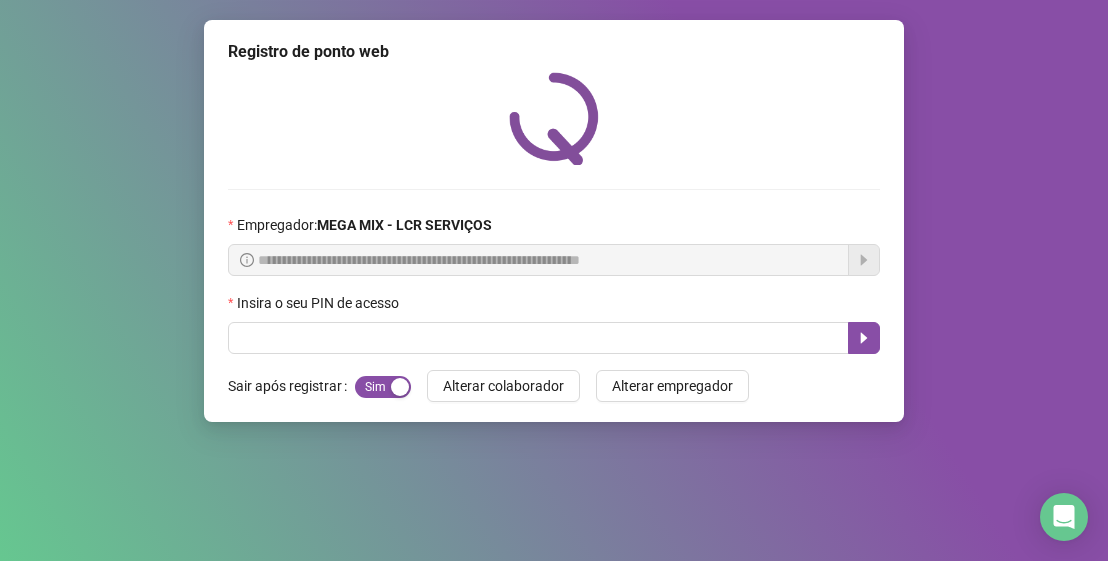 scroll, scrollTop: 0, scrollLeft: 0, axis: both 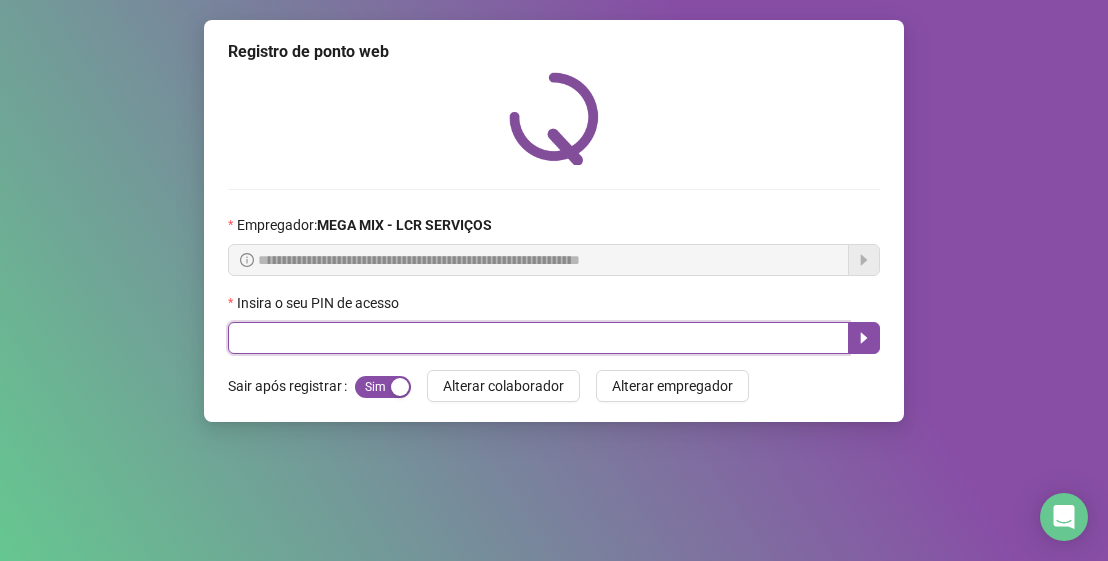click at bounding box center (538, 338) 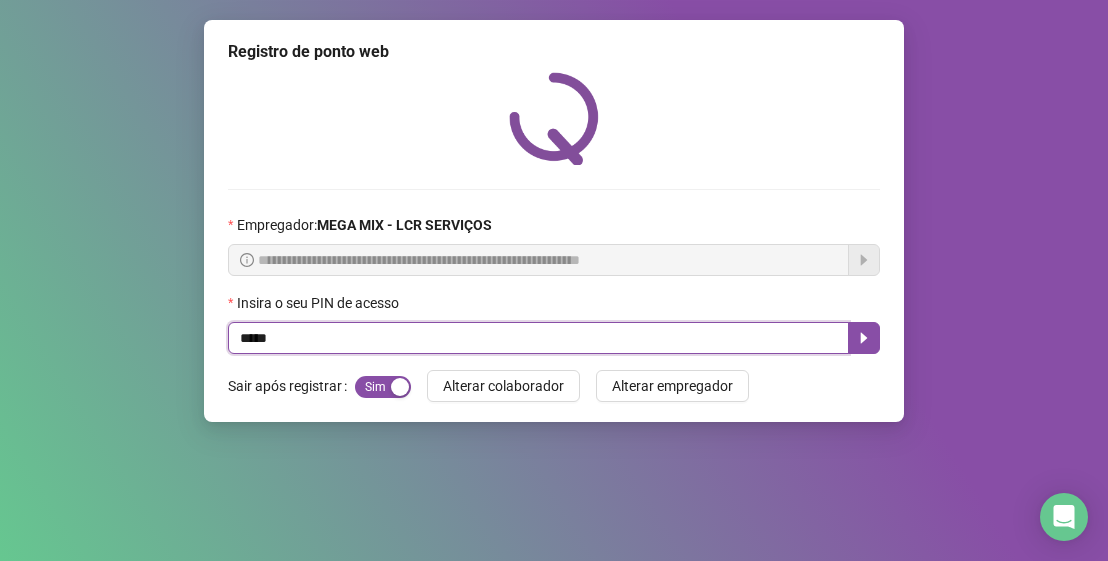 type on "*****" 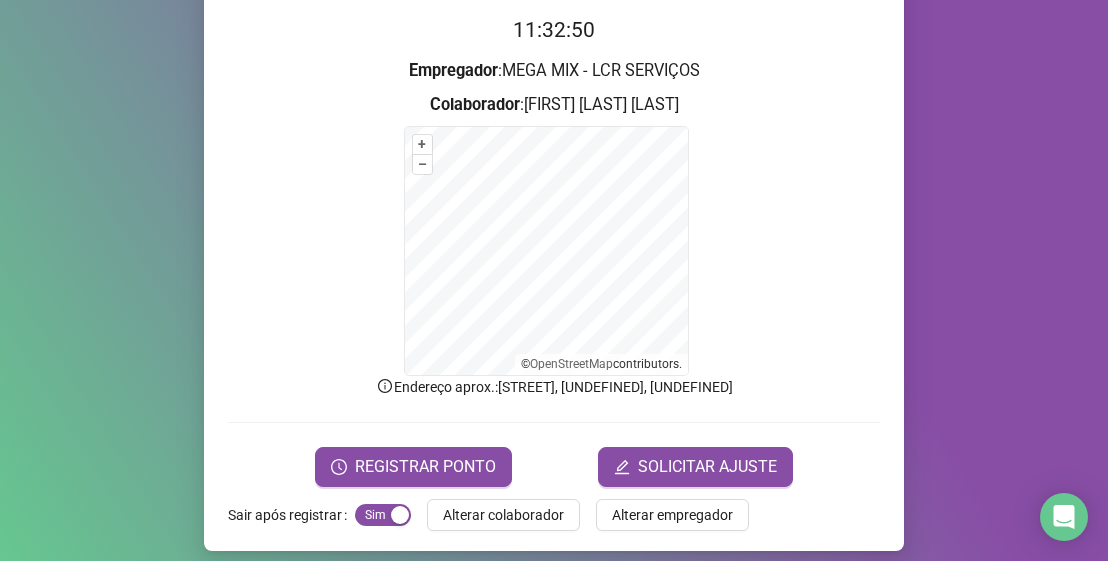 scroll, scrollTop: 214, scrollLeft: 0, axis: vertical 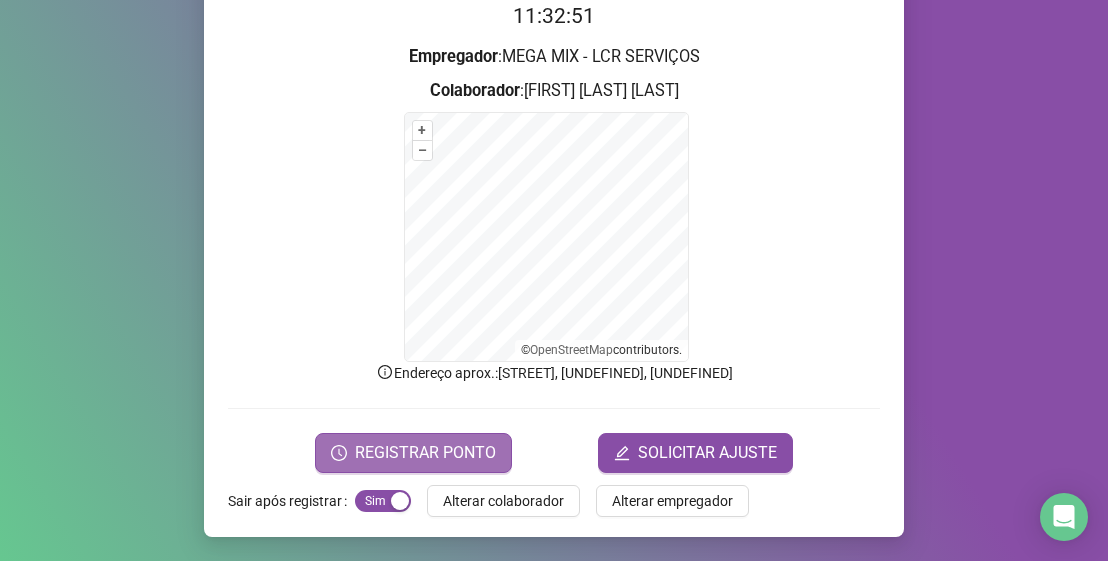 click on "REGISTRAR PONTO" at bounding box center (425, 453) 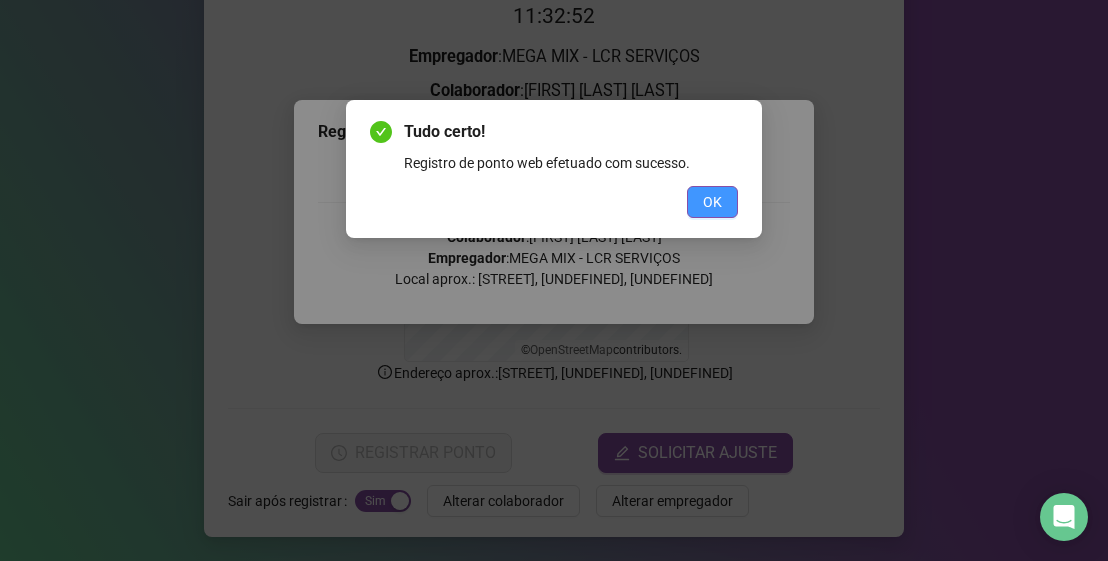 click on "OK" at bounding box center [712, 202] 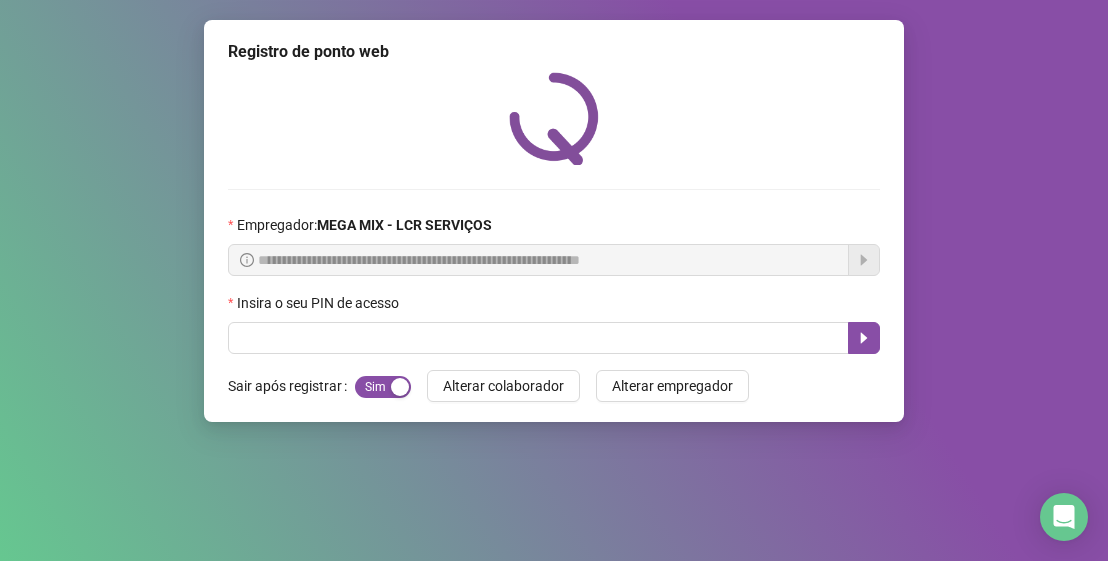 scroll, scrollTop: 0, scrollLeft: 0, axis: both 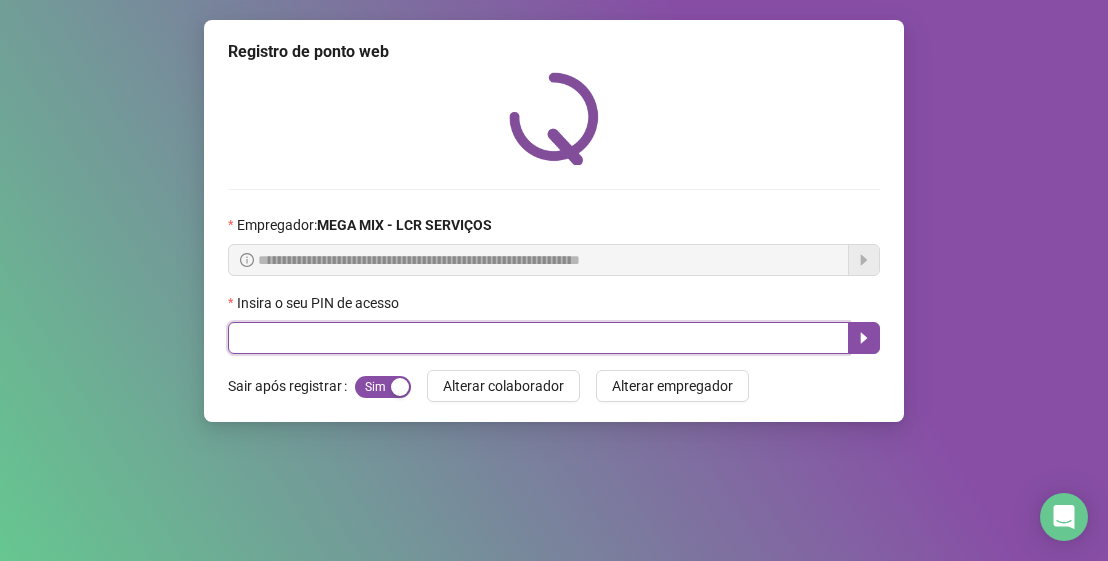 click at bounding box center (538, 338) 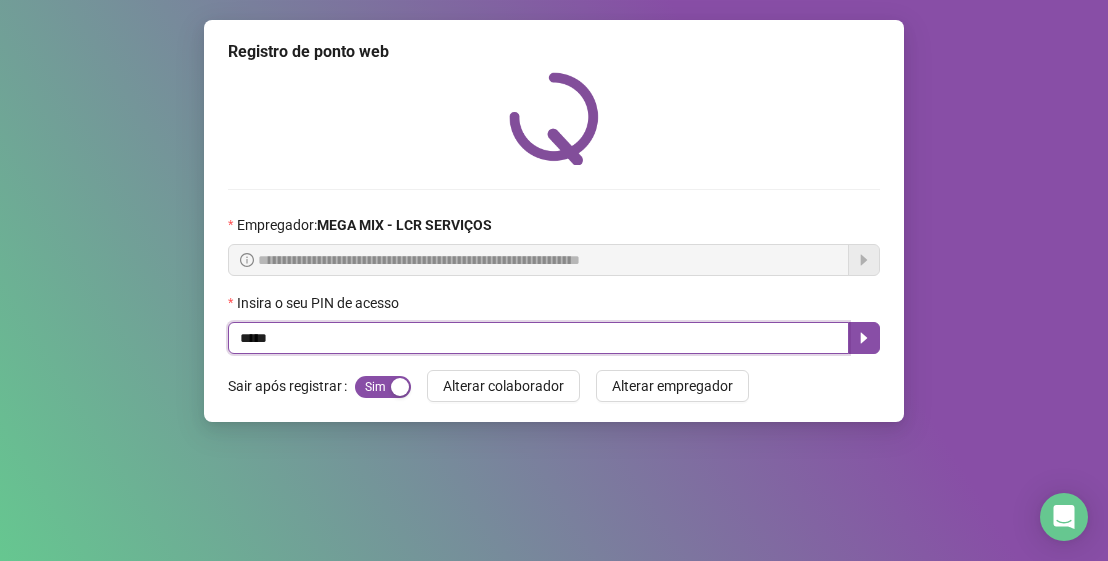 type on "*****" 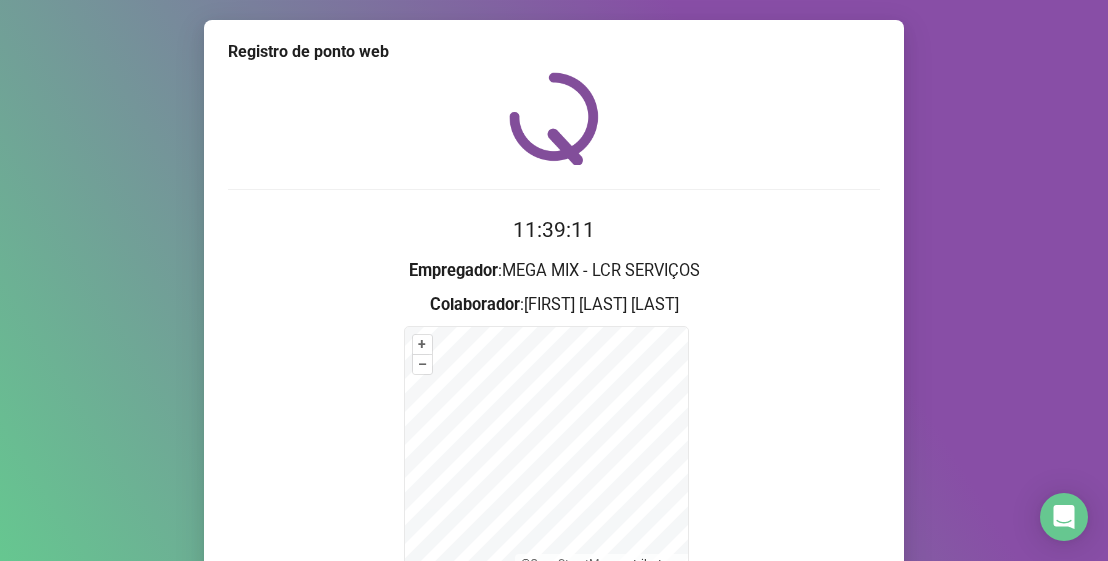 scroll, scrollTop: 214, scrollLeft: 0, axis: vertical 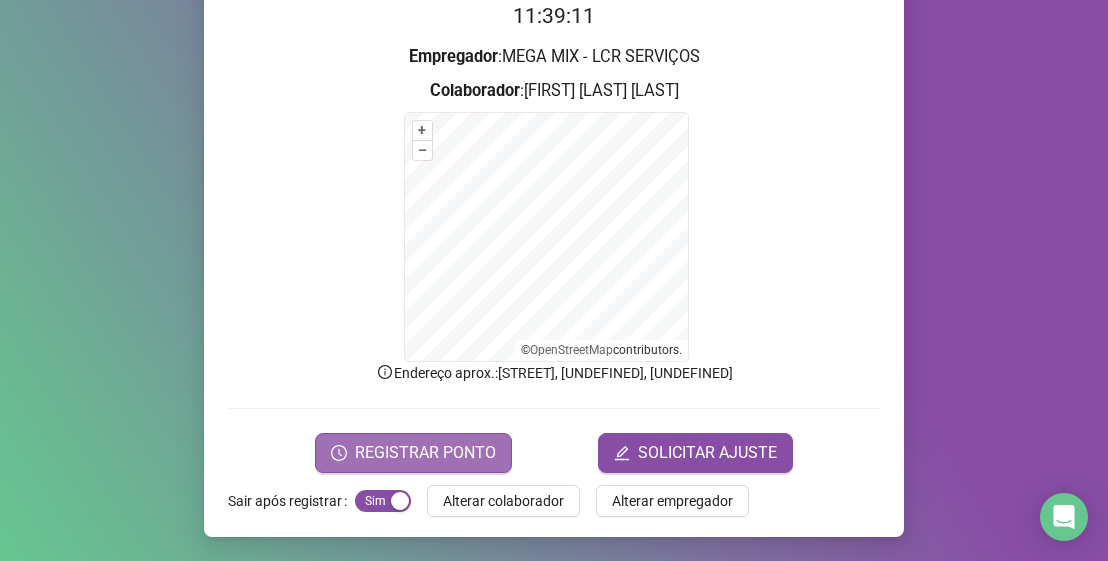 click on "REGISTRAR PONTO" at bounding box center [413, 453] 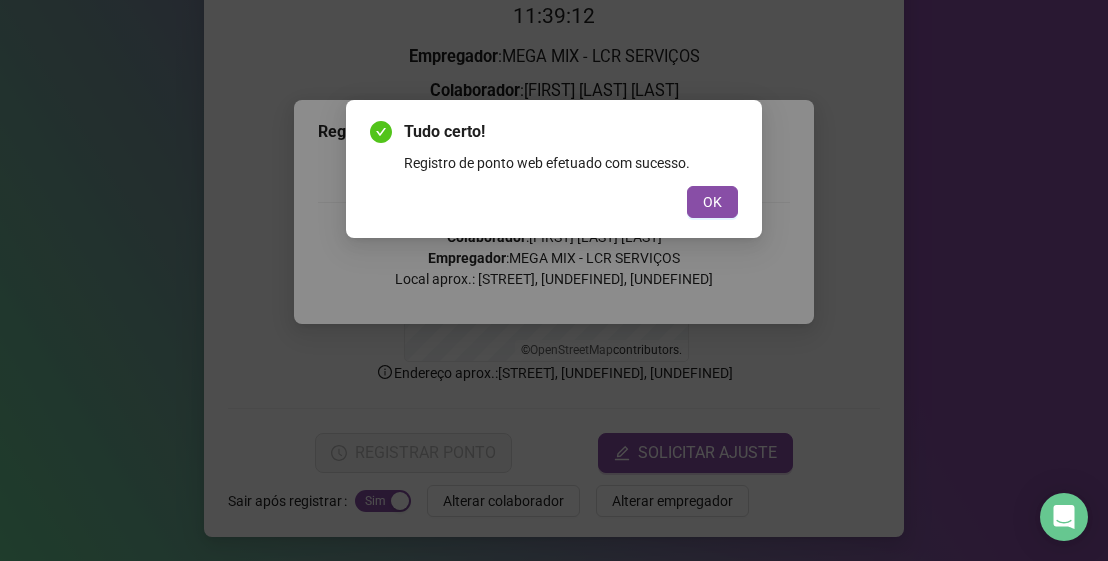 click on "OK" at bounding box center [554, 202] 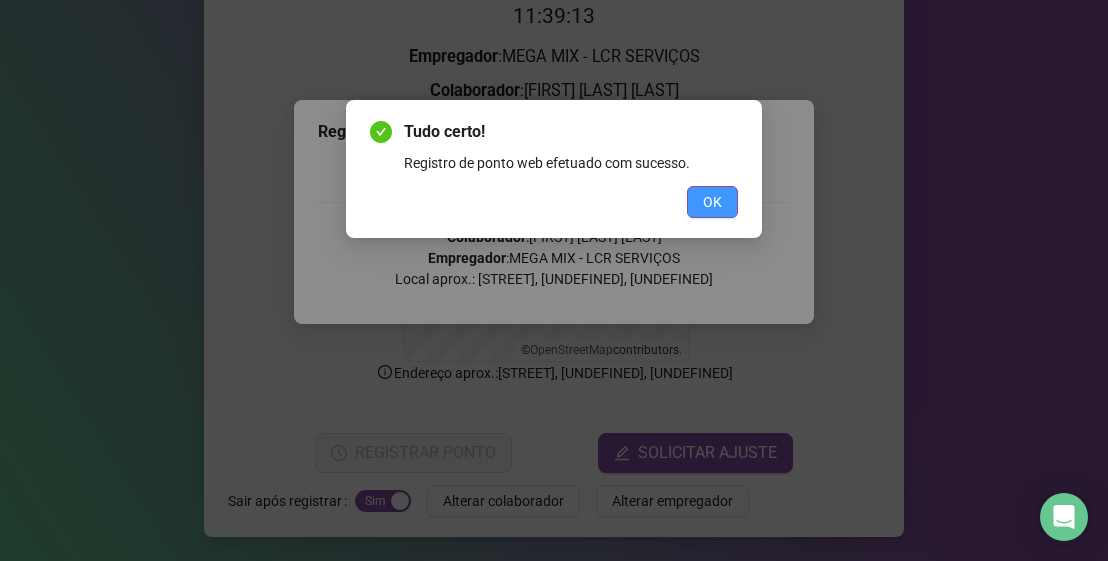 click on "OK" at bounding box center (712, 202) 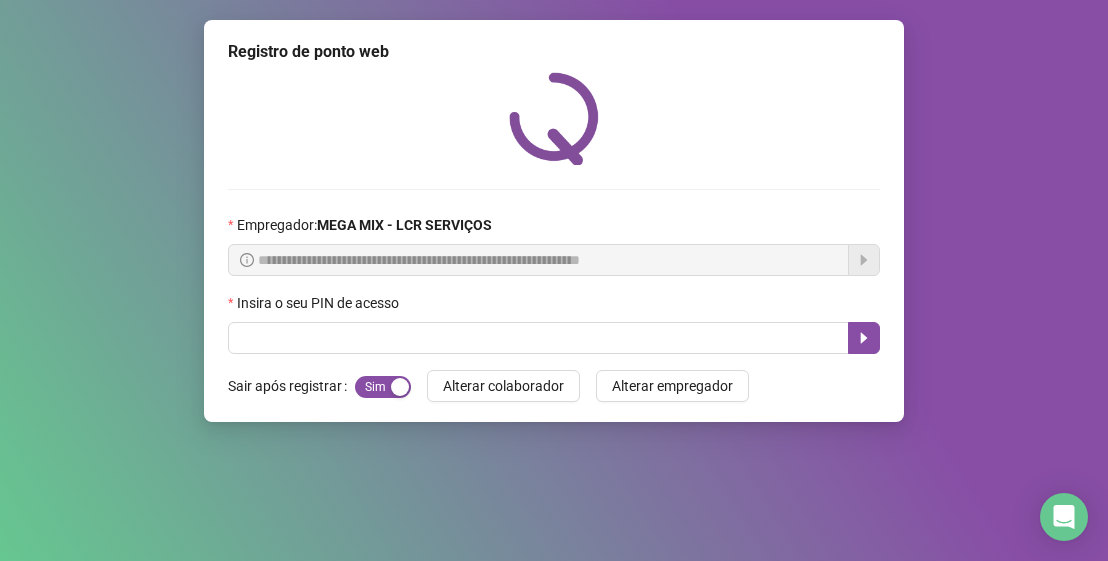 scroll, scrollTop: 0, scrollLeft: 0, axis: both 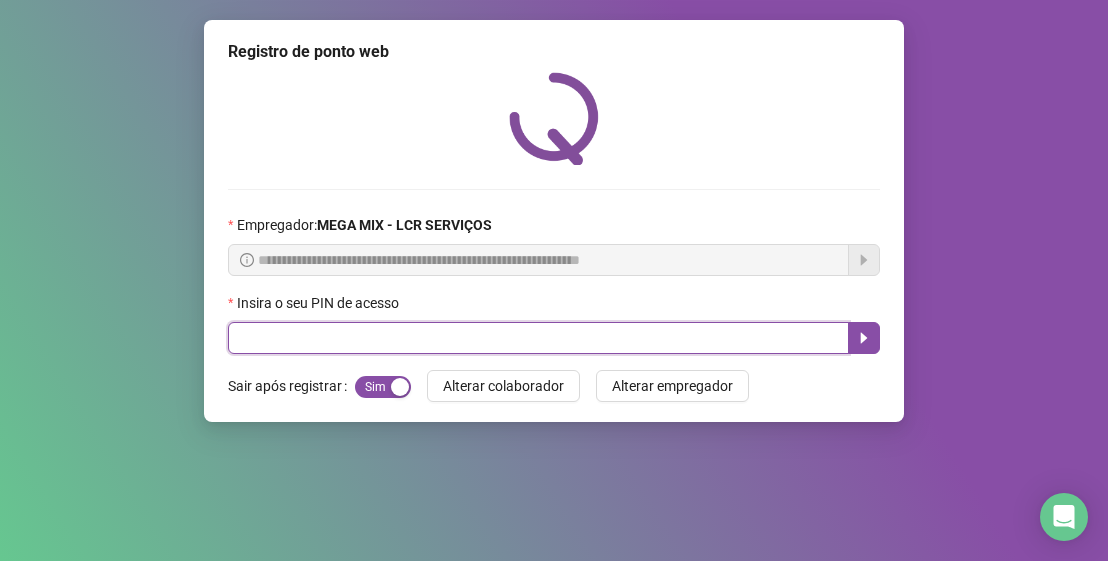 click at bounding box center (538, 338) 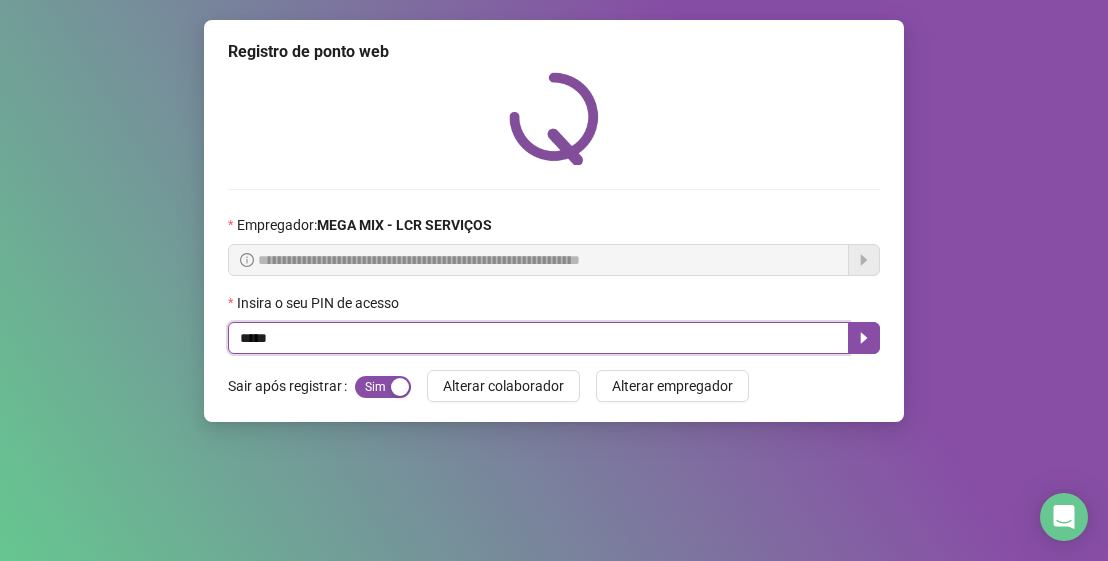 type on "*****" 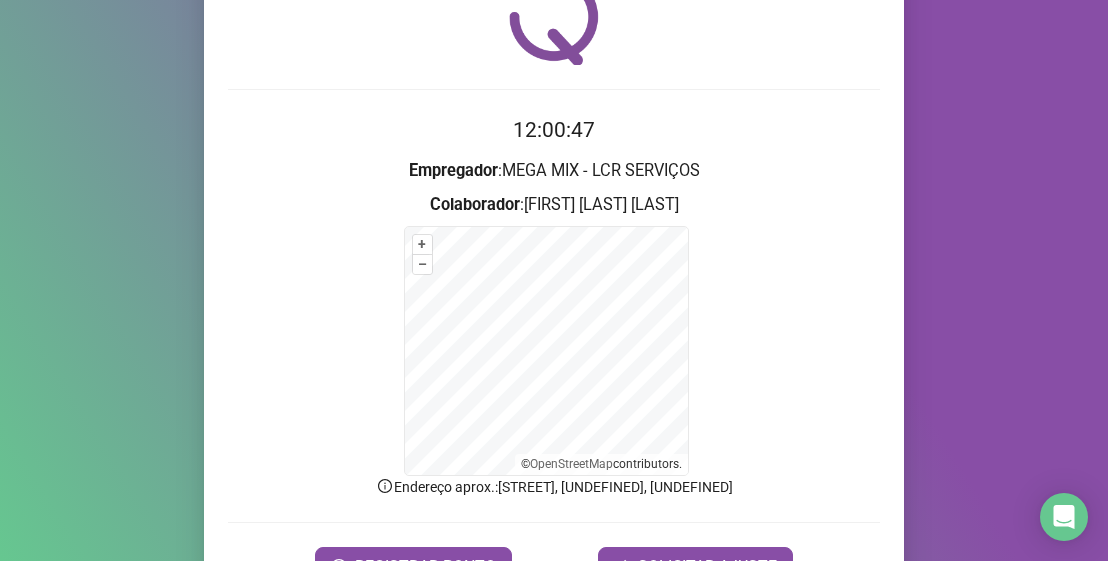 scroll, scrollTop: 214, scrollLeft: 0, axis: vertical 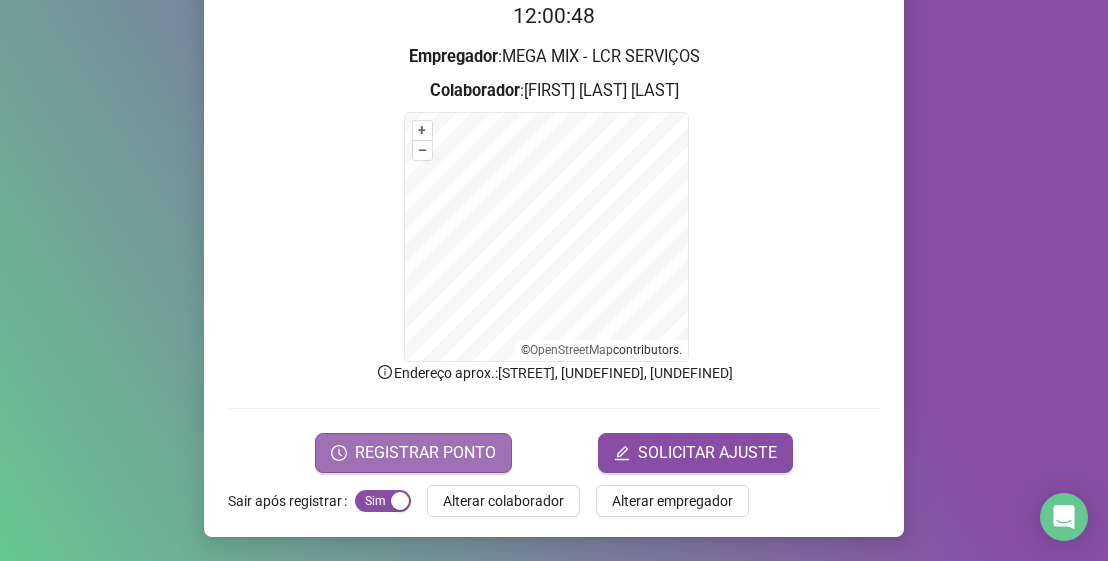click on "REGISTRAR PONTO" at bounding box center [425, 453] 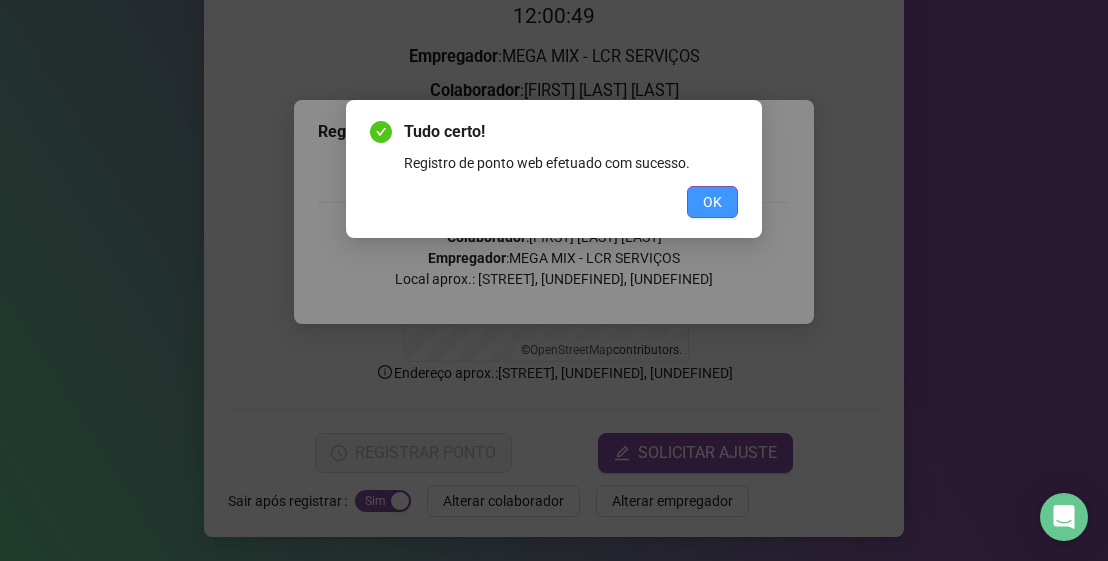 click on "OK" at bounding box center [712, 202] 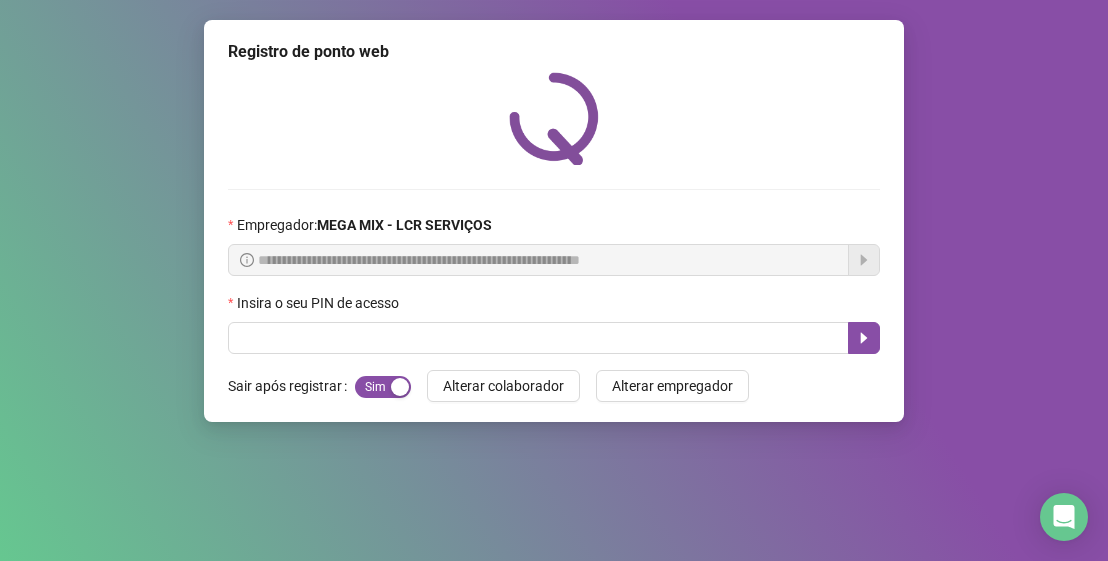 scroll, scrollTop: 0, scrollLeft: 0, axis: both 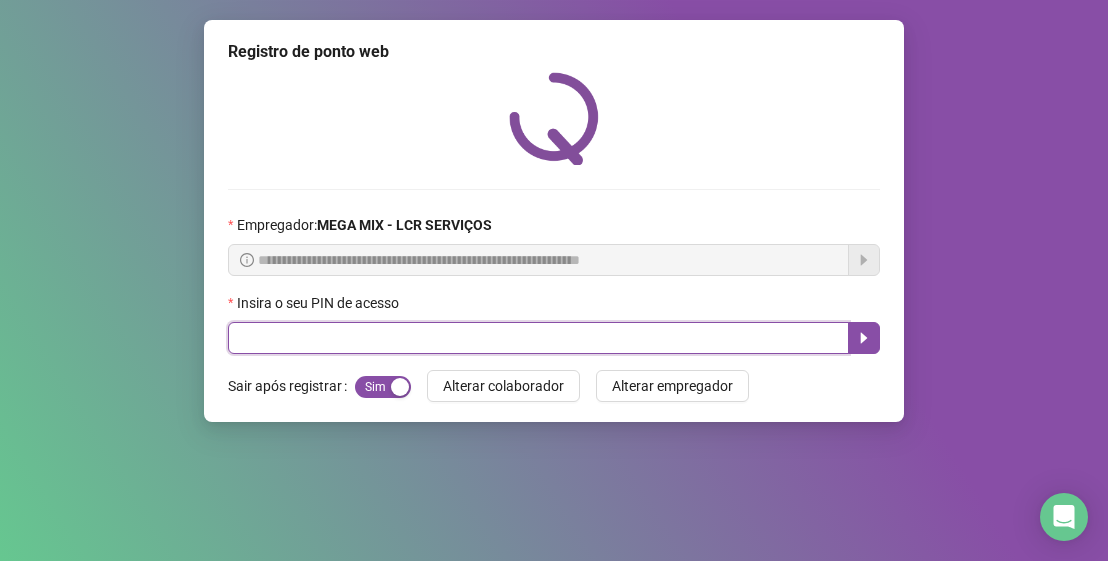 click at bounding box center [538, 338] 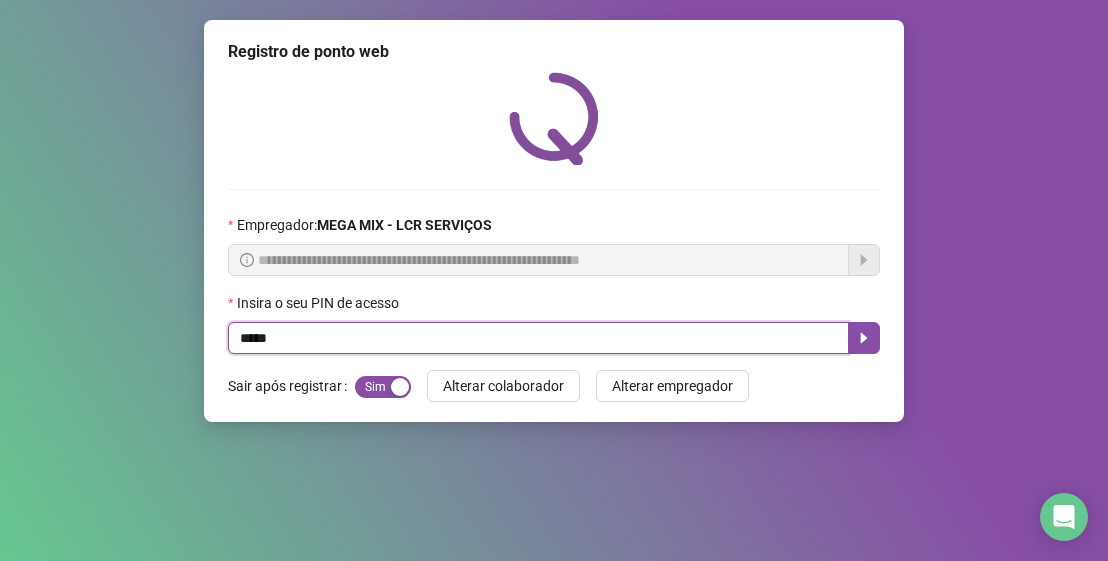 type on "*****" 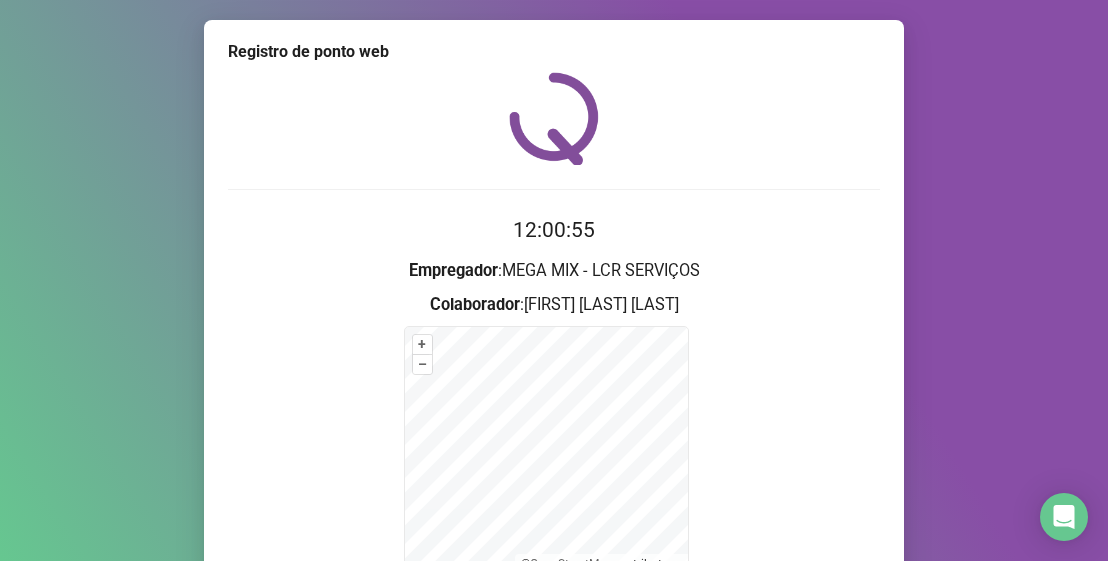 scroll, scrollTop: 214, scrollLeft: 0, axis: vertical 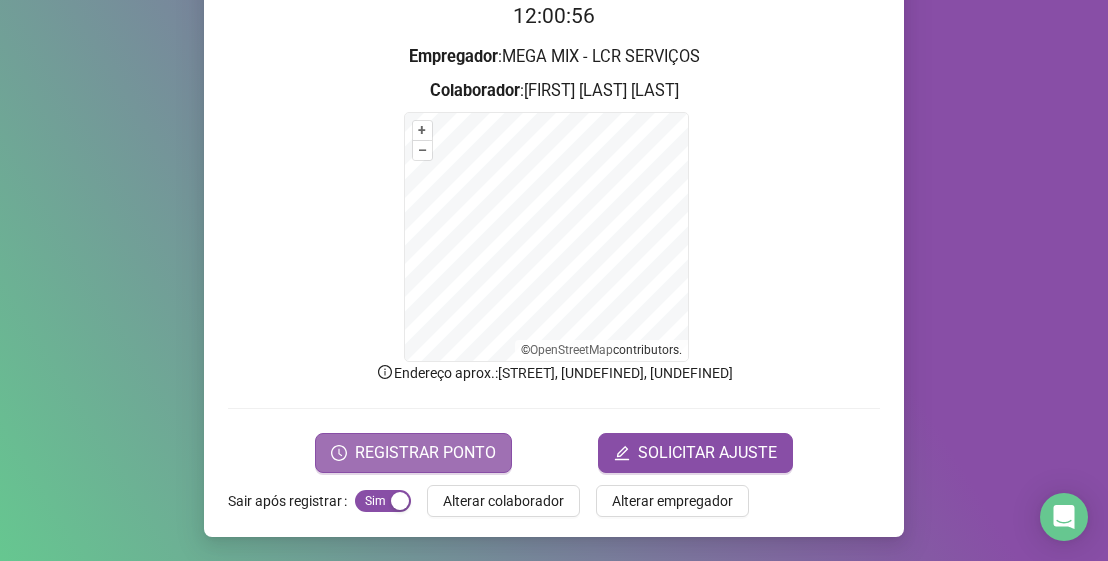 click on "REGISTRAR PONTO" at bounding box center [413, 453] 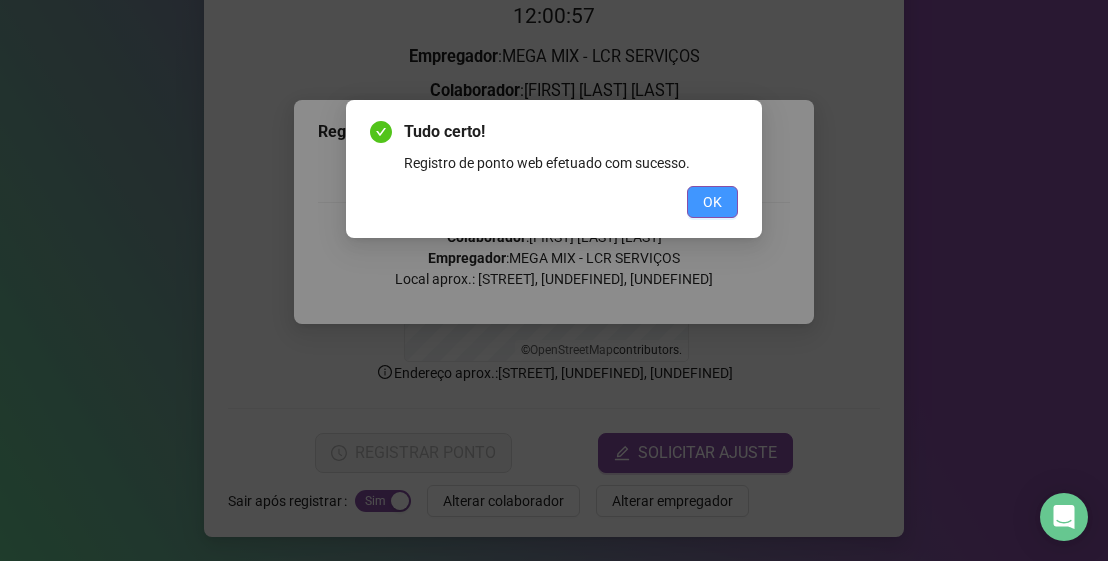 click on "OK" at bounding box center (712, 202) 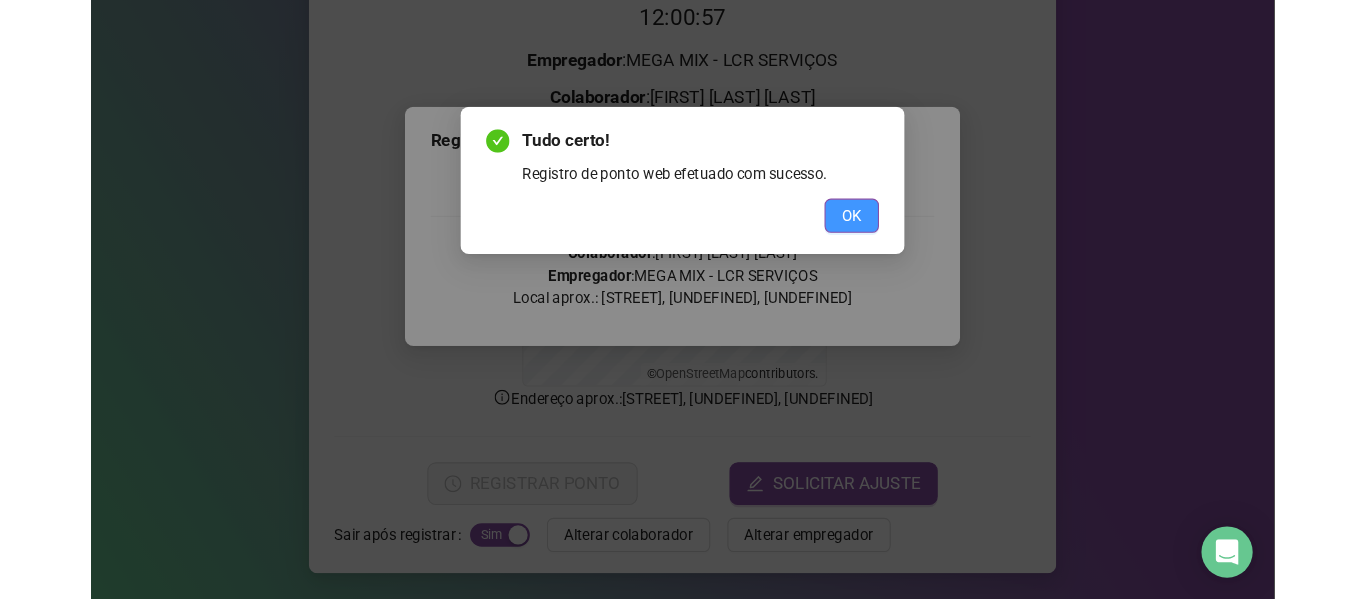 scroll, scrollTop: 0, scrollLeft: 0, axis: both 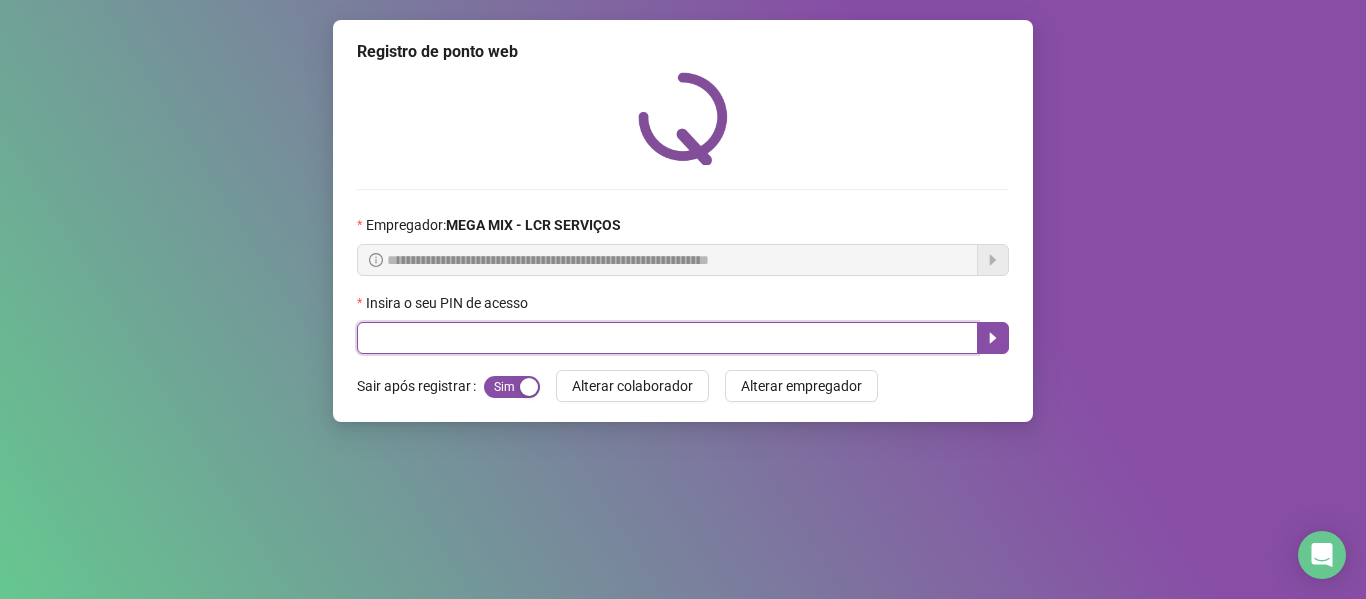 click at bounding box center (667, 338) 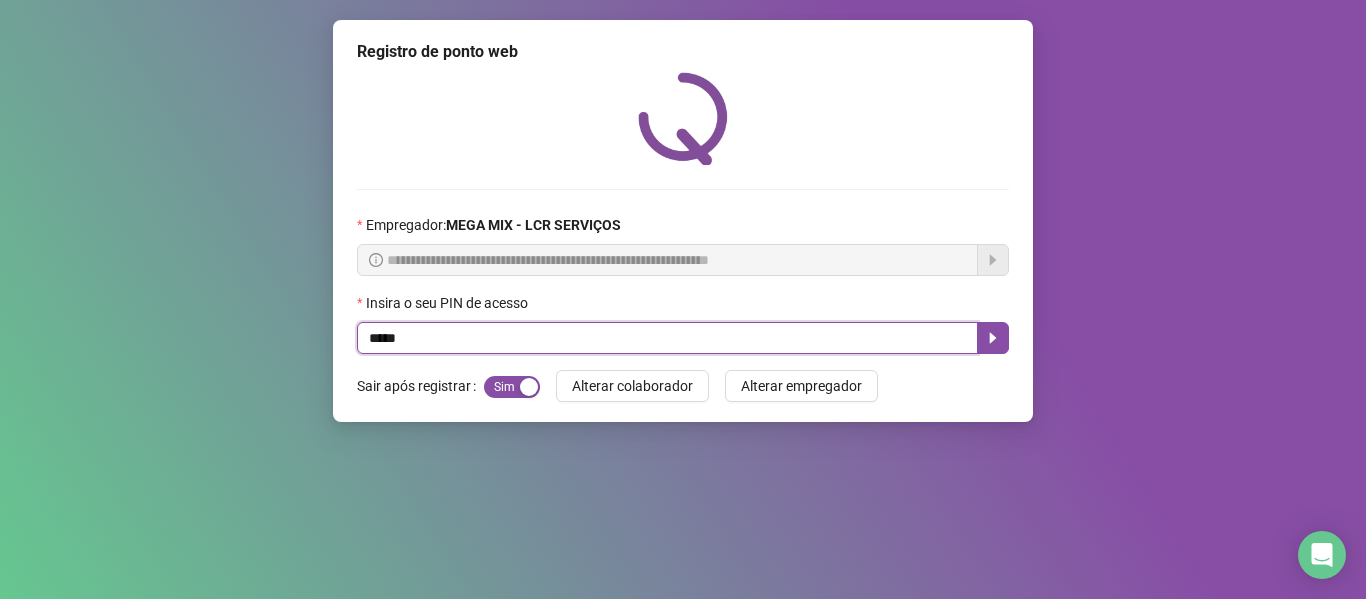 type on "*****" 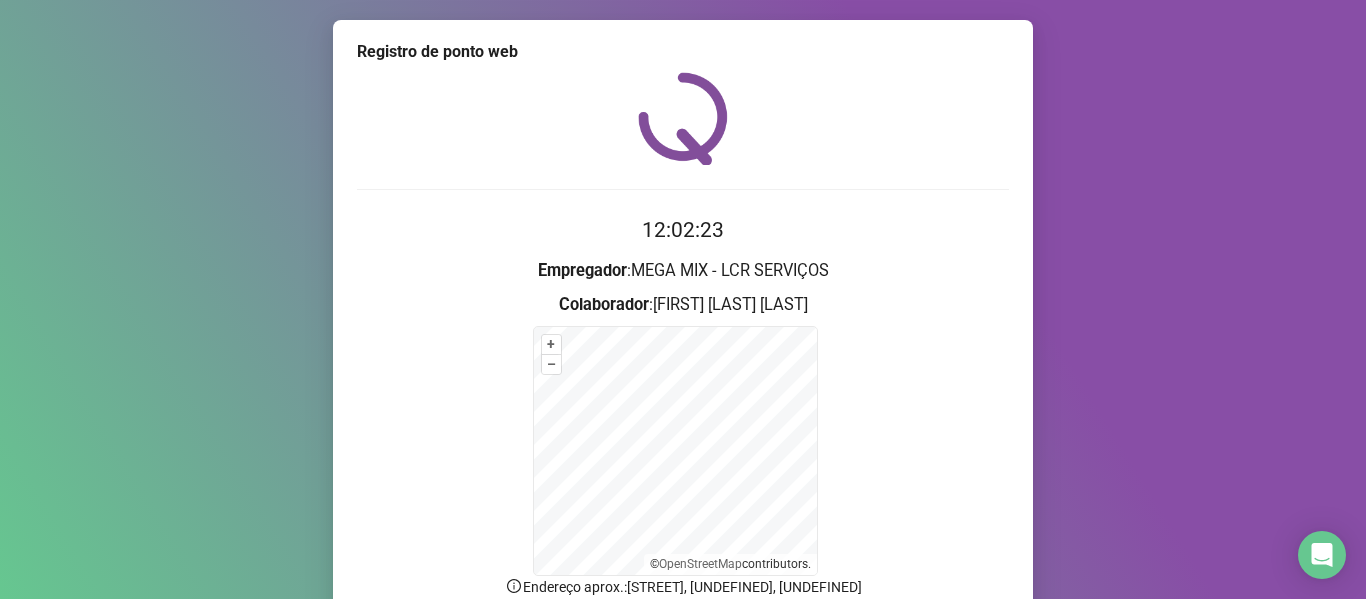 scroll, scrollTop: 176, scrollLeft: 0, axis: vertical 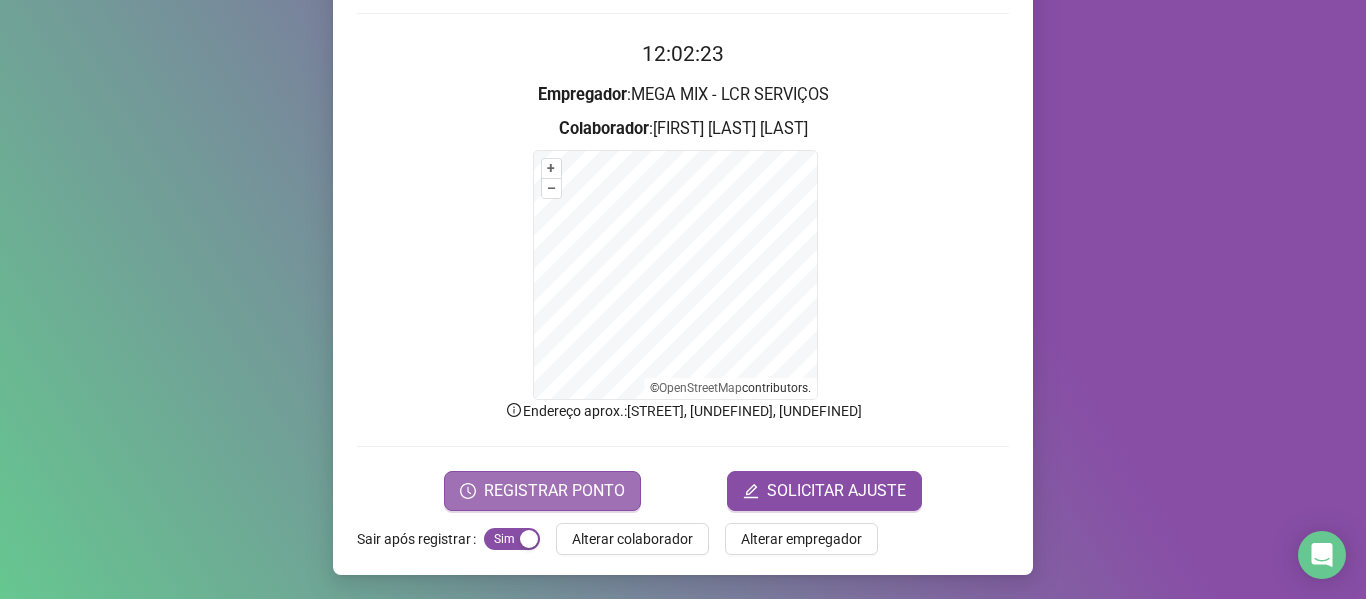 click on "REGISTRAR PONTO" at bounding box center [554, 491] 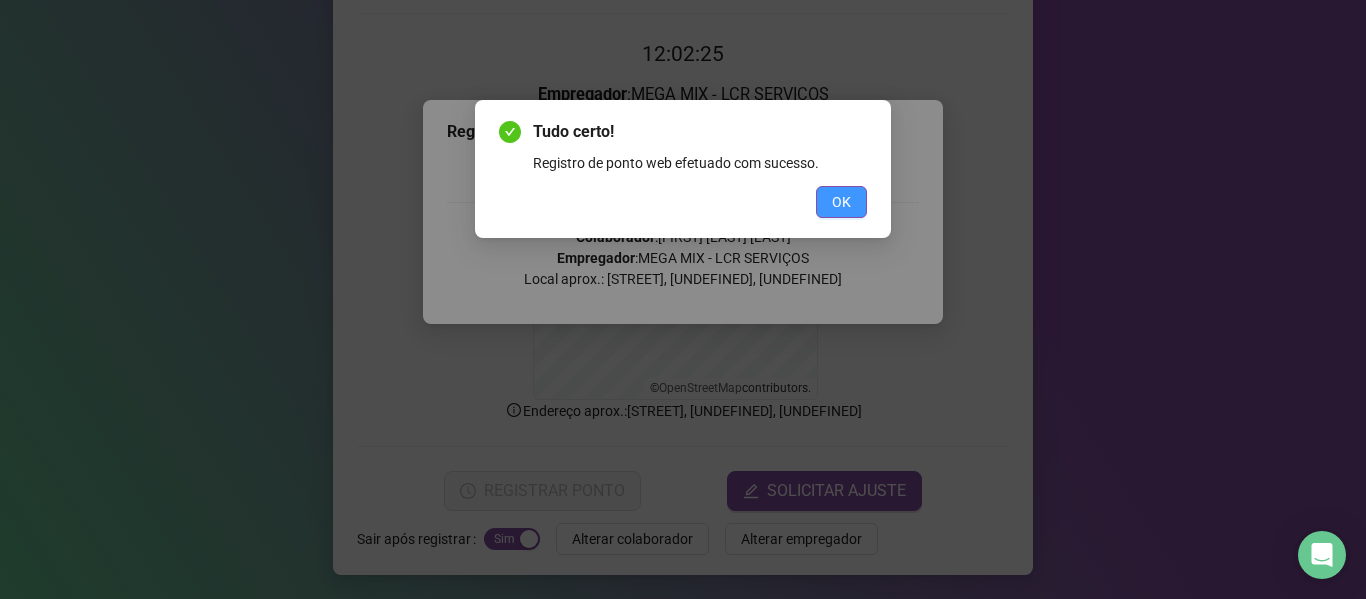 click on "OK" at bounding box center (841, 202) 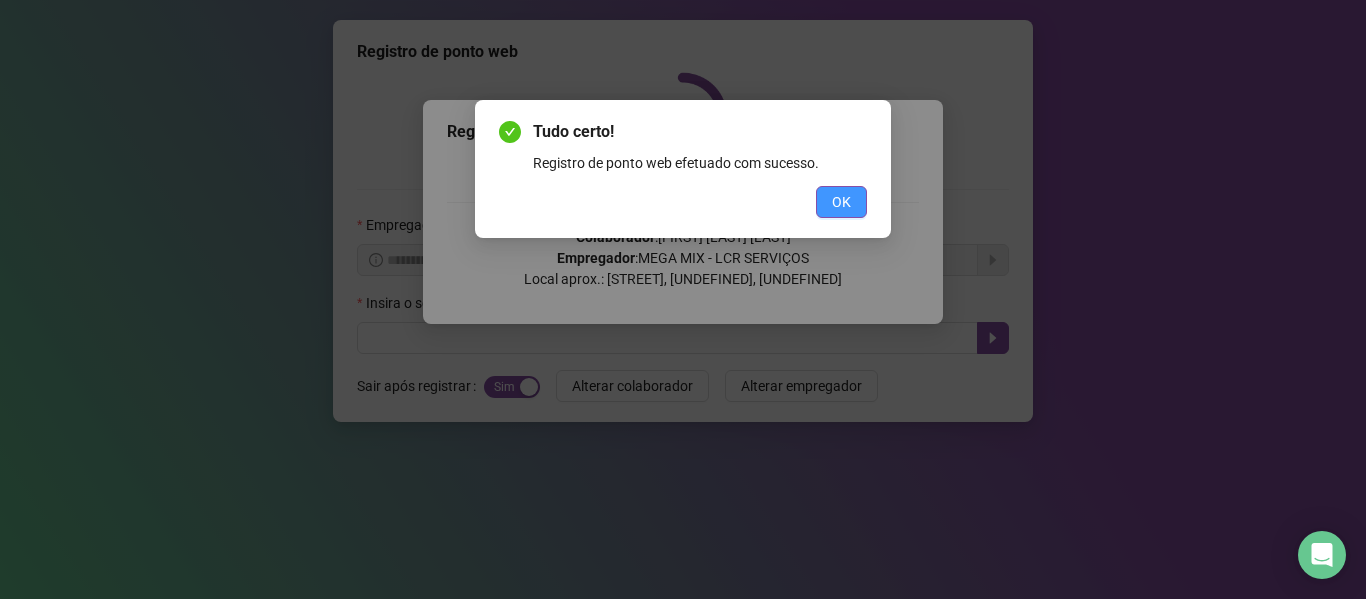 scroll, scrollTop: 0, scrollLeft: 0, axis: both 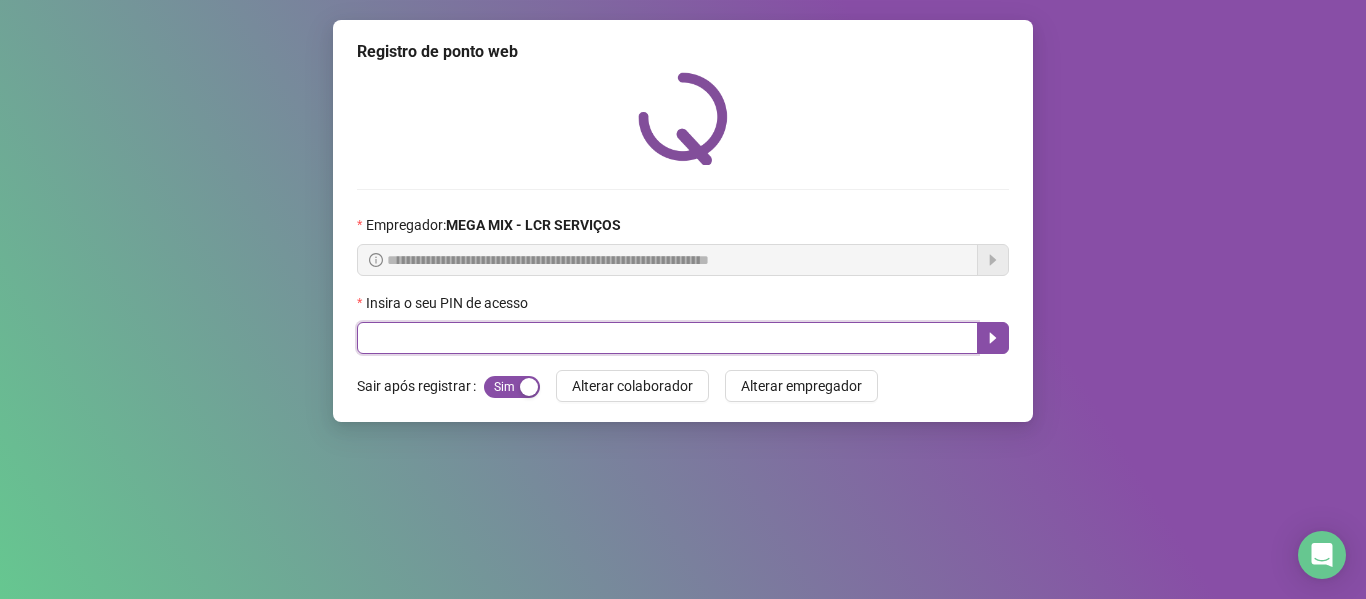 click at bounding box center (667, 338) 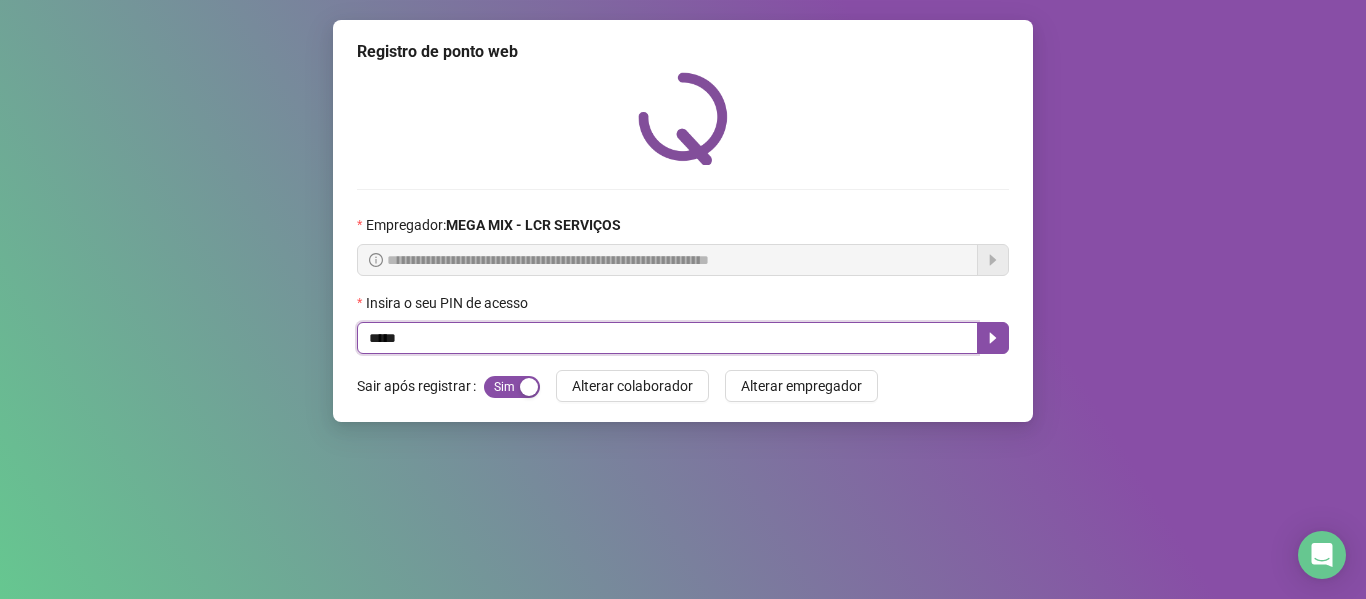 type on "*****" 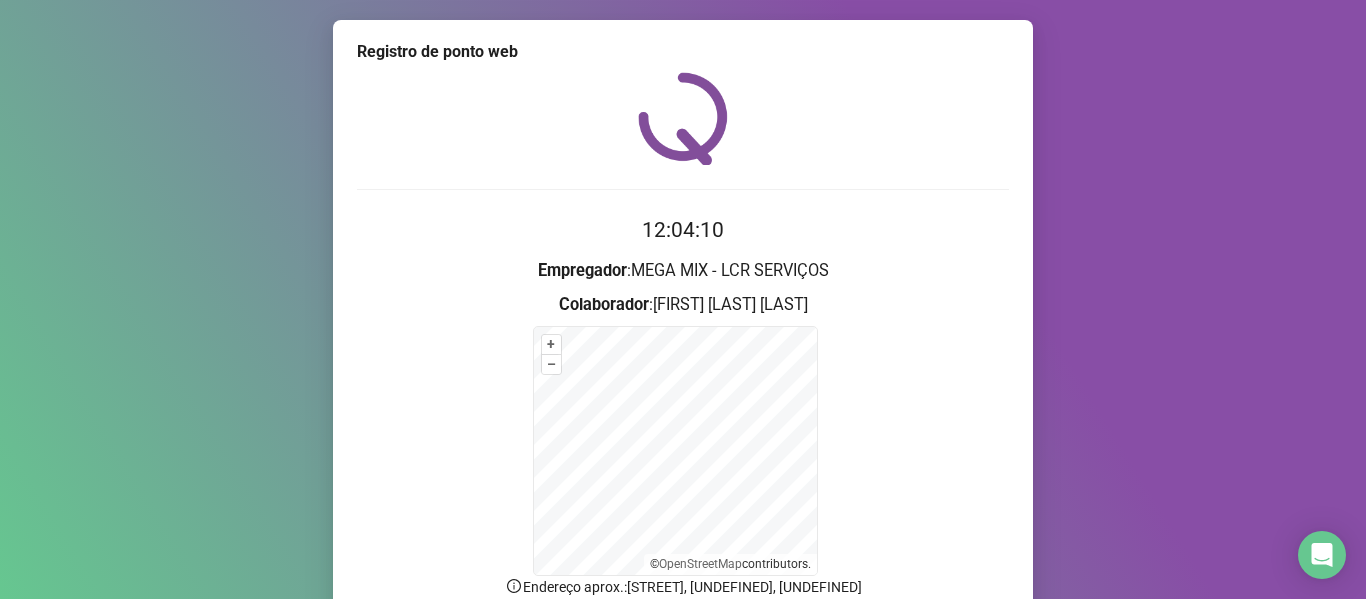scroll, scrollTop: 176, scrollLeft: 0, axis: vertical 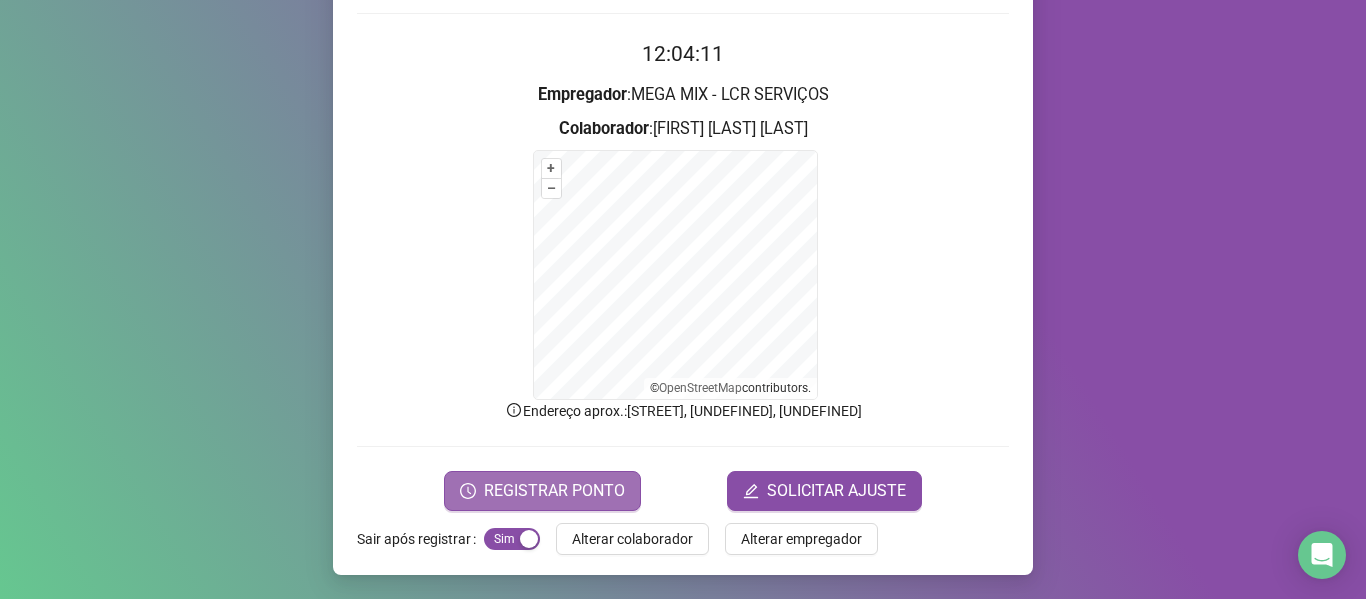 click on "REGISTRAR PONTO" at bounding box center (542, 491) 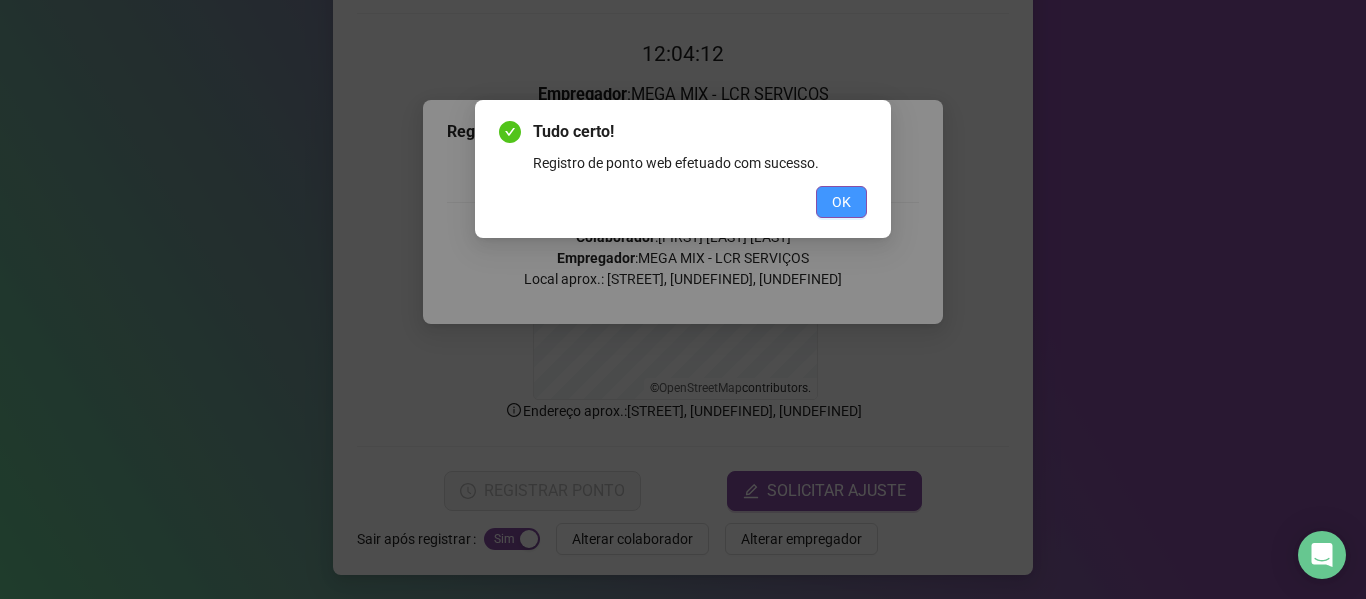 click on "OK" at bounding box center (841, 202) 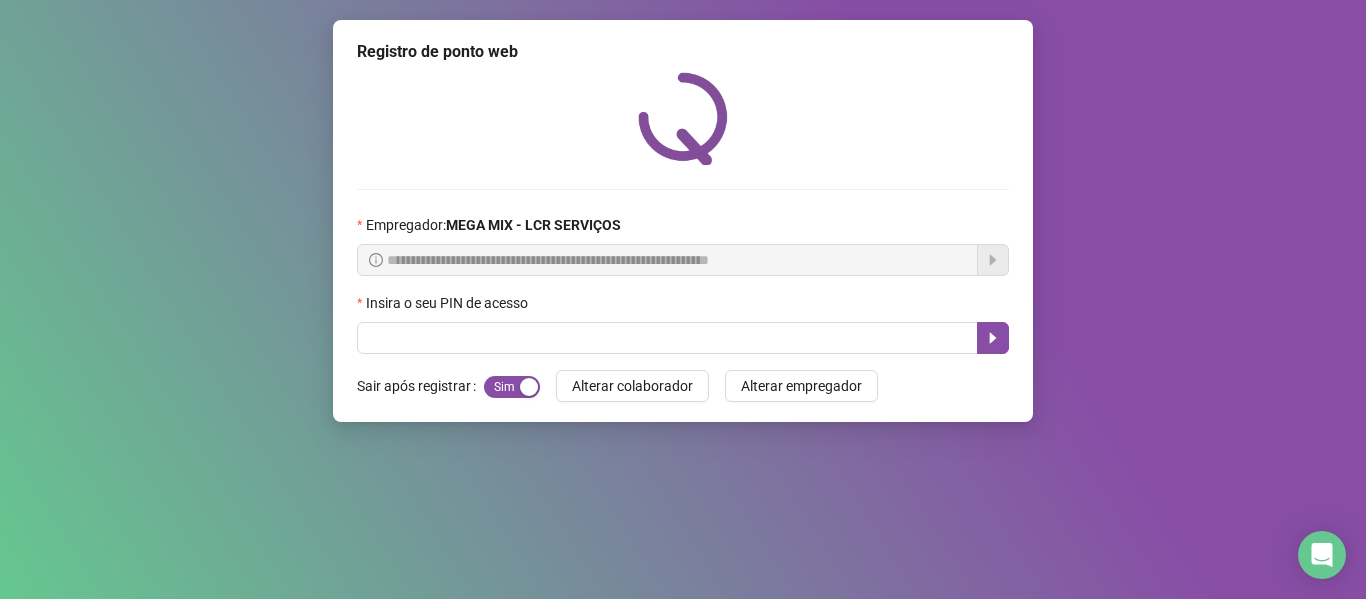 scroll, scrollTop: 0, scrollLeft: 0, axis: both 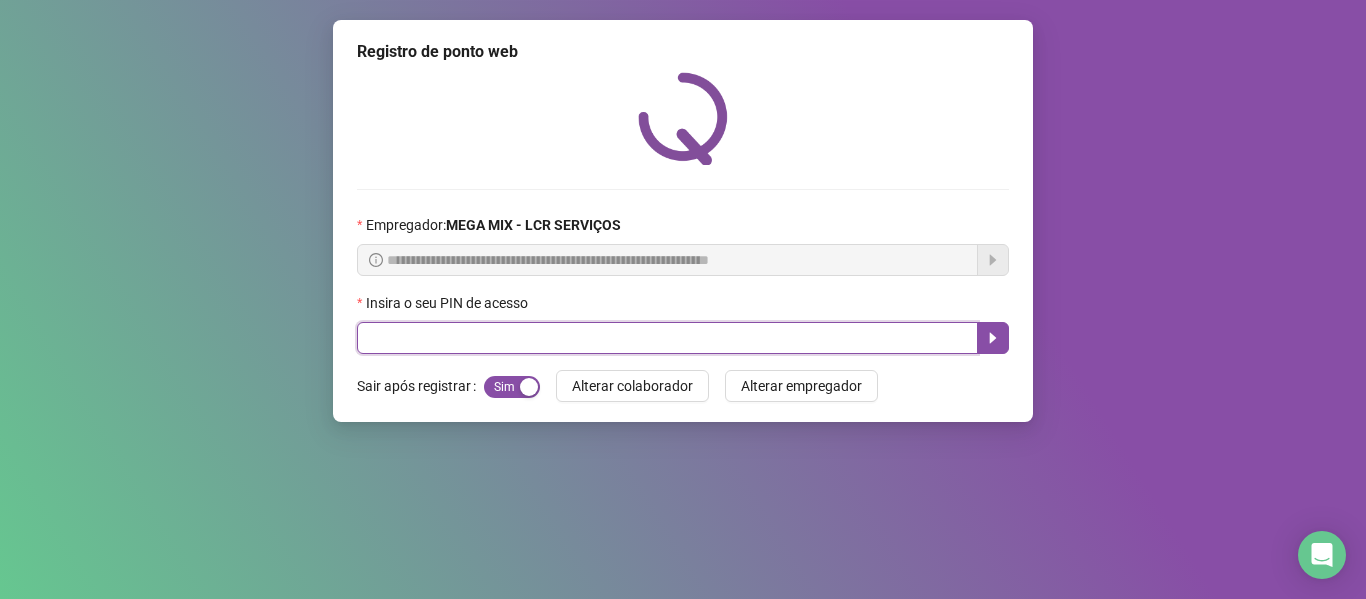 click at bounding box center (667, 338) 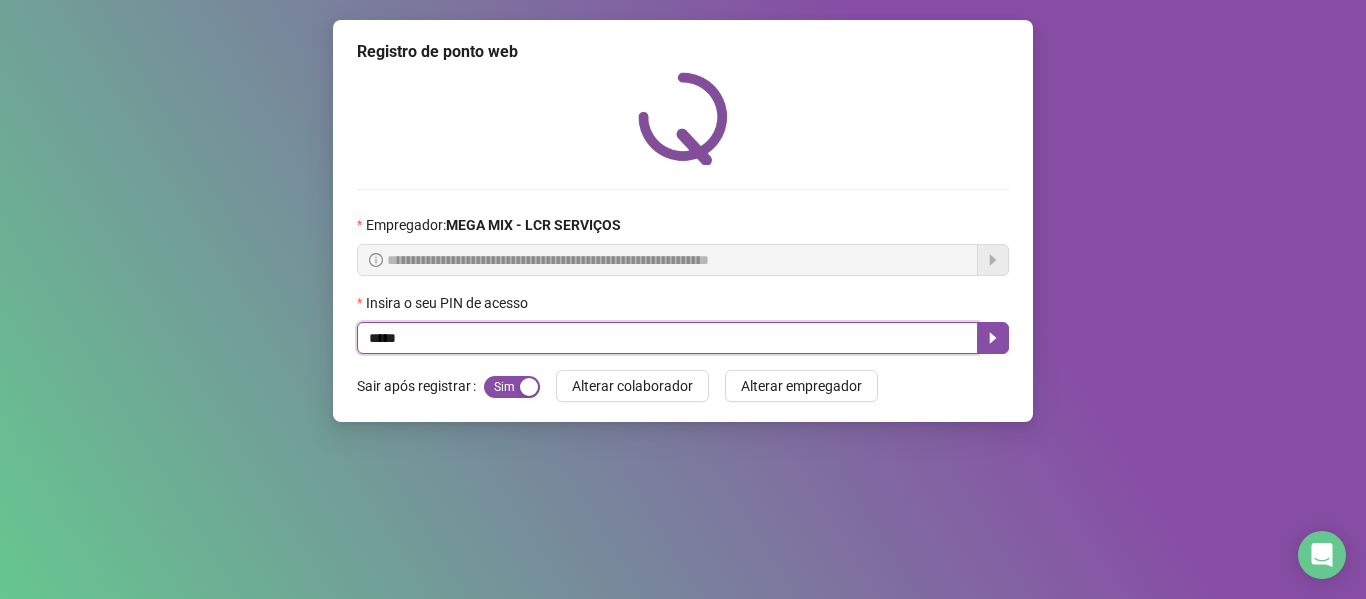 type on "*****" 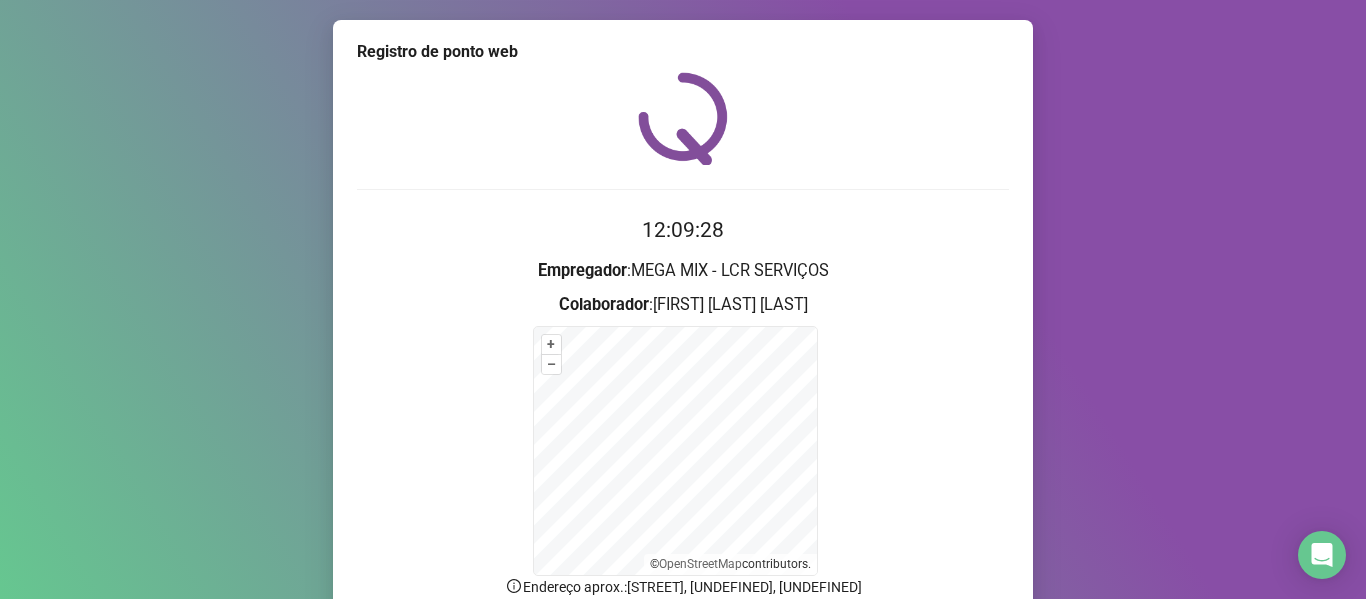 scroll, scrollTop: 176, scrollLeft: 0, axis: vertical 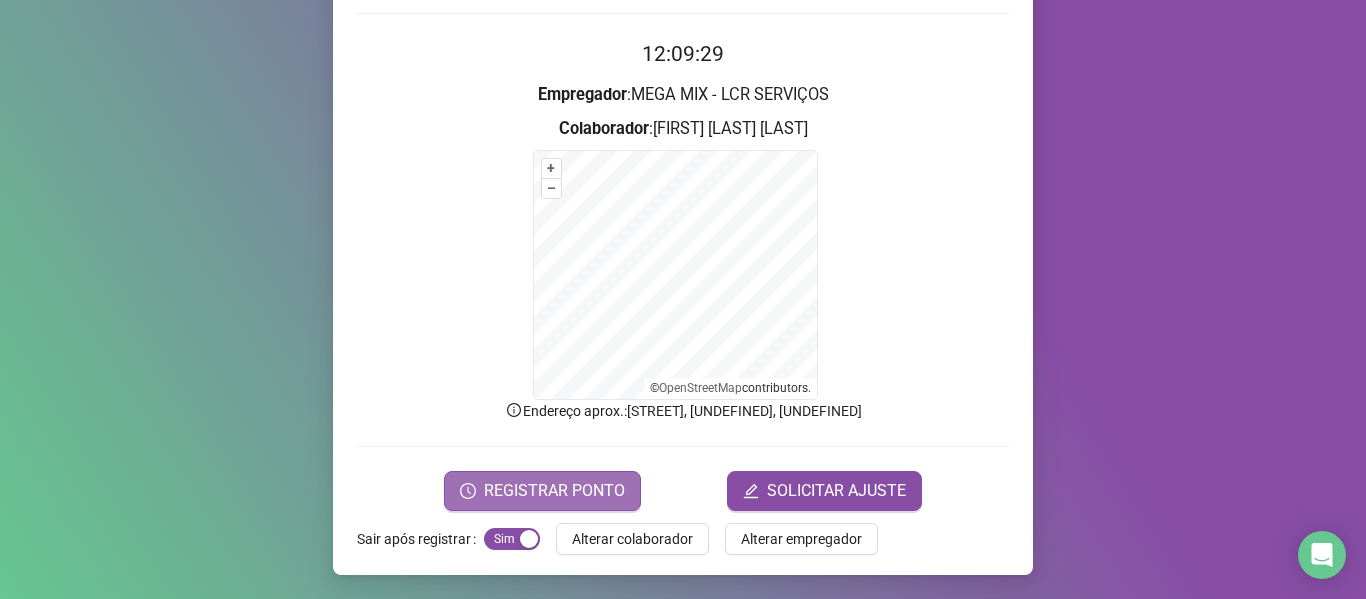 click on "REGISTRAR PONTO" at bounding box center [554, 491] 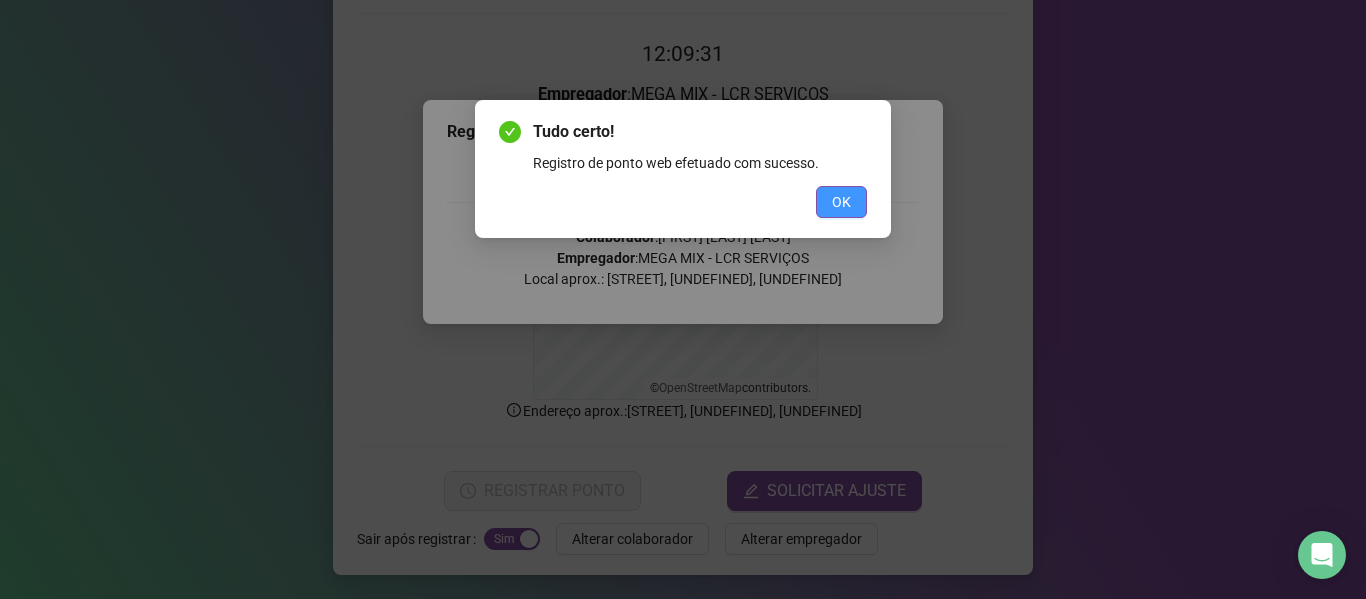 click on "OK" at bounding box center (841, 202) 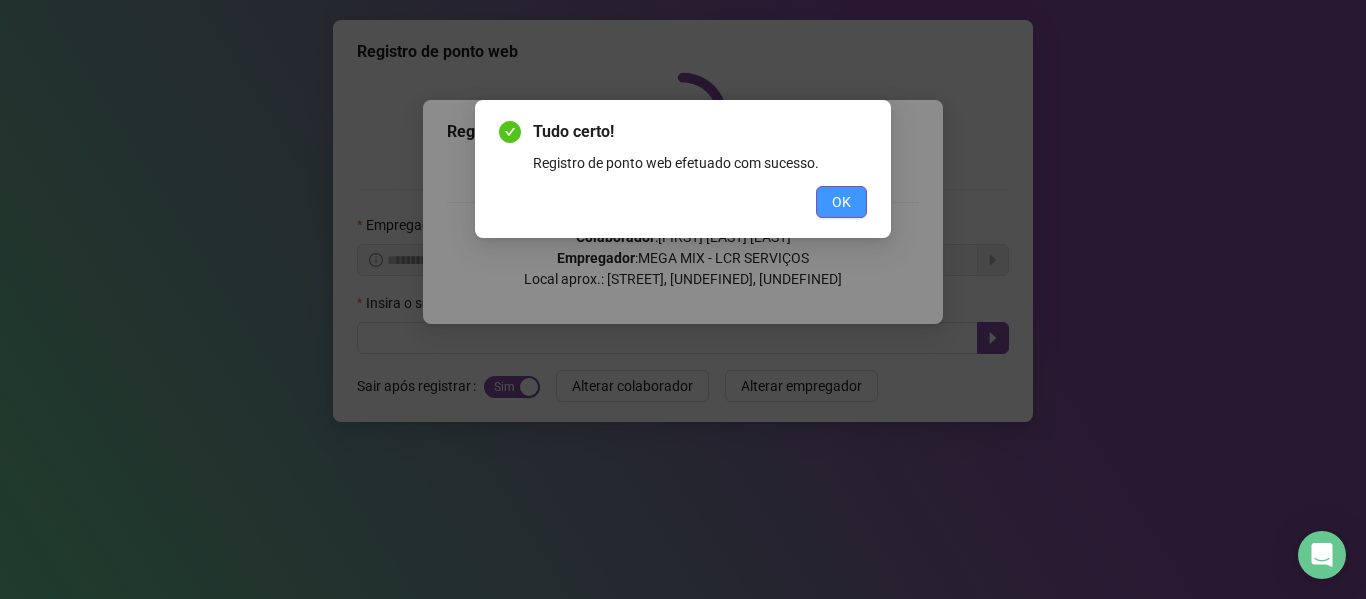 scroll, scrollTop: 0, scrollLeft: 0, axis: both 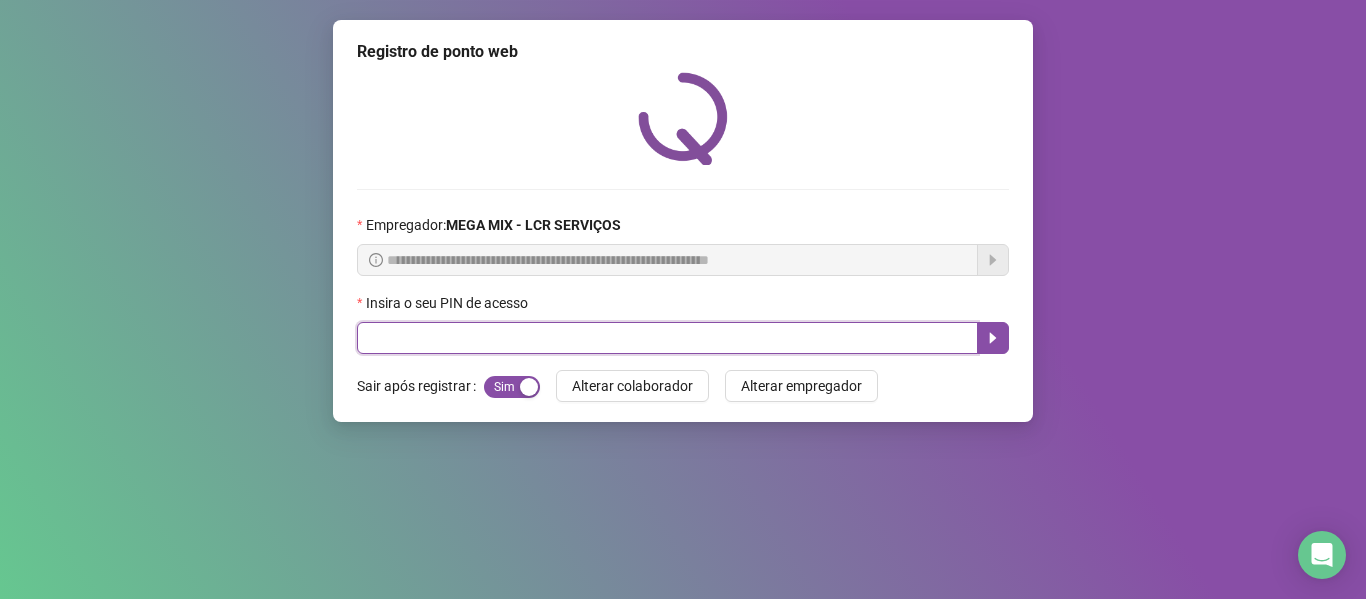 click at bounding box center (667, 338) 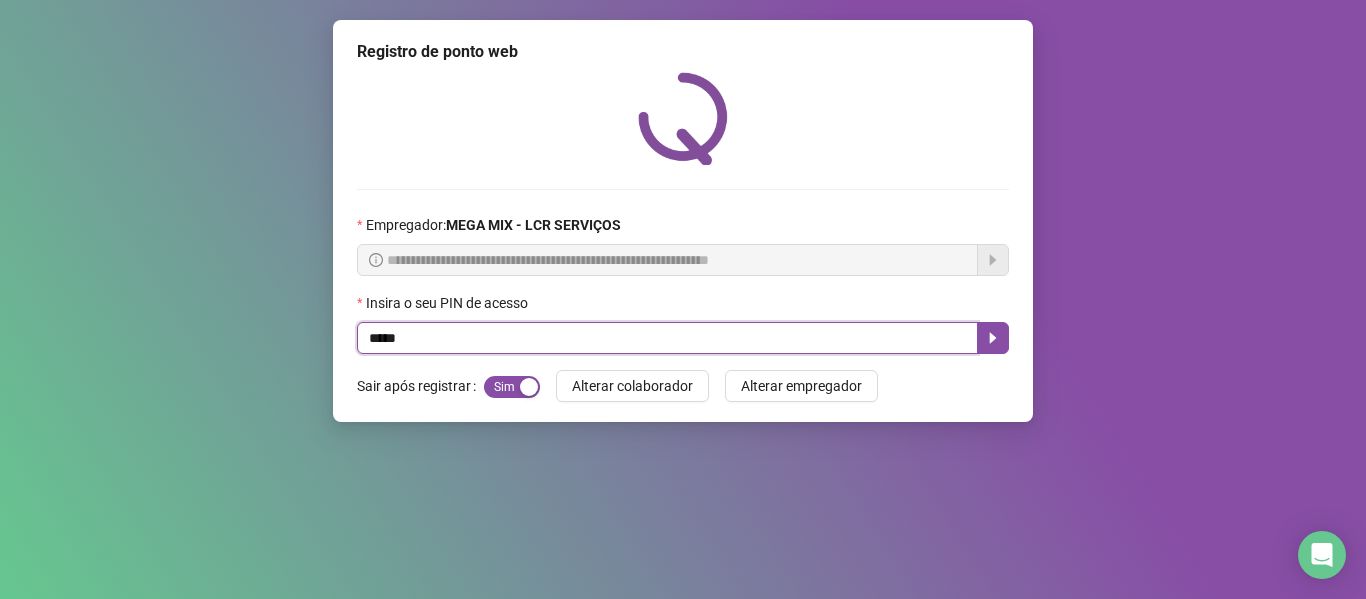 type on "*****" 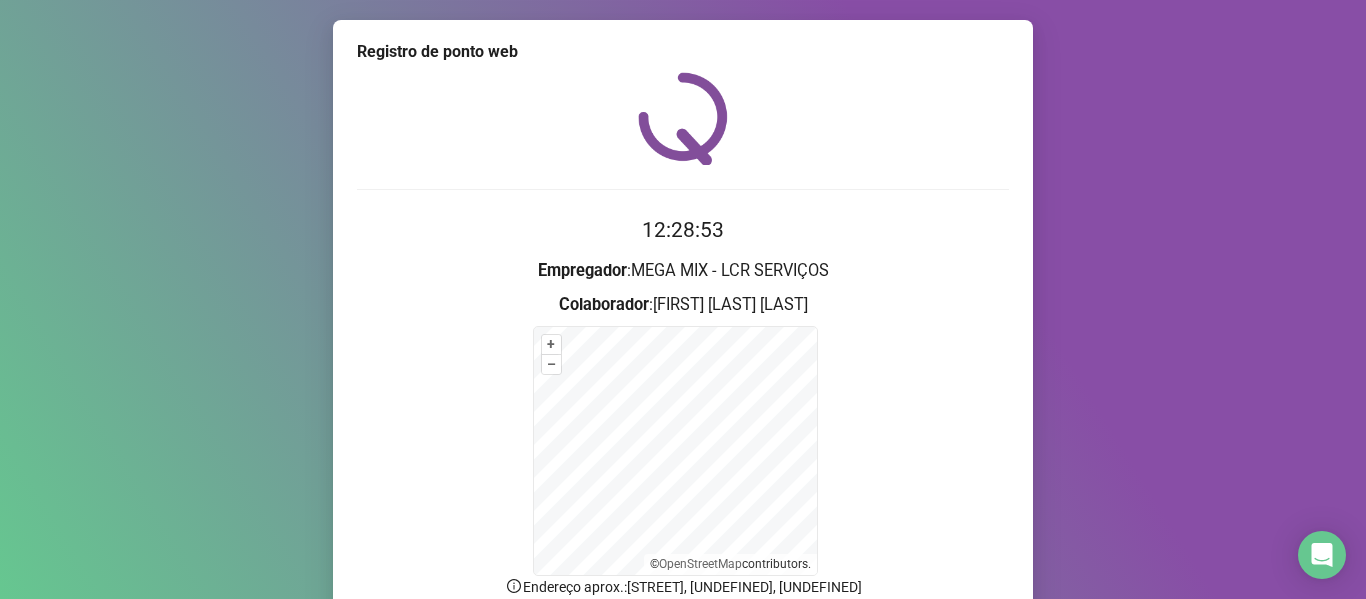 scroll, scrollTop: 176, scrollLeft: 0, axis: vertical 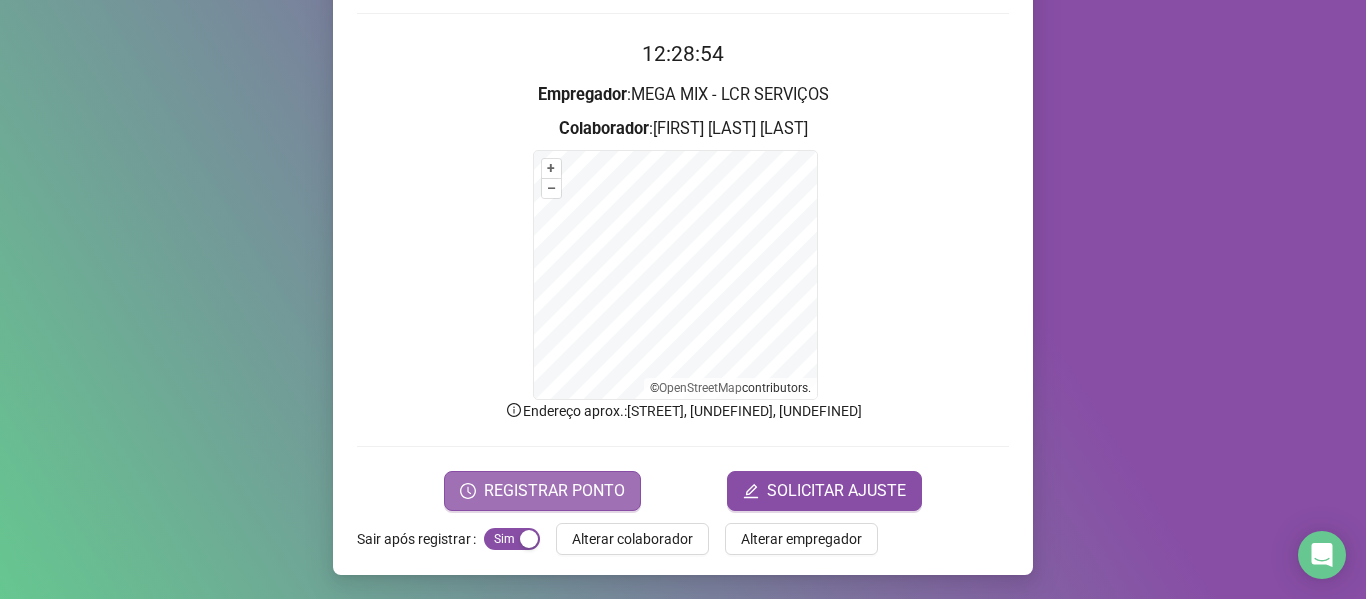 click on "REGISTRAR PONTO" at bounding box center [554, 491] 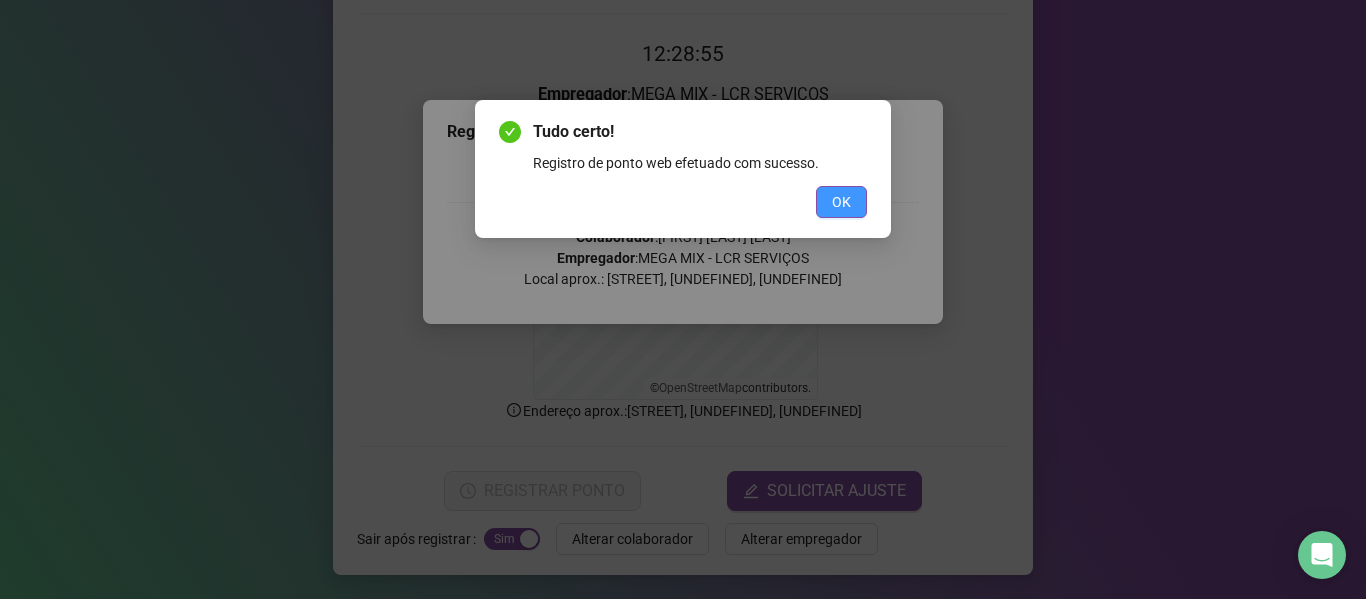 click on "OK" at bounding box center (841, 202) 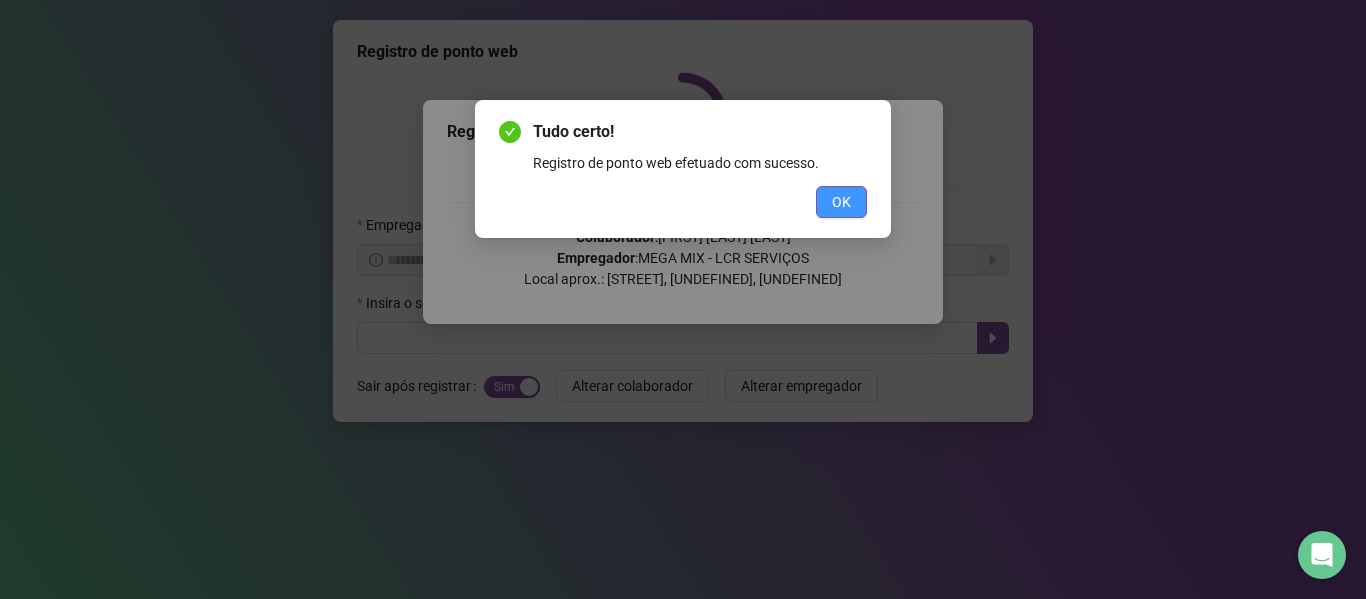 scroll, scrollTop: 0, scrollLeft: 0, axis: both 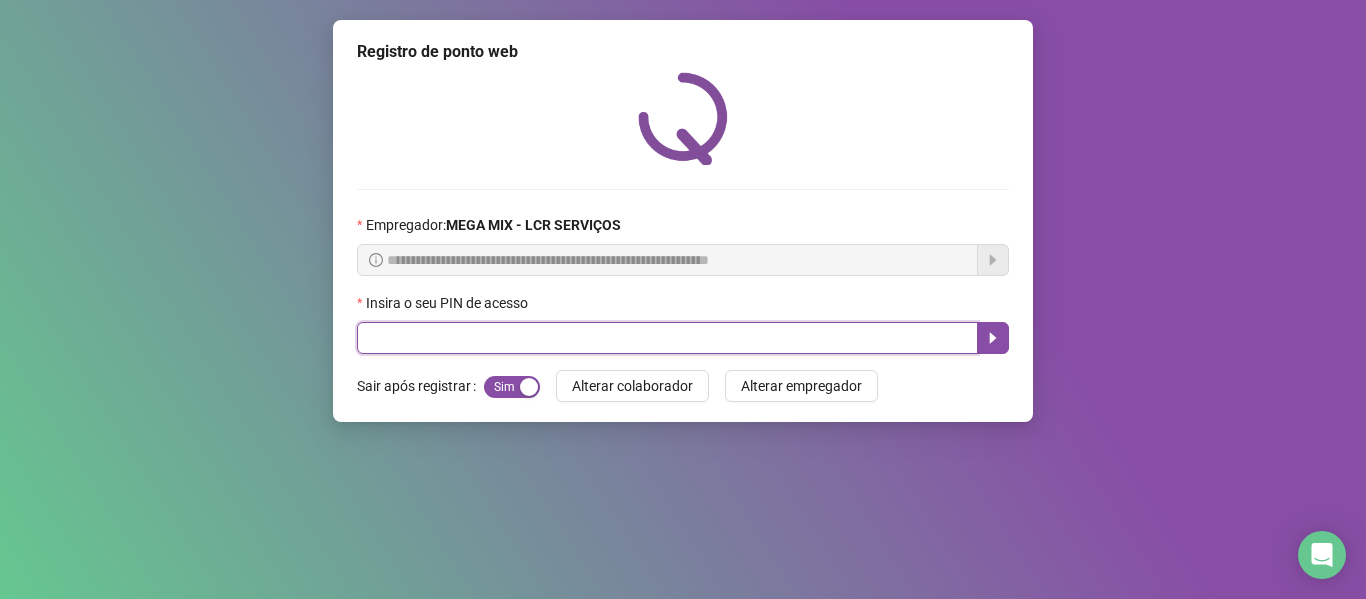 click at bounding box center (667, 338) 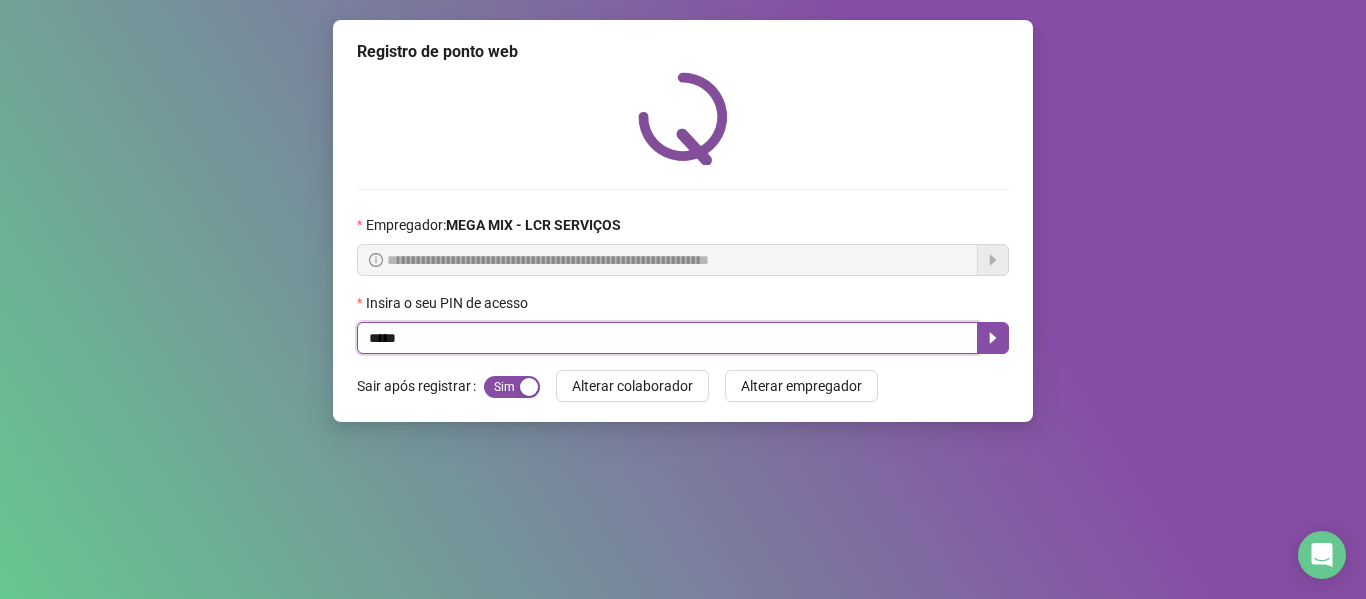 type on "*****" 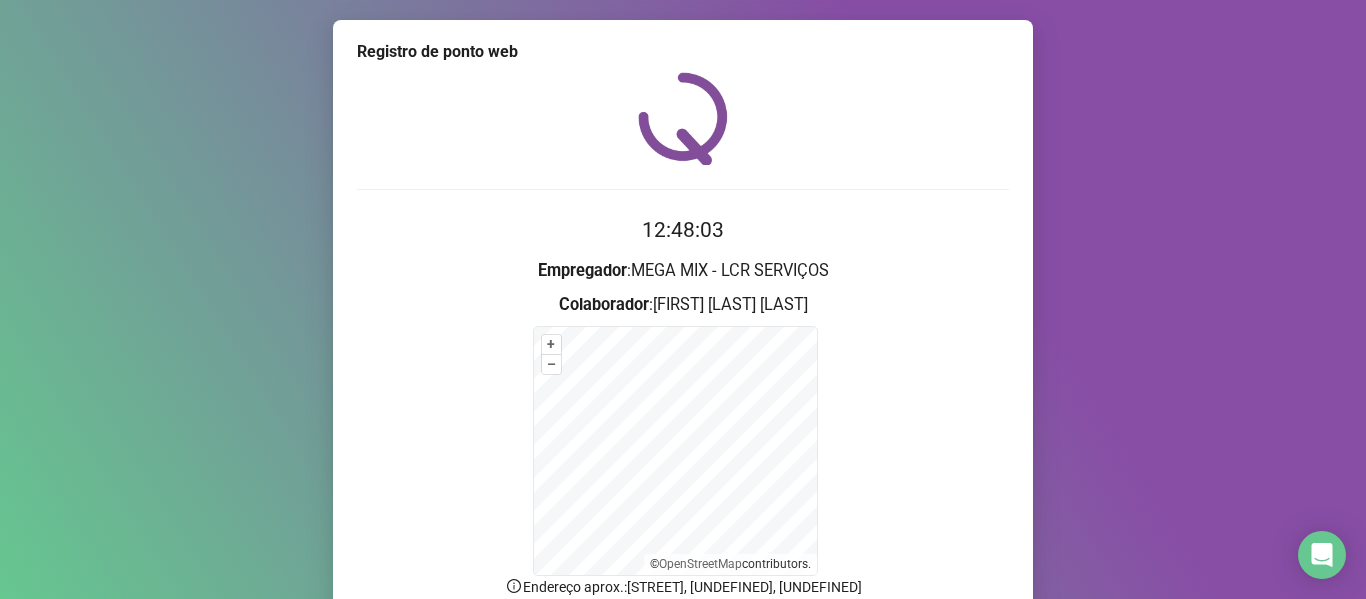 scroll, scrollTop: 176, scrollLeft: 0, axis: vertical 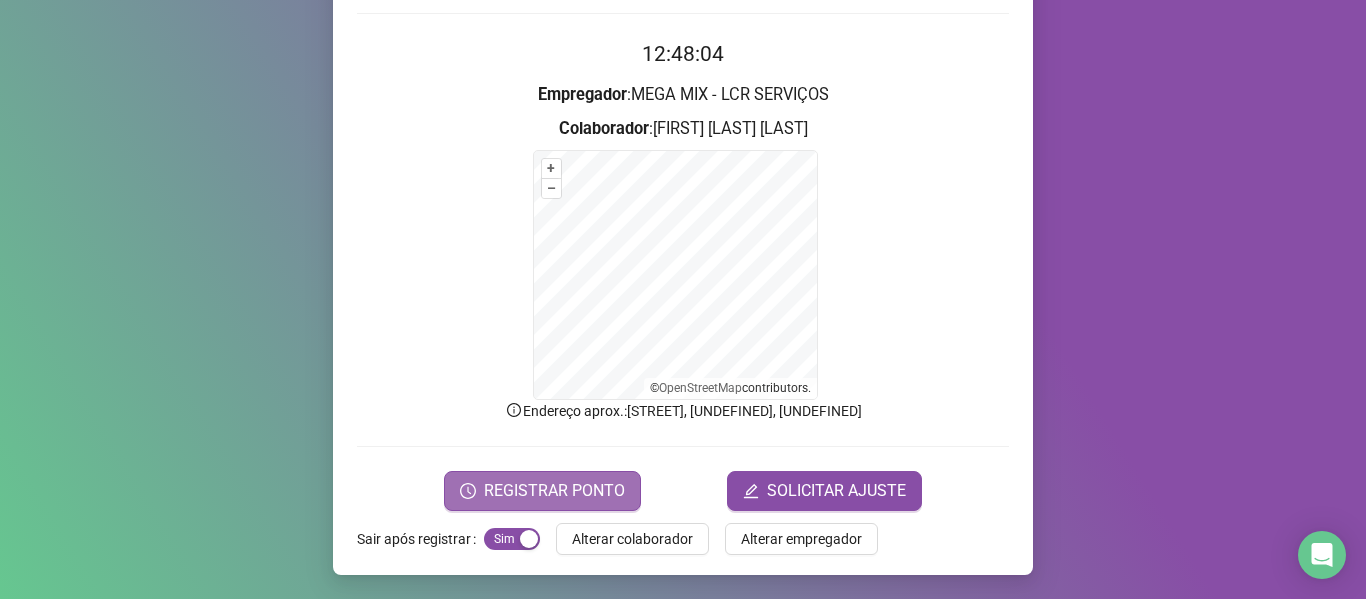 click on "REGISTRAR PONTO" at bounding box center (554, 491) 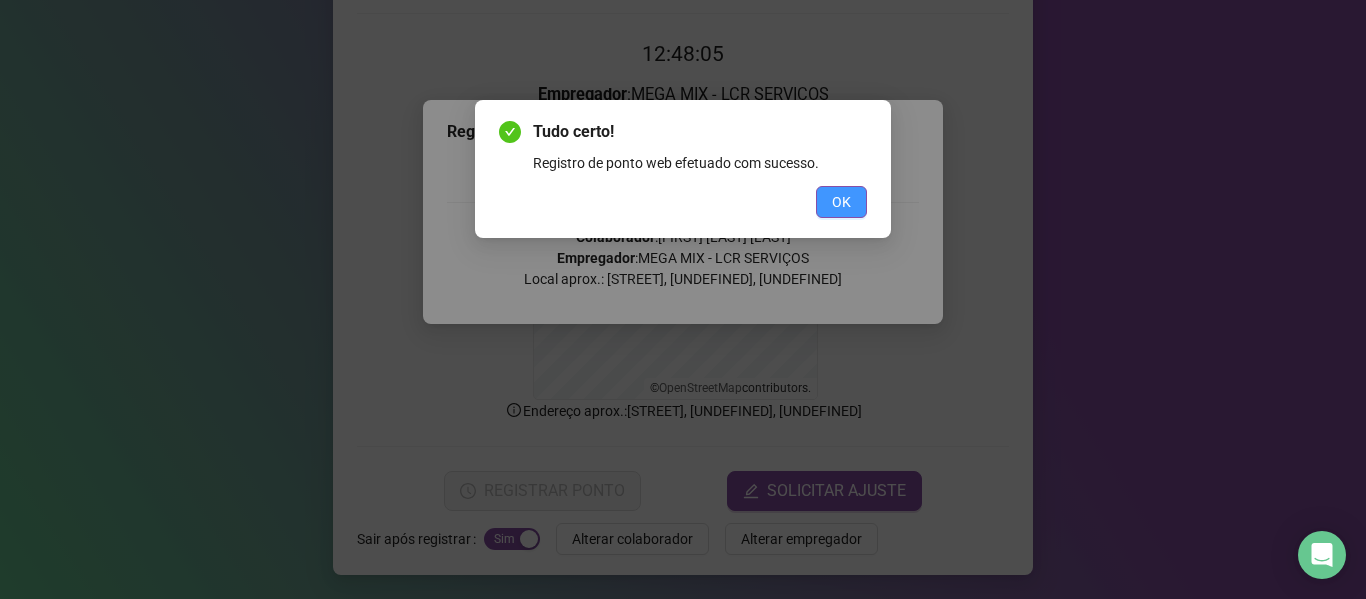 click on "OK" at bounding box center [841, 202] 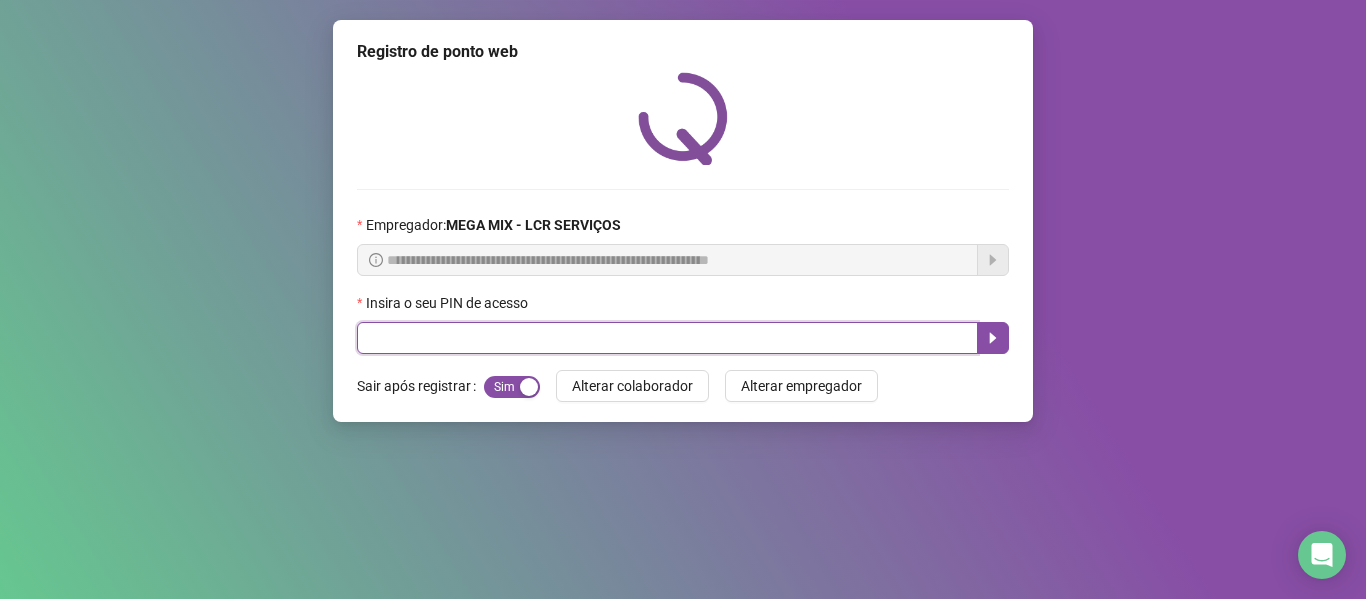 click at bounding box center (667, 338) 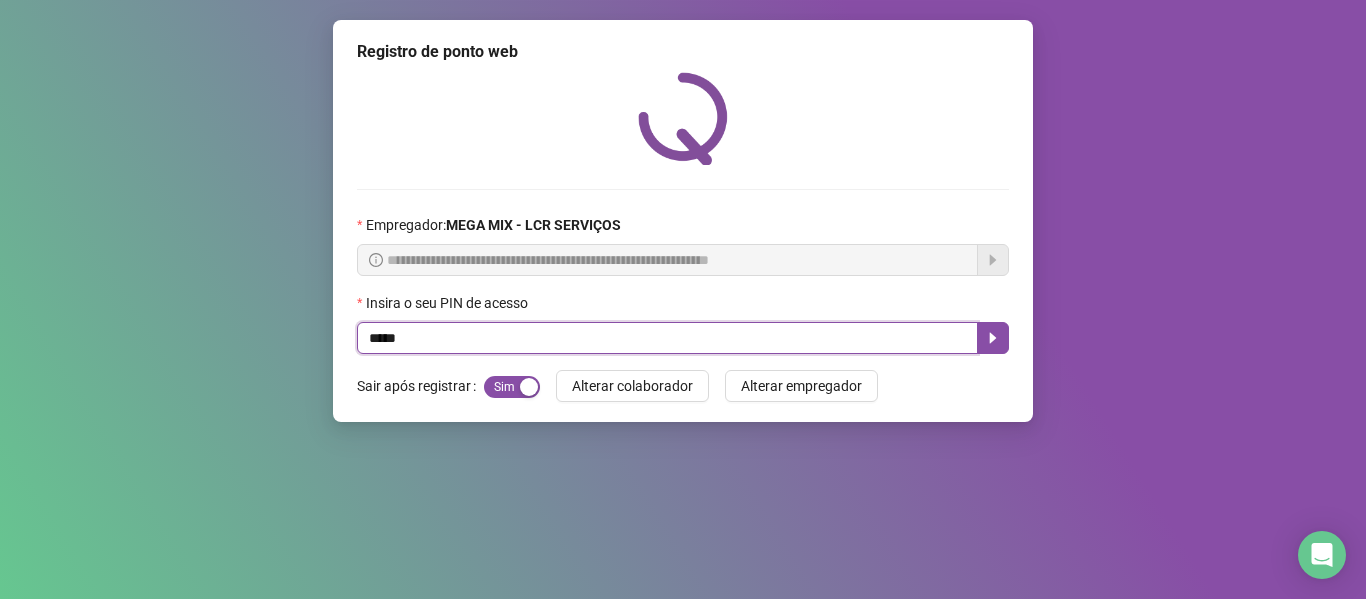 type on "*****" 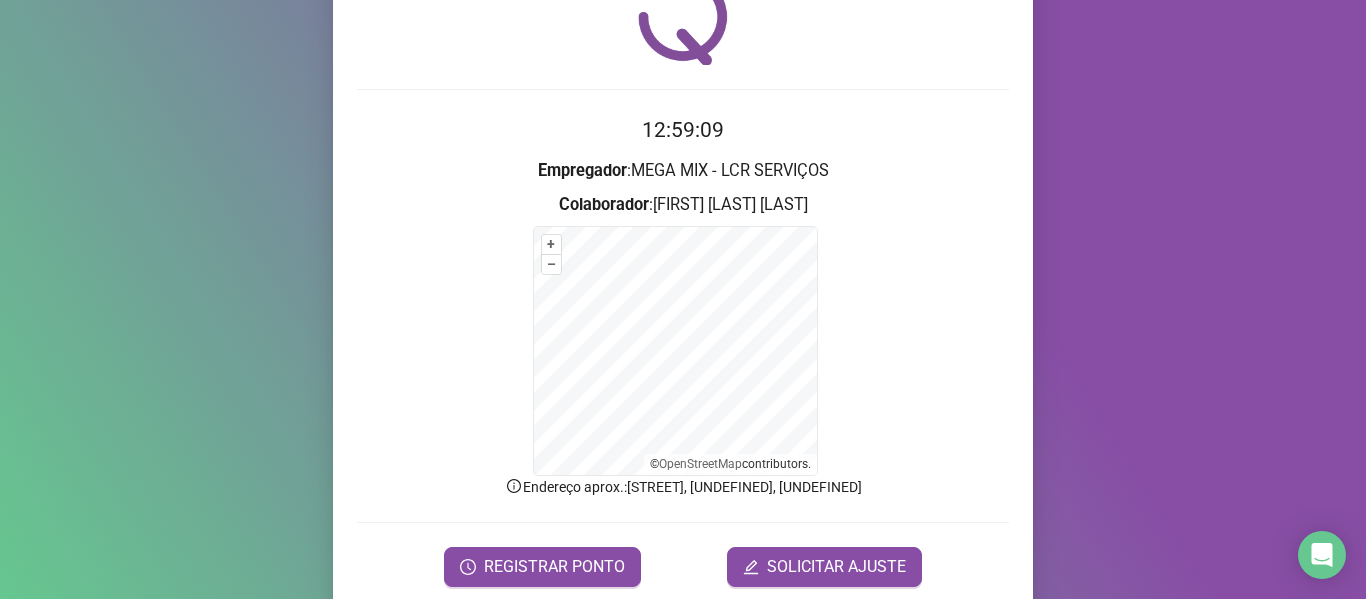 scroll, scrollTop: 176, scrollLeft: 0, axis: vertical 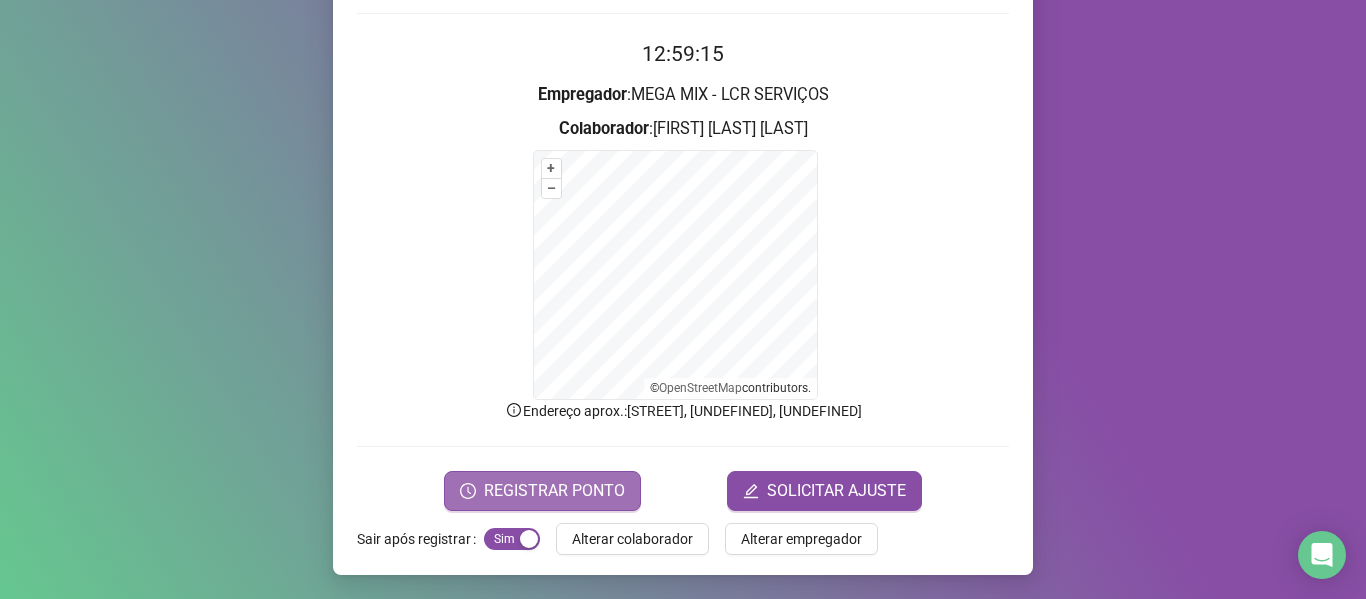 click on "REGISTRAR PONTO" at bounding box center (554, 491) 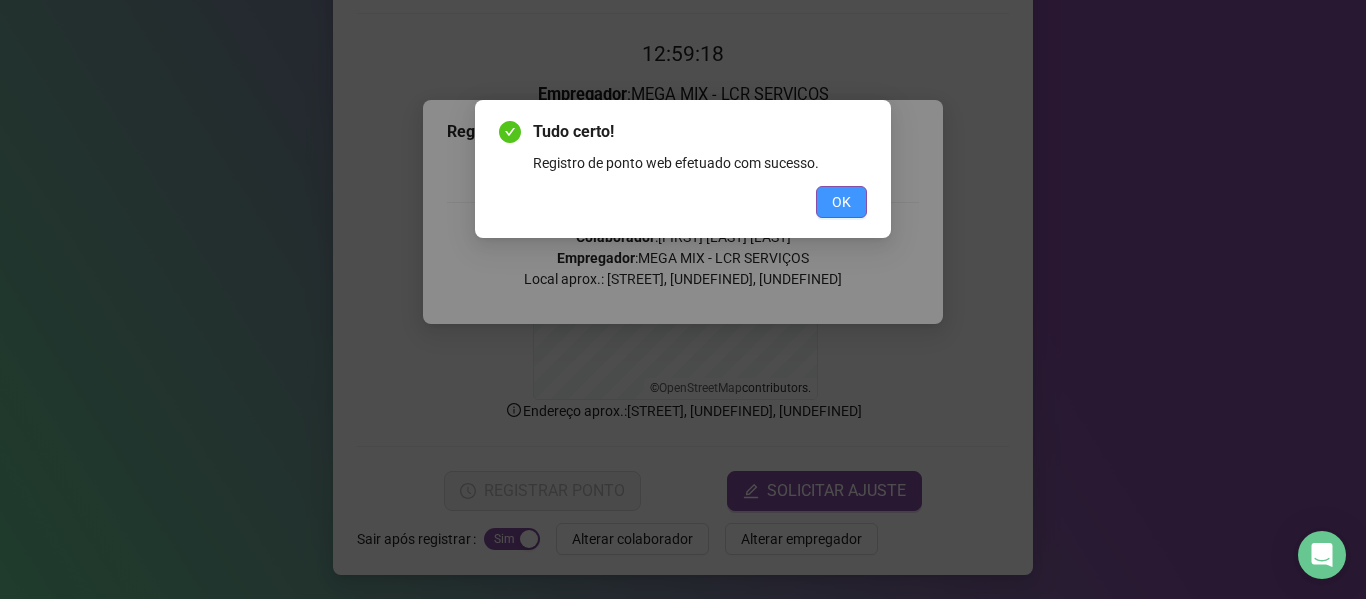 click on "OK" at bounding box center [841, 202] 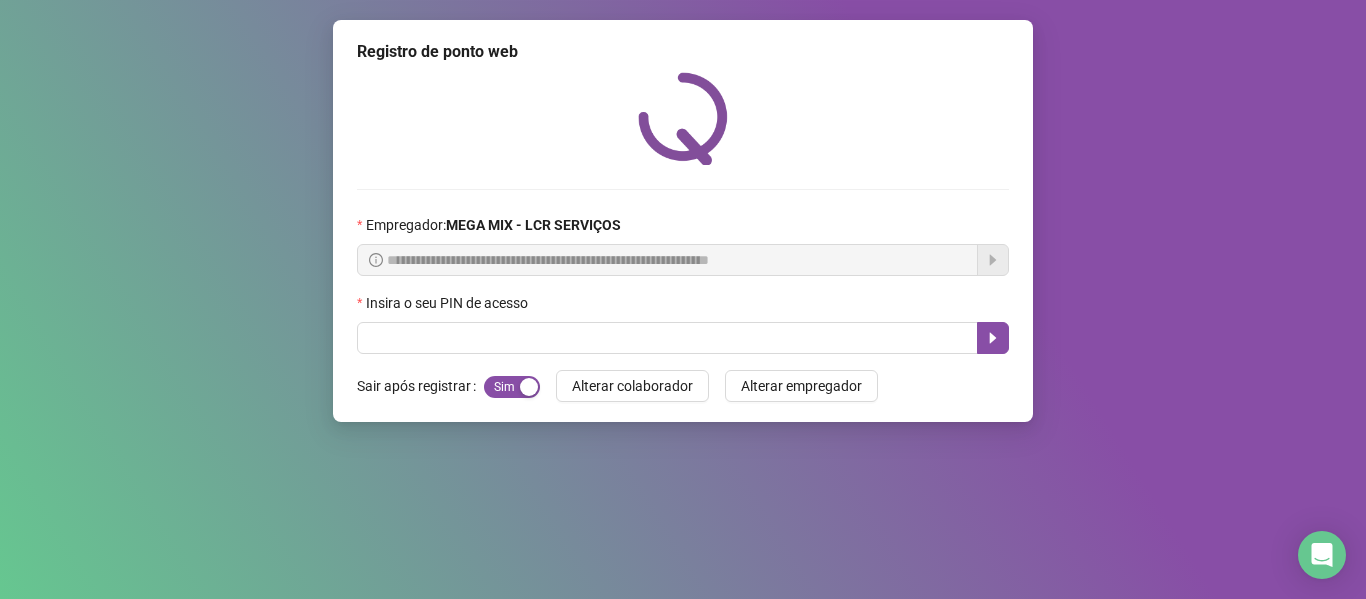 scroll, scrollTop: 0, scrollLeft: 0, axis: both 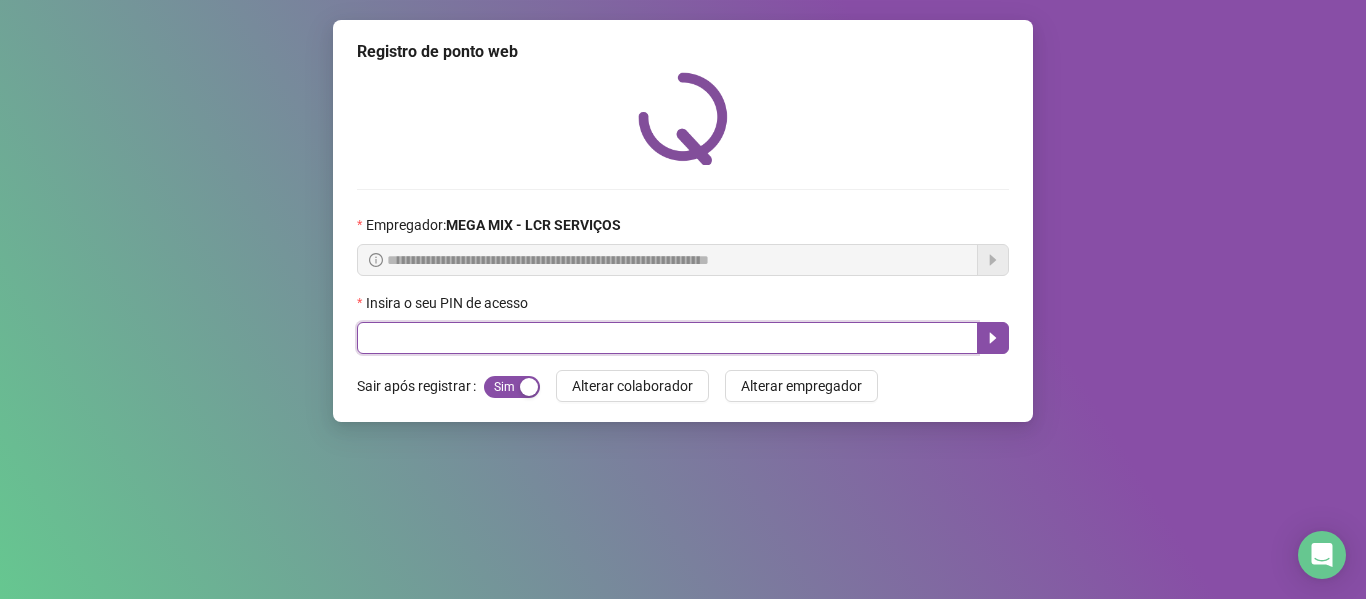 click at bounding box center [667, 338] 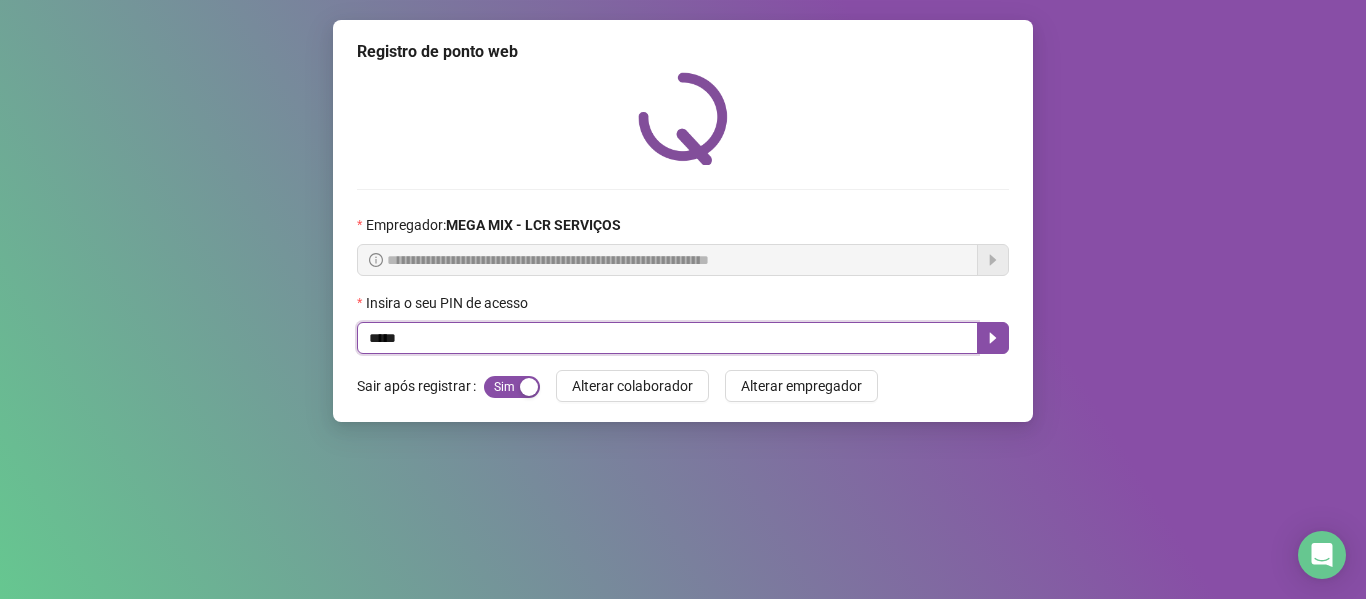 type on "*****" 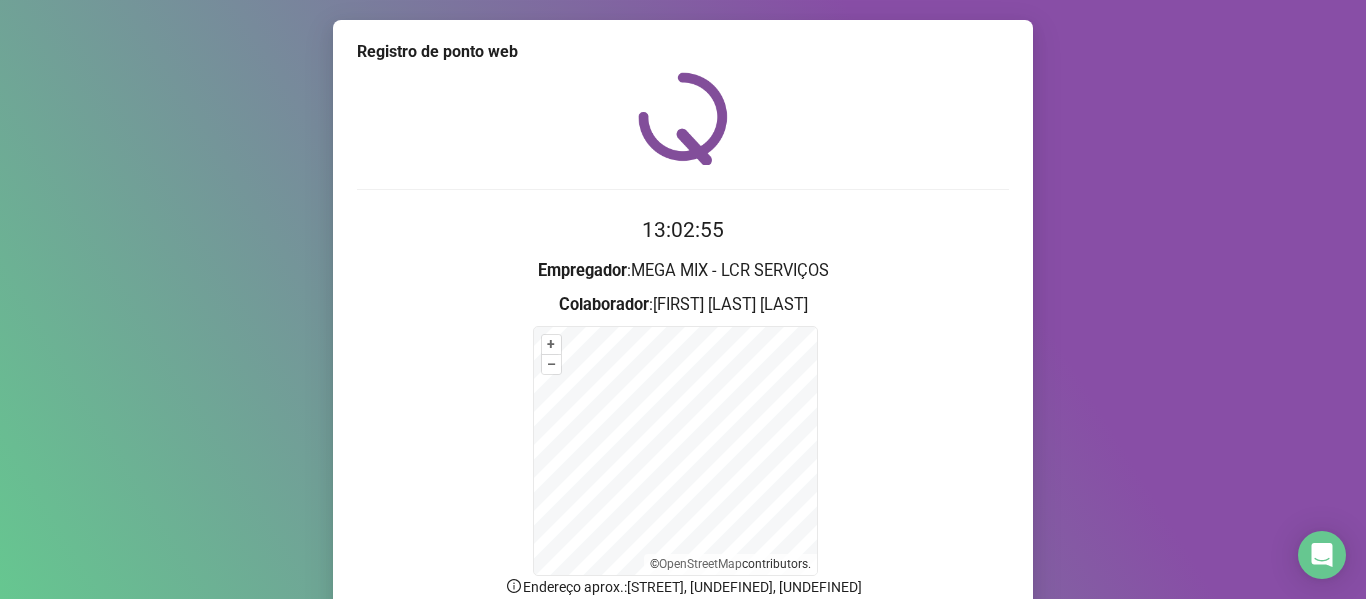 scroll, scrollTop: 176, scrollLeft: 0, axis: vertical 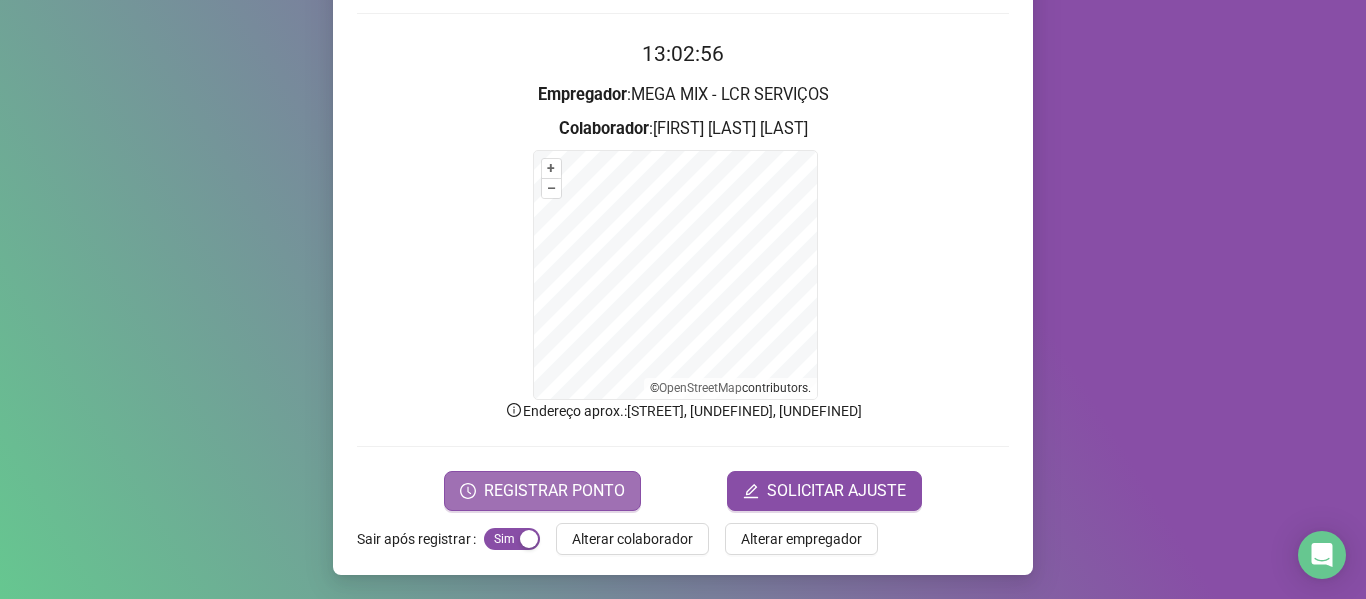 click on "REGISTRAR PONTO" at bounding box center (554, 491) 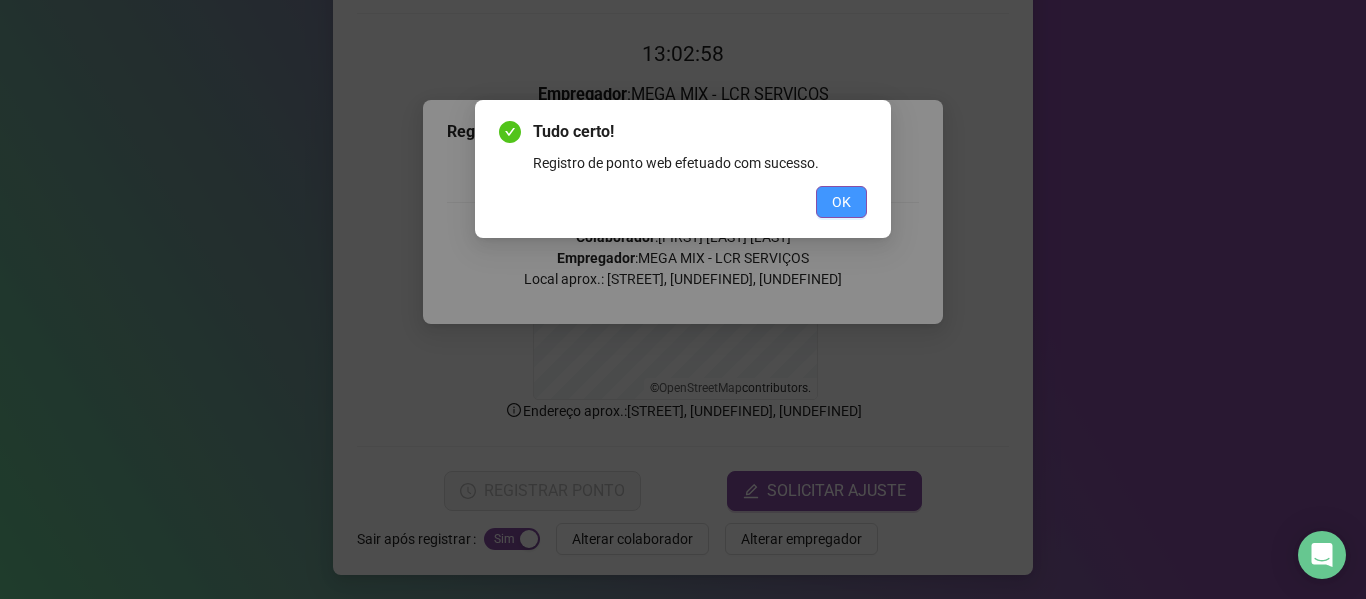 click on "OK" at bounding box center (841, 202) 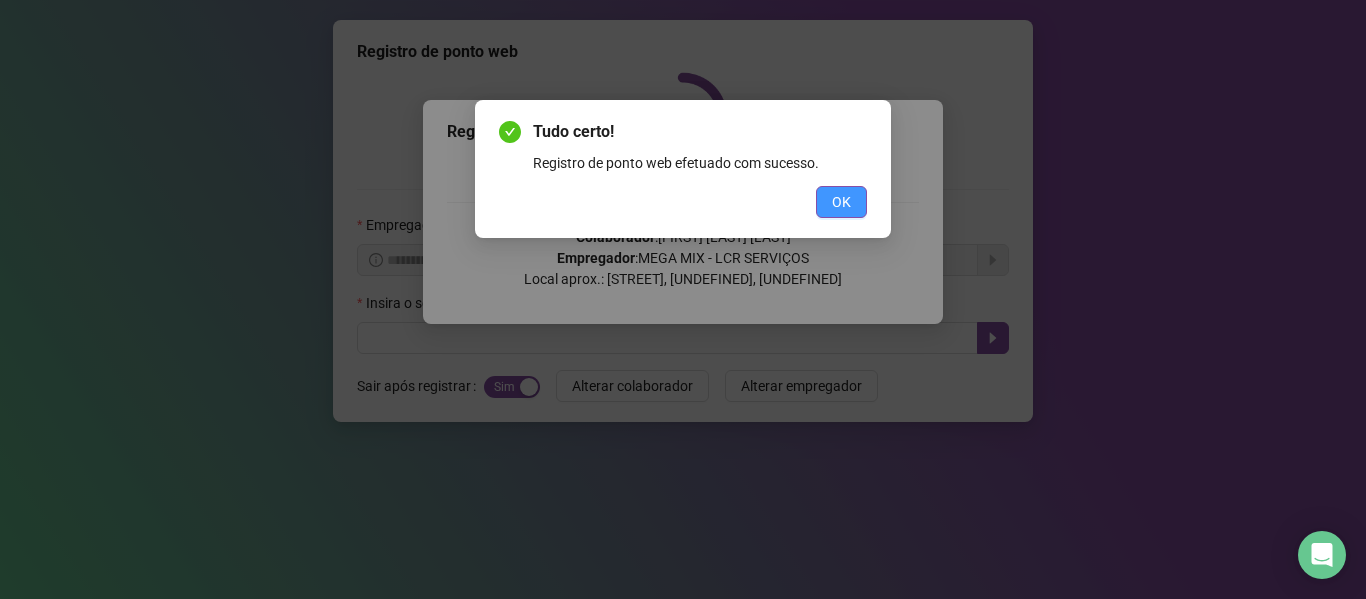 scroll, scrollTop: 0, scrollLeft: 0, axis: both 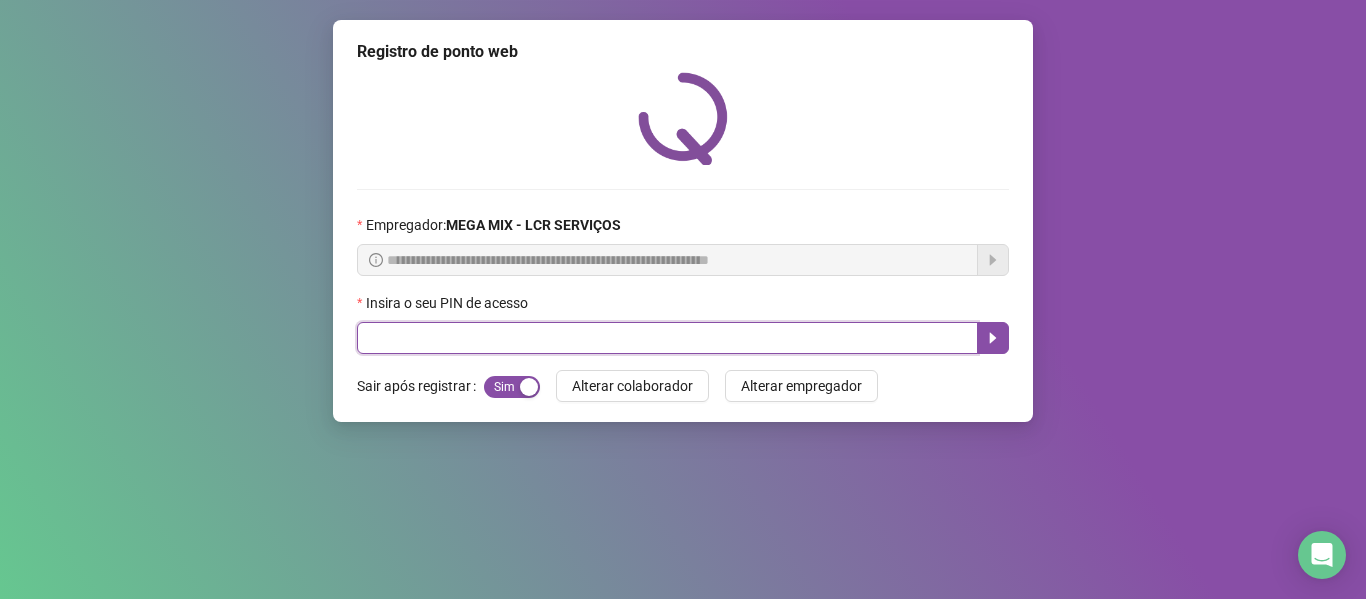 click at bounding box center [667, 338] 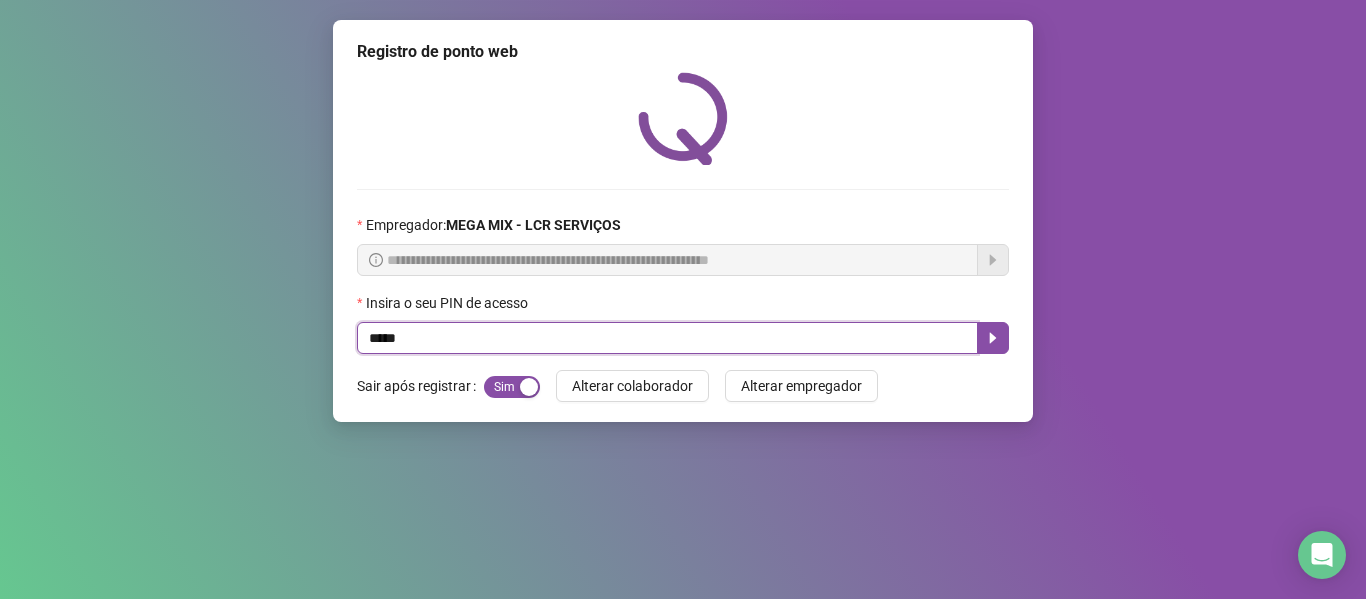 type on "*****" 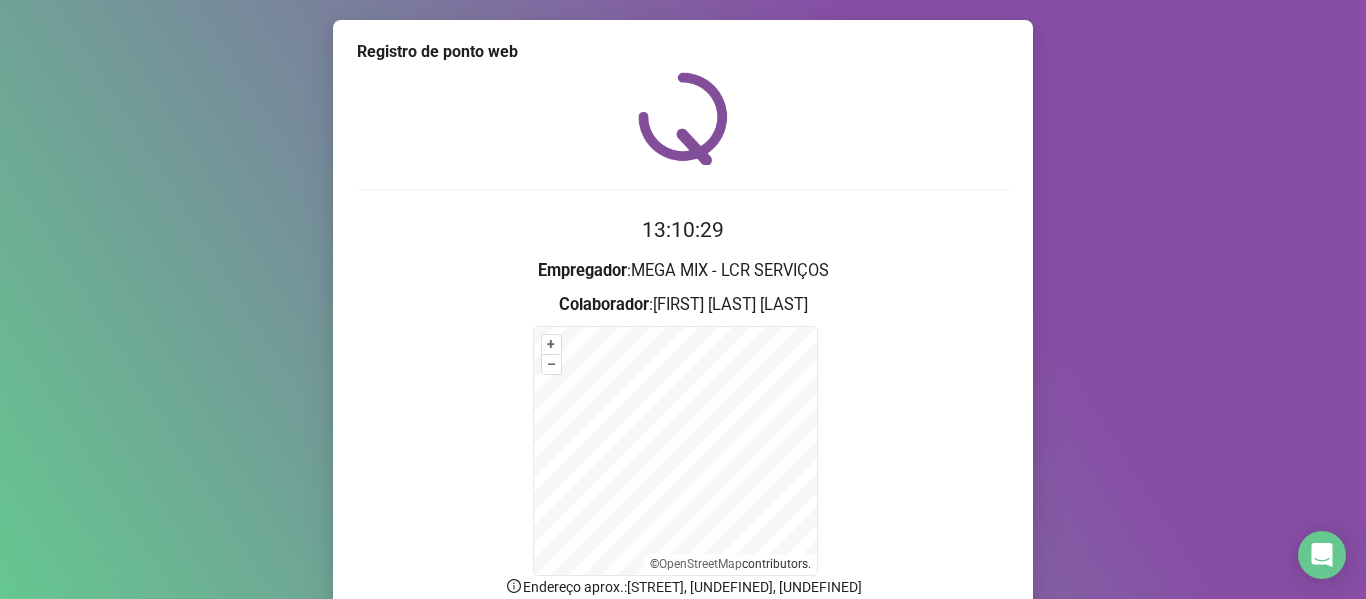 scroll, scrollTop: 100, scrollLeft: 0, axis: vertical 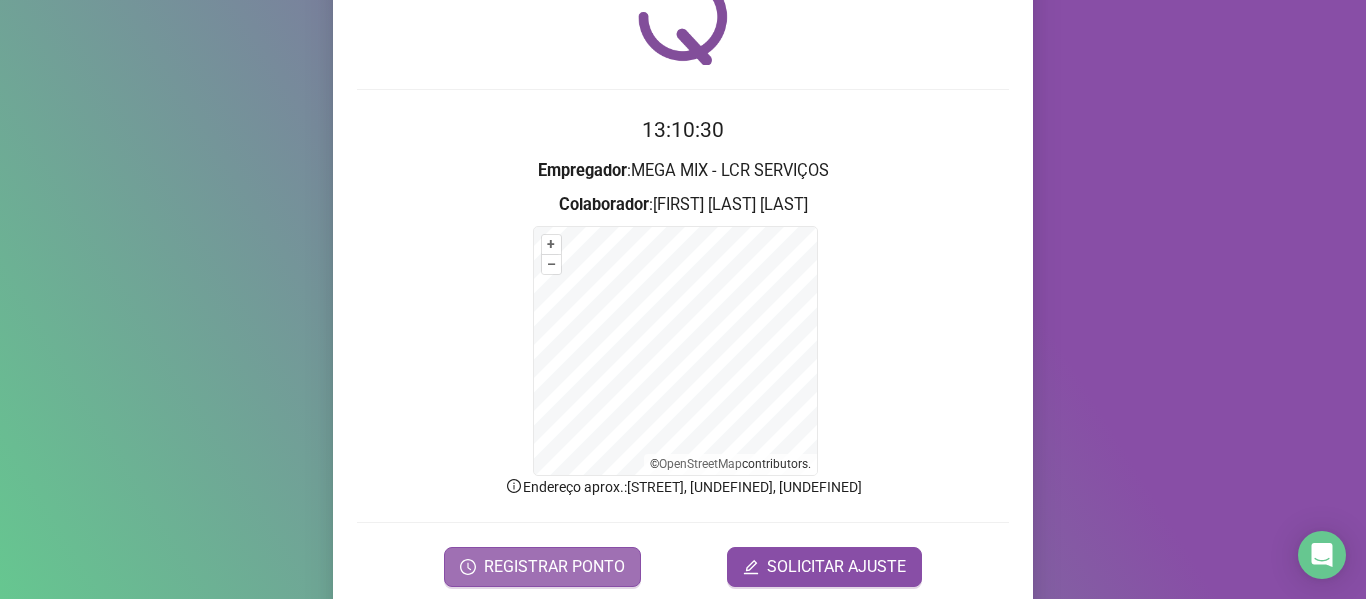 click on "REGISTRAR PONTO" at bounding box center (554, 567) 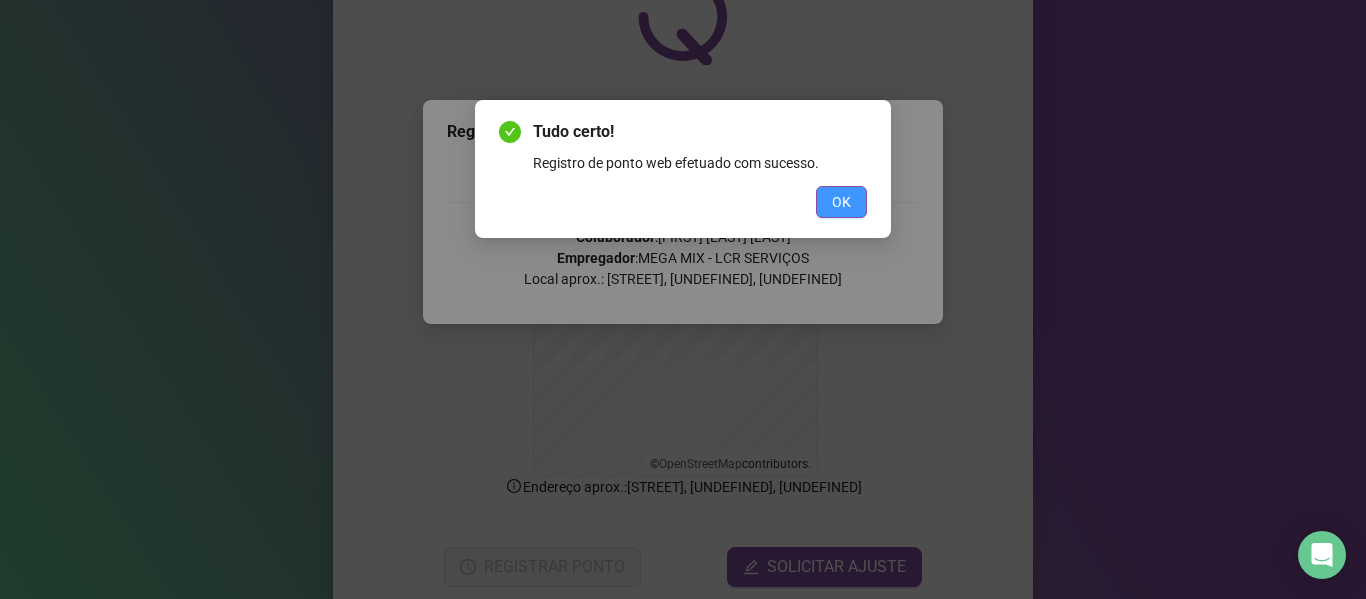 click on "OK" at bounding box center [841, 202] 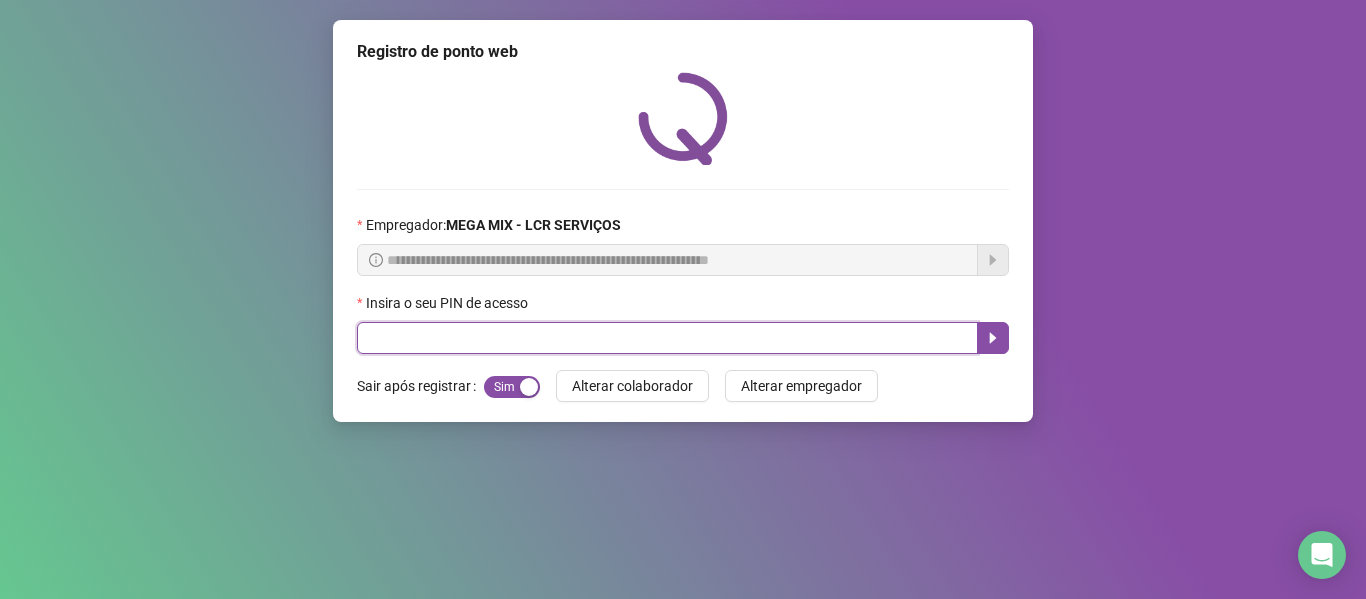 click at bounding box center (667, 338) 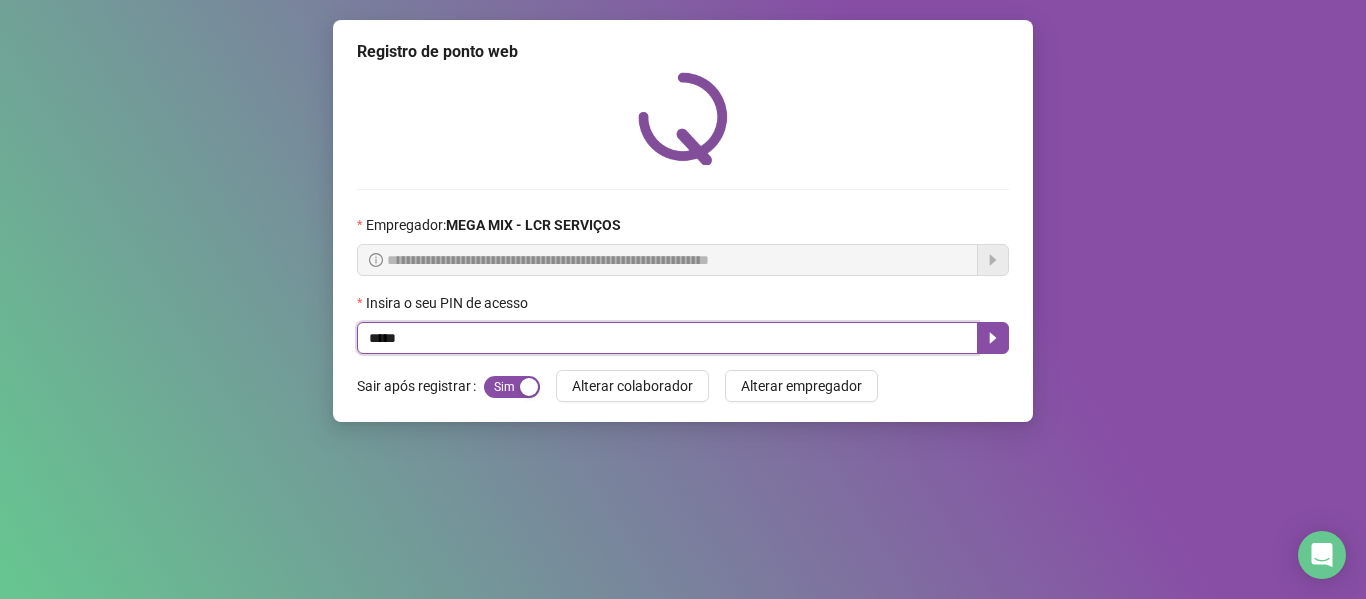 type on "*****" 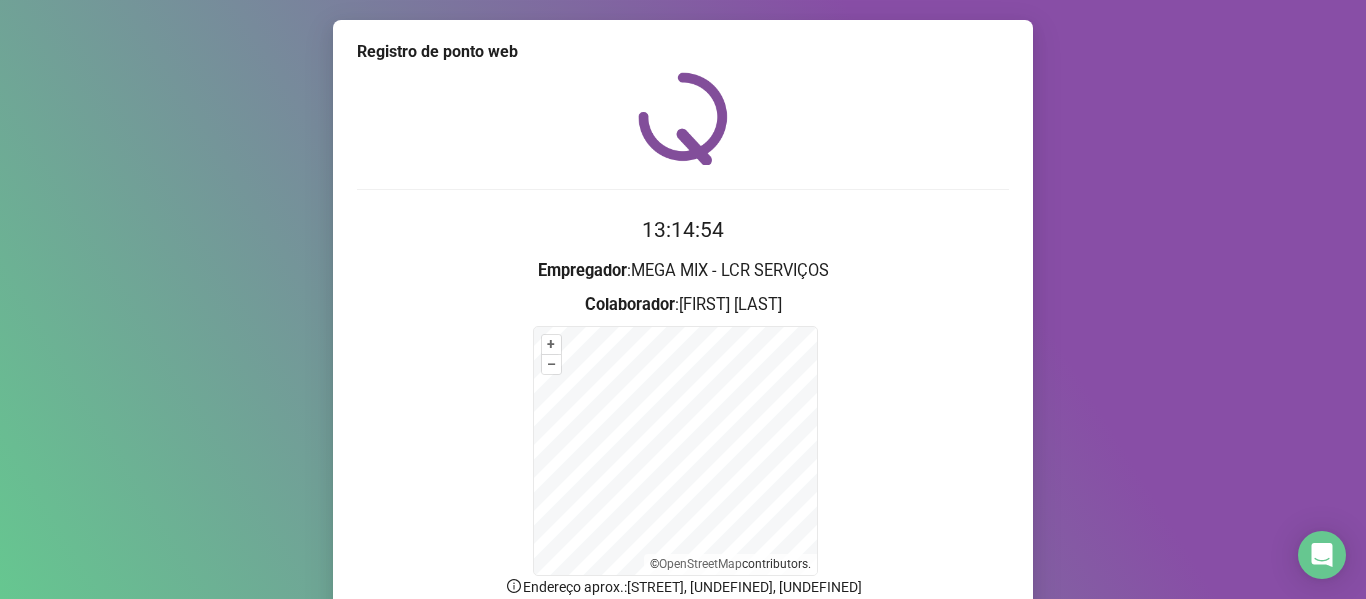 scroll, scrollTop: 176, scrollLeft: 0, axis: vertical 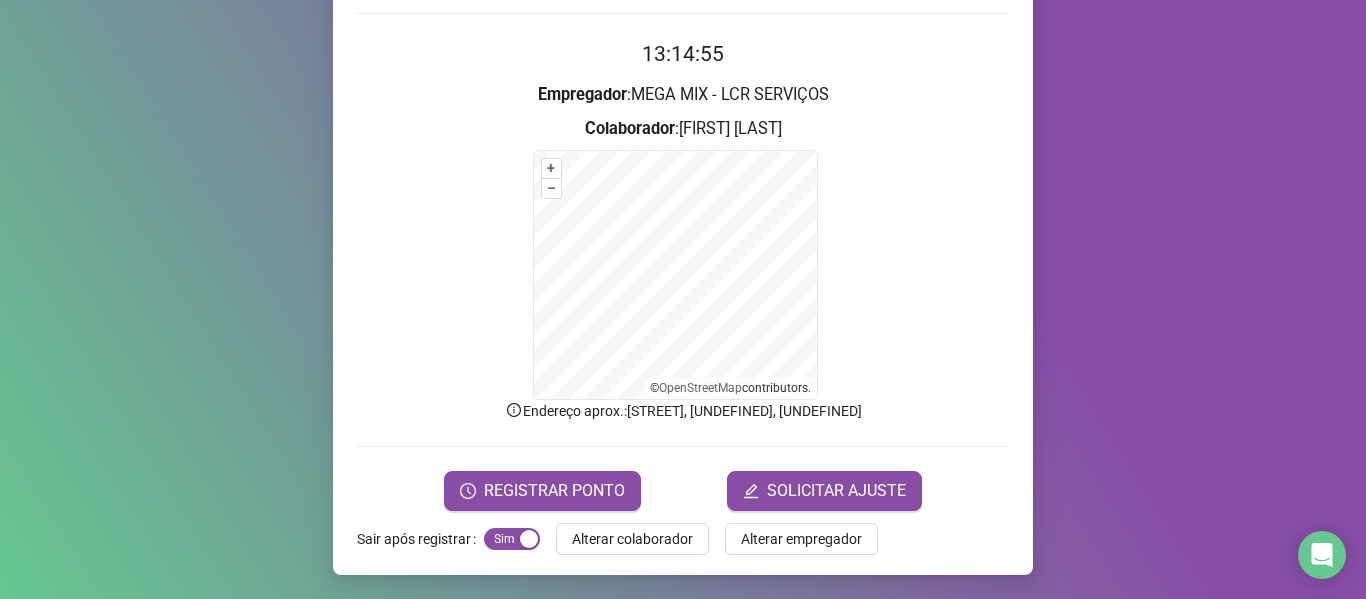 click on "REGISTRAR PONTO SOLICITAR AJUSTE" at bounding box center (683, 491) 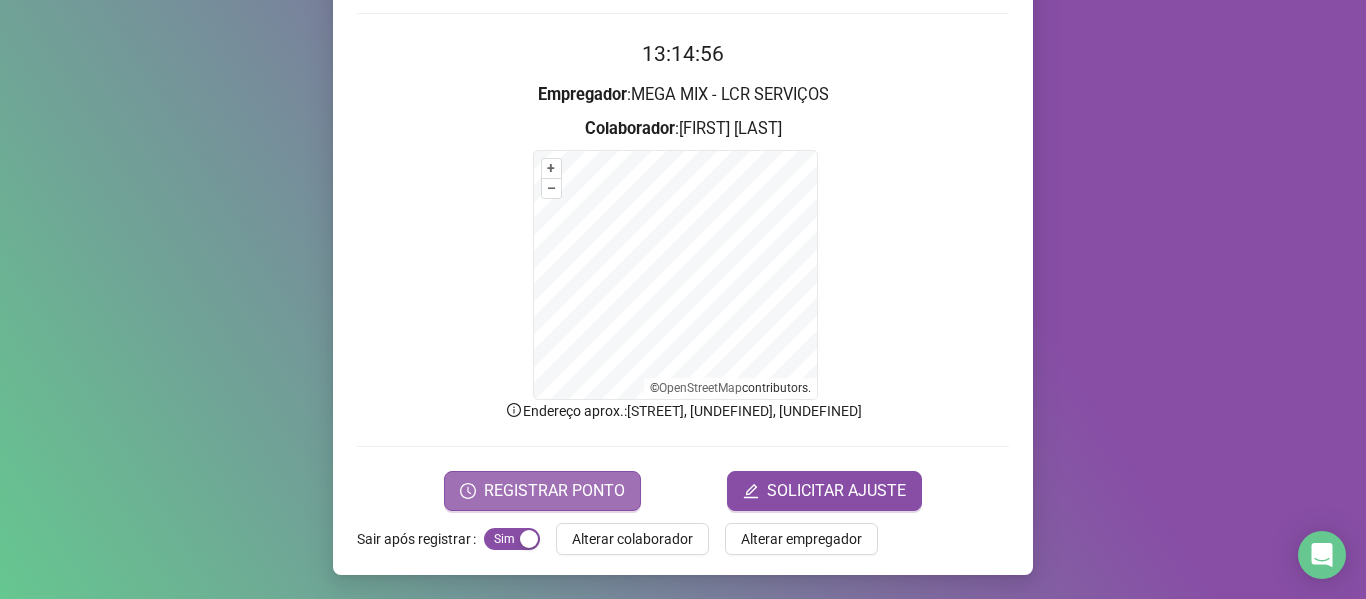 click on "REGISTRAR PONTO" at bounding box center [542, 491] 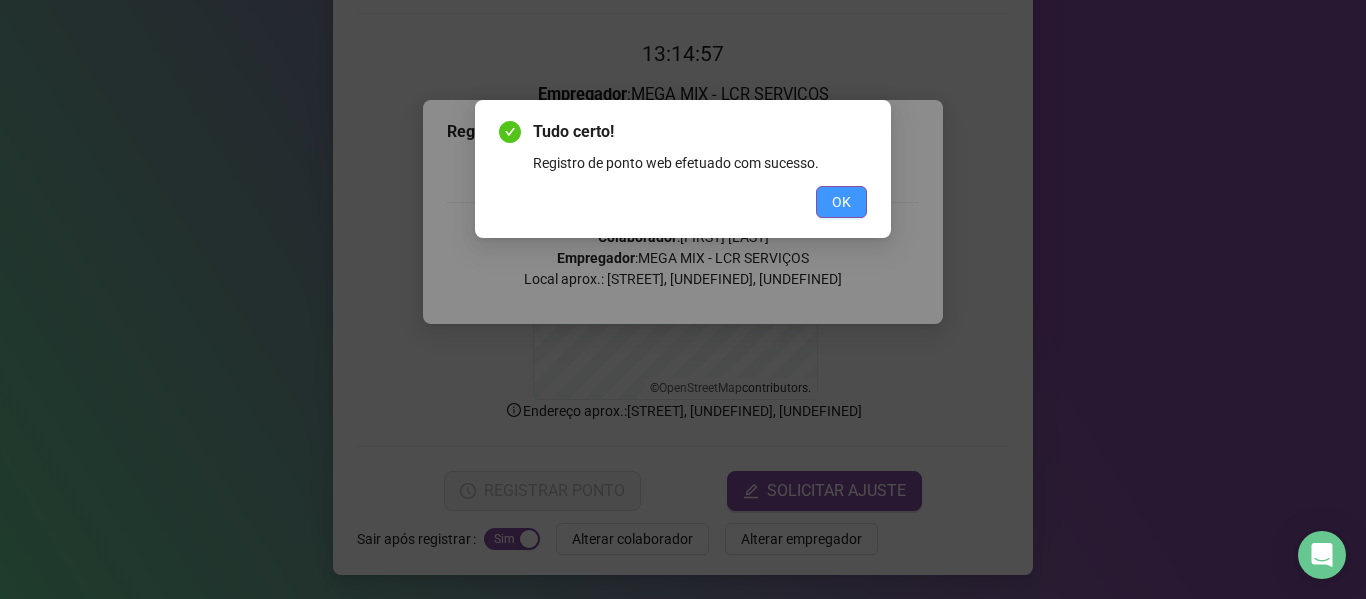 click on "OK" at bounding box center (841, 202) 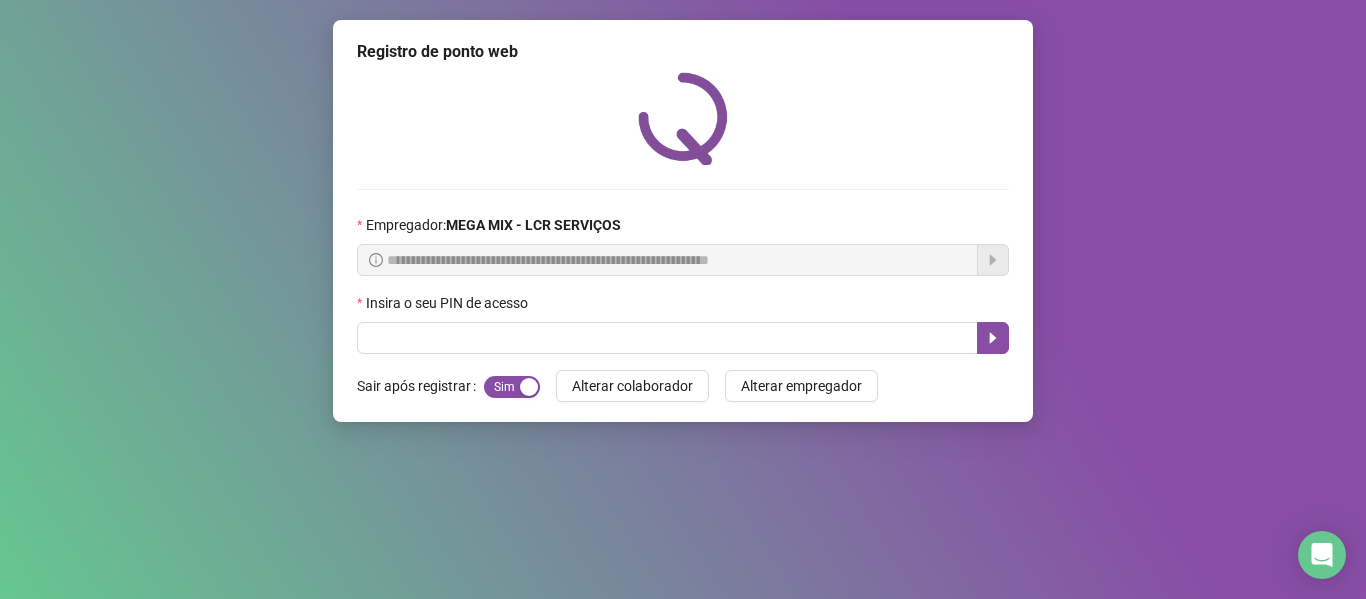 scroll, scrollTop: 0, scrollLeft: 0, axis: both 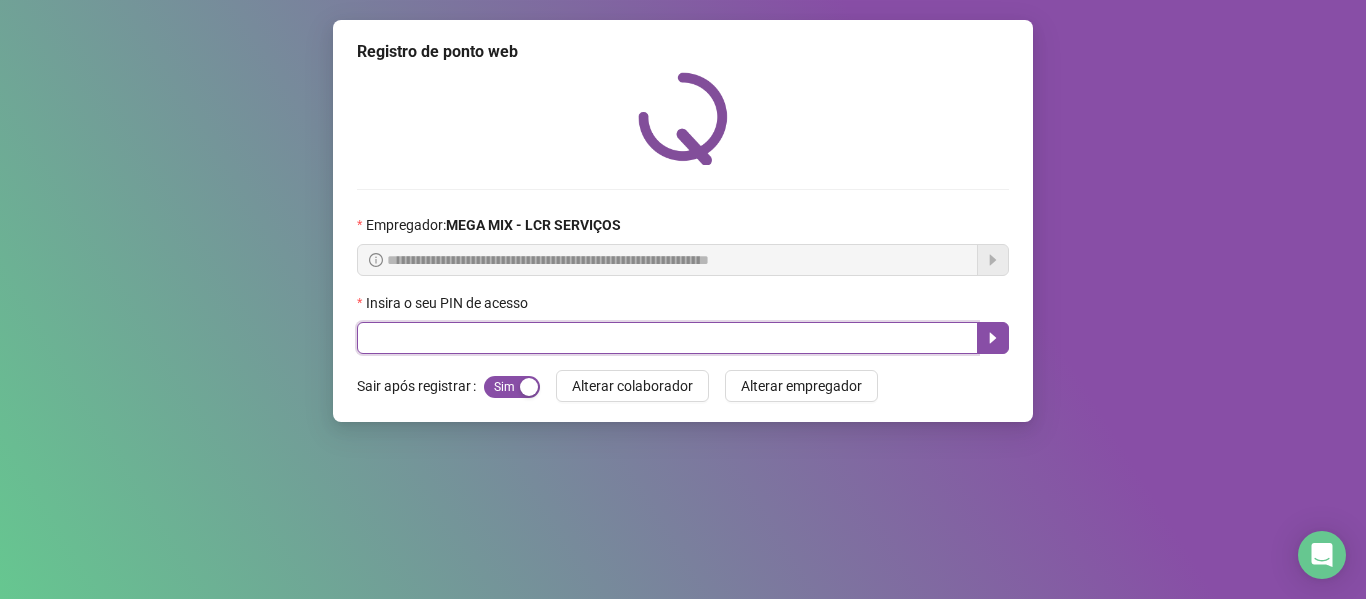 click at bounding box center (667, 338) 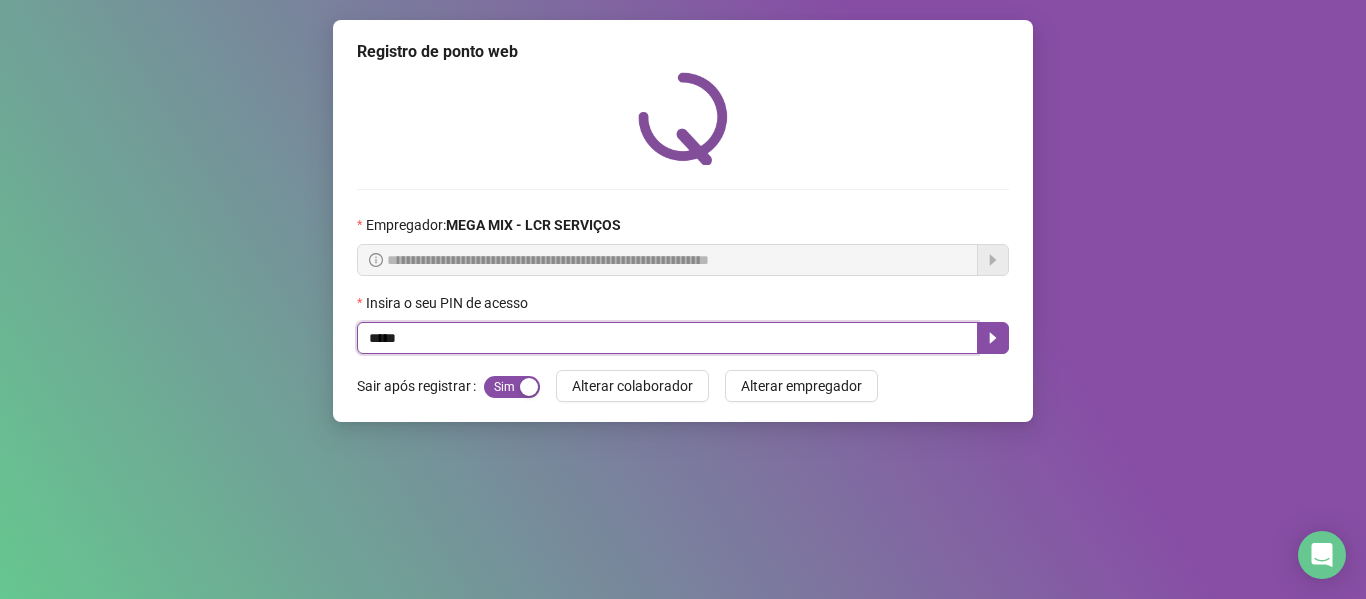 type on "*****" 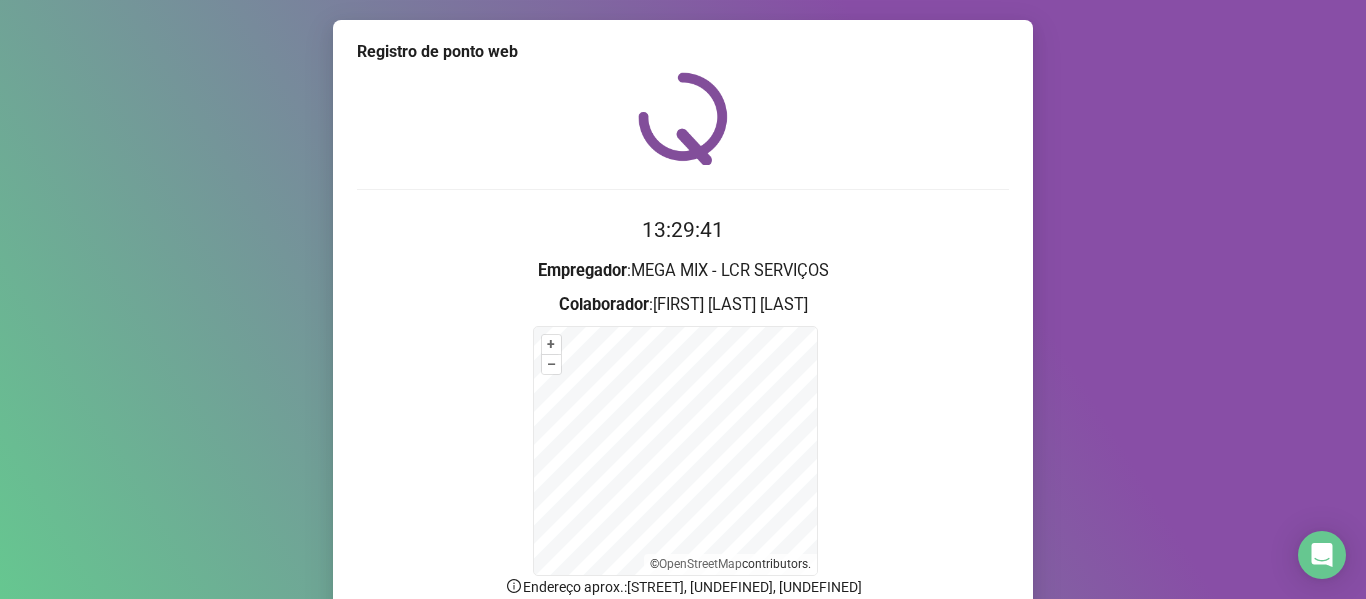 scroll, scrollTop: 176, scrollLeft: 0, axis: vertical 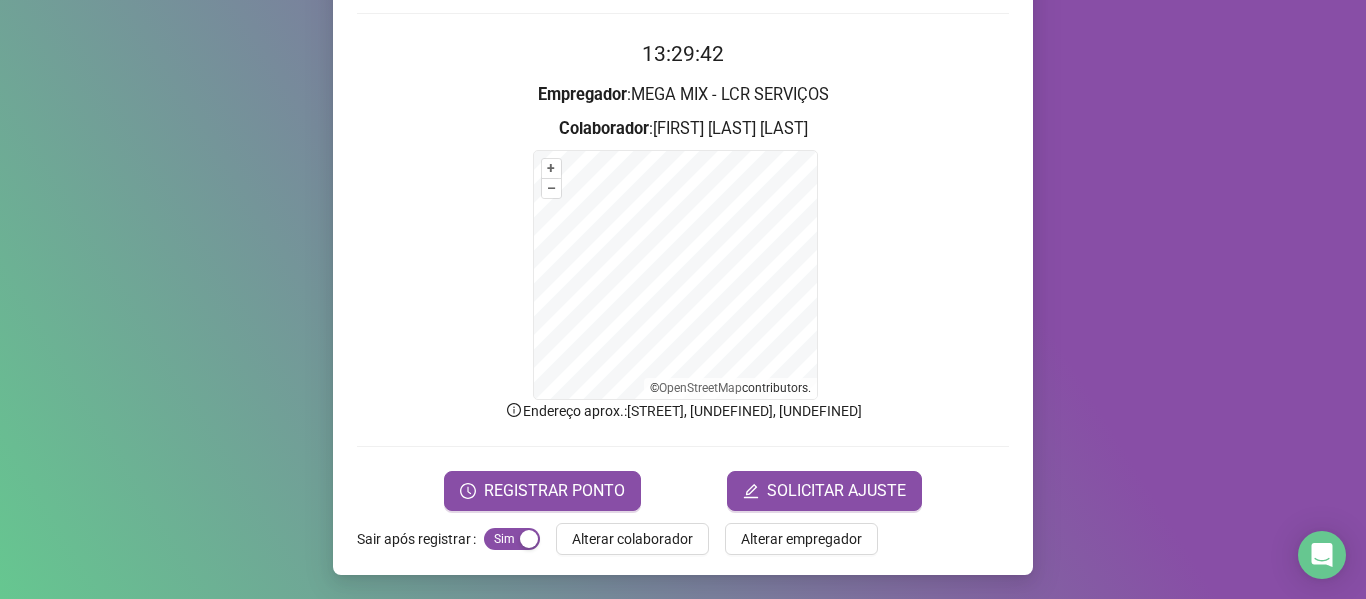click on "[TIME] Empregador :  MEGA MIX - LCR SERVIÇOS Colaborador :  [FIRST] [LAST]  + – ⇧ › ©  OpenStreetMap  contributors. Endereço aprox. :  [STREET], [UNDEFINED], [UNDEFINED] REGISTRAR PONTO SOLICITAR AJUSTE" at bounding box center (683, 274) 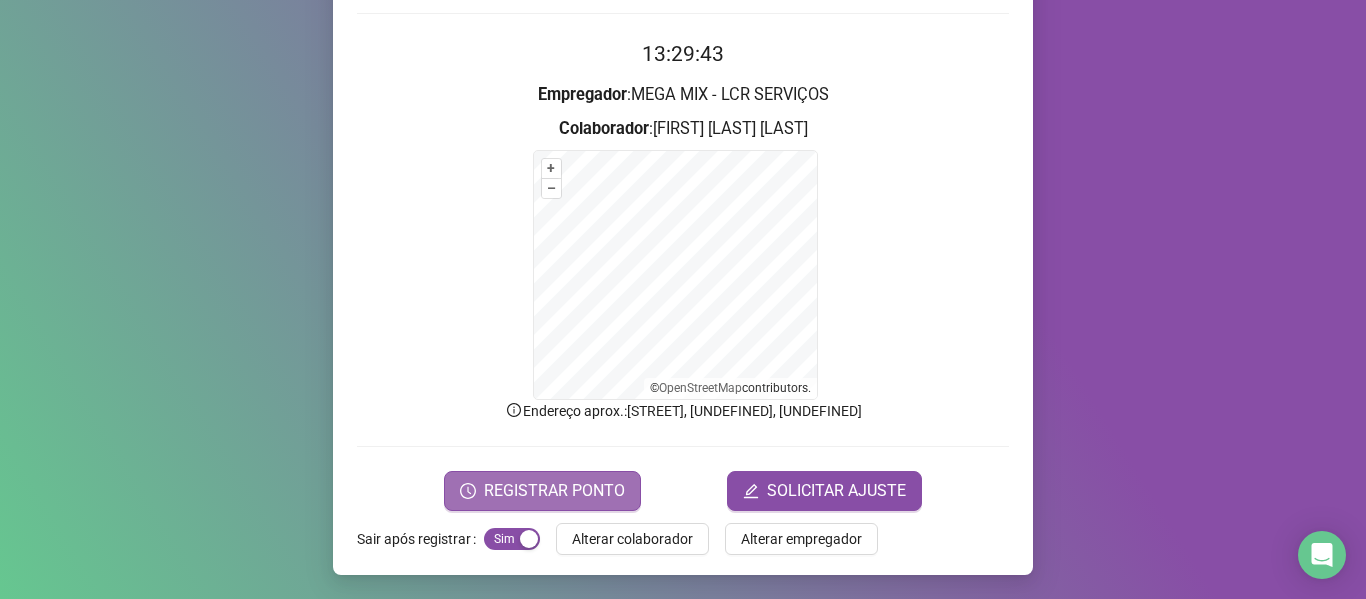 click on "REGISTRAR PONTO" at bounding box center [554, 491] 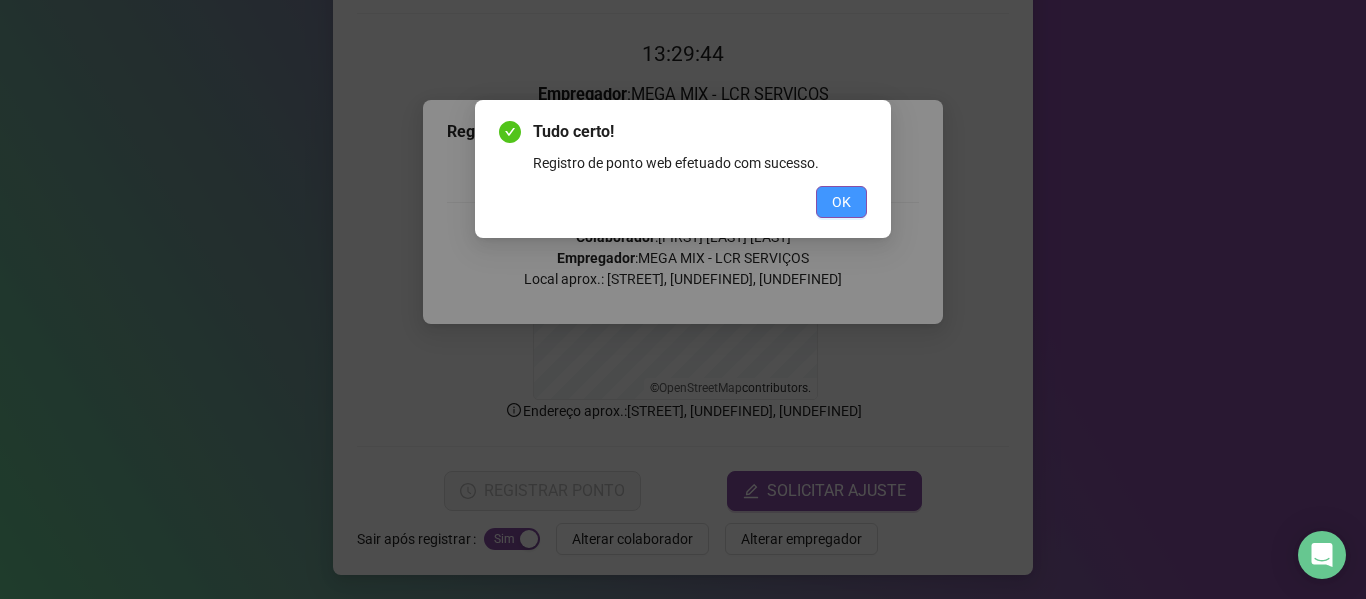 click on "OK" at bounding box center [841, 202] 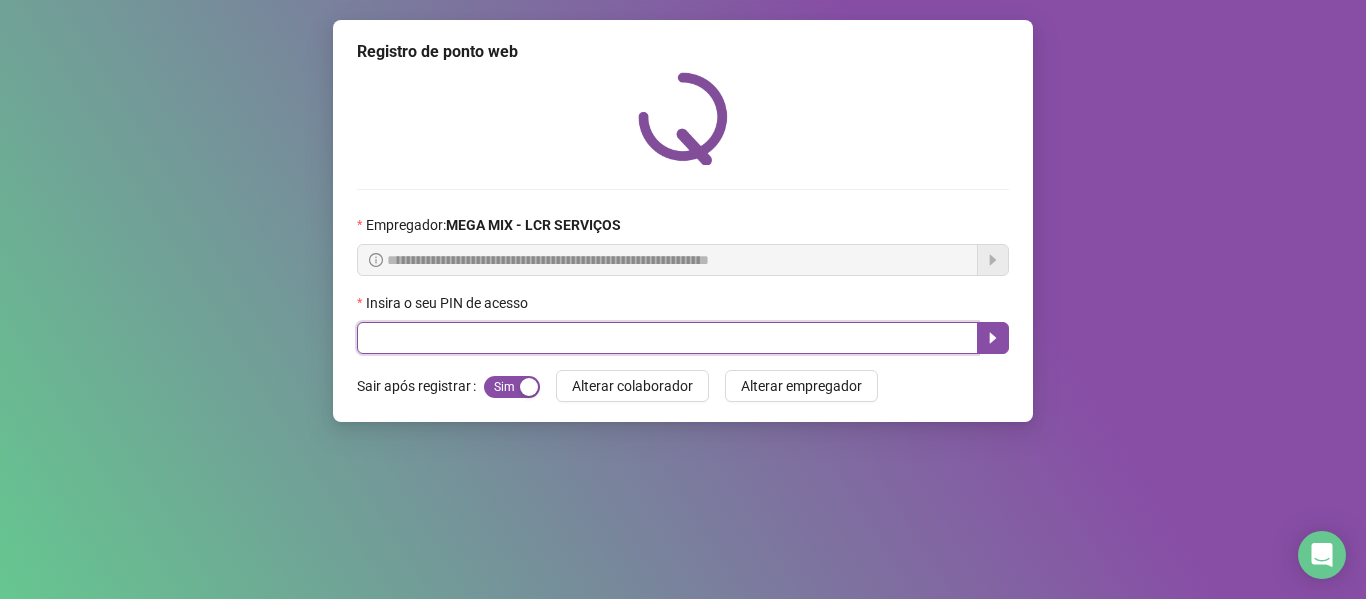 click at bounding box center [667, 338] 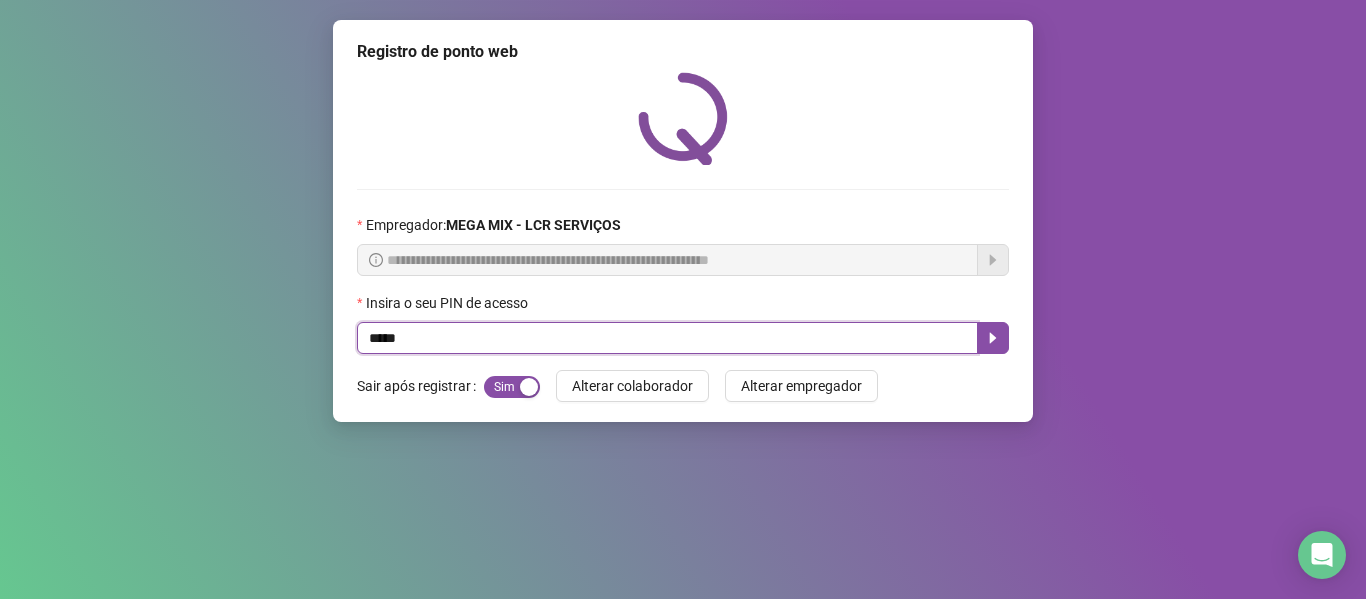 type on "*****" 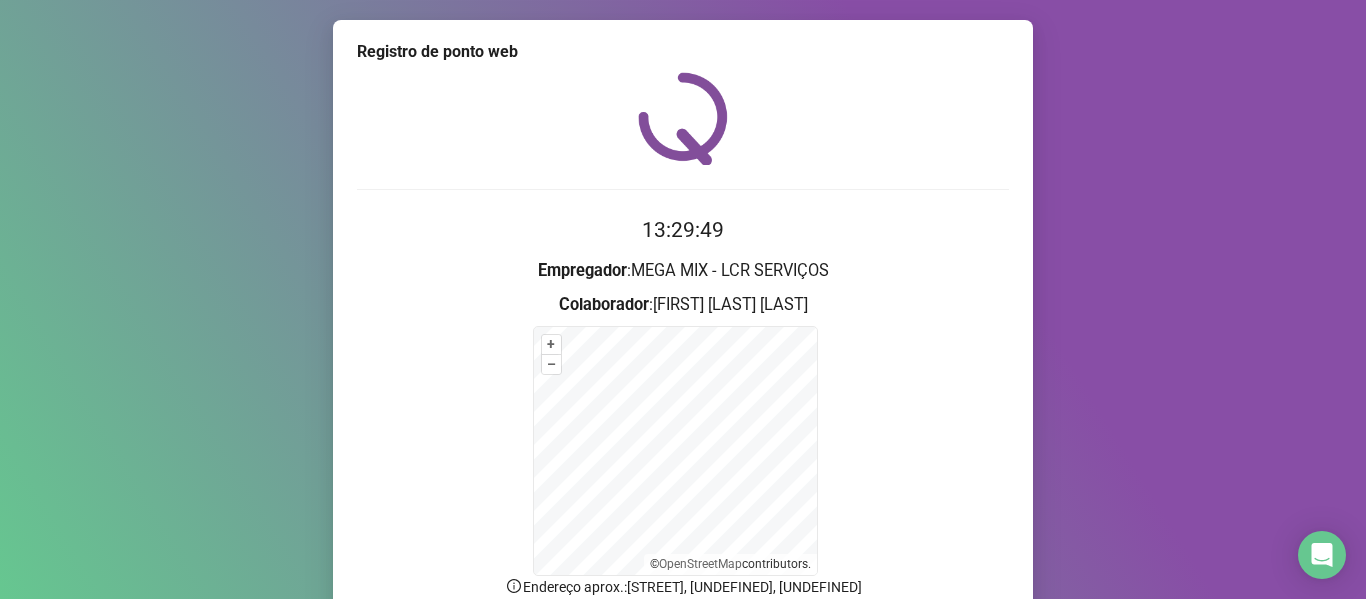 scroll, scrollTop: 100, scrollLeft: 0, axis: vertical 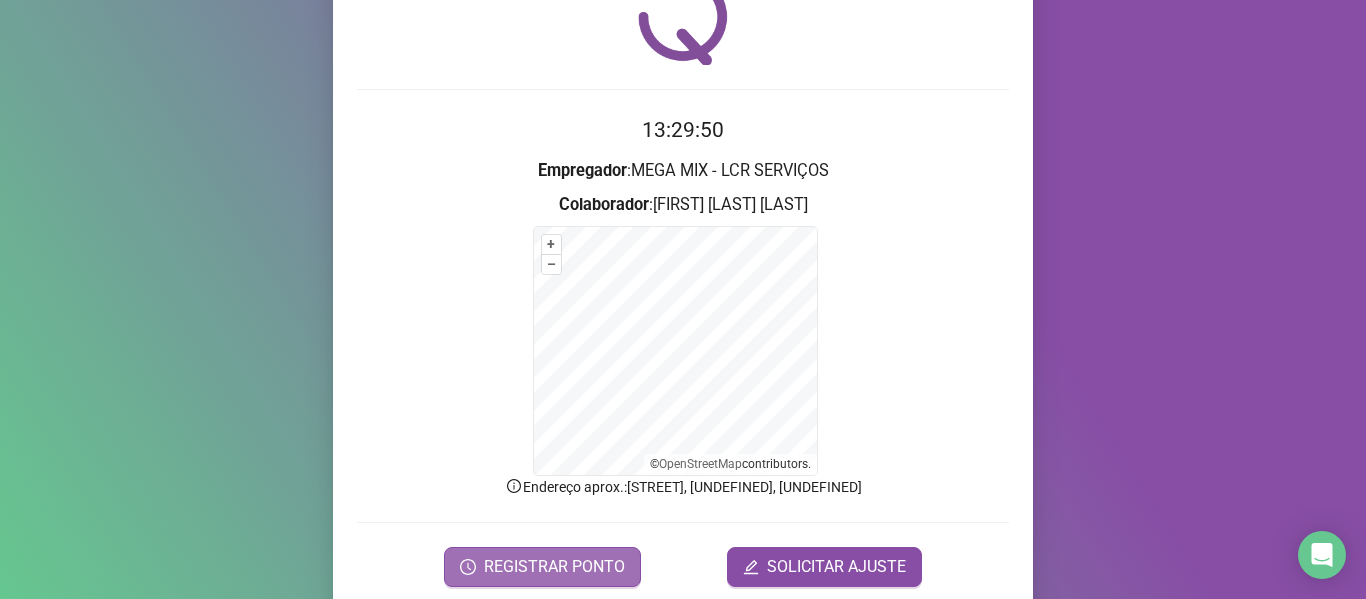 click on "REGISTRAR PONTO" at bounding box center (554, 567) 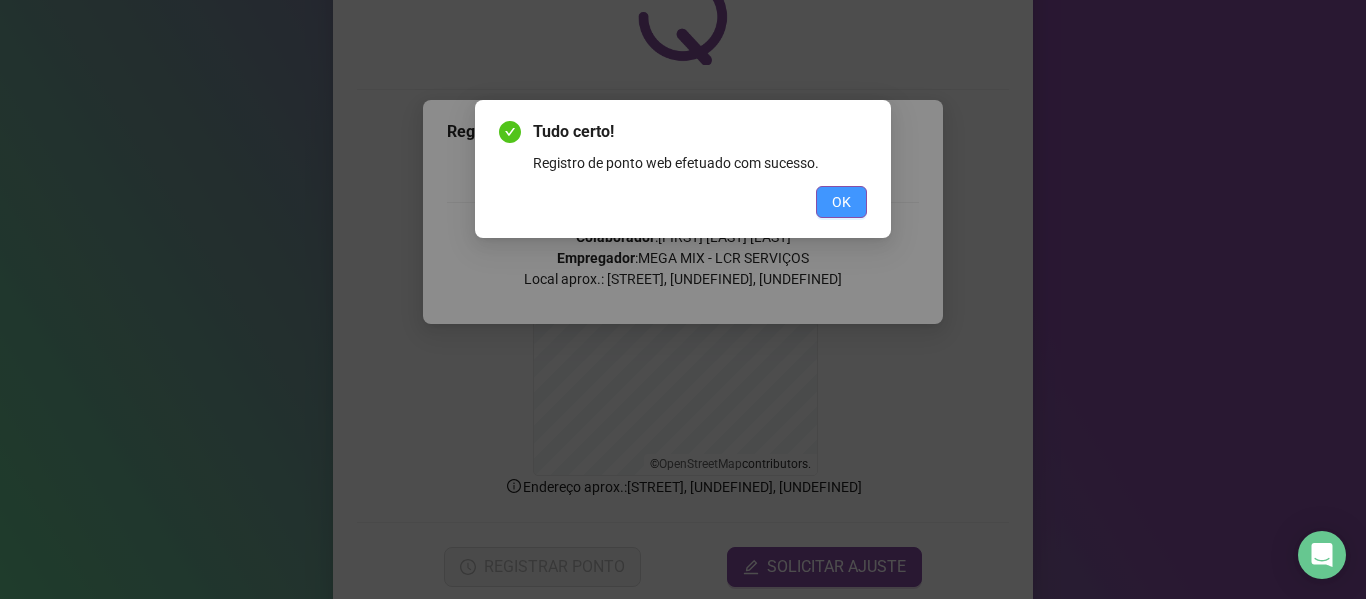 click on "OK" at bounding box center (841, 202) 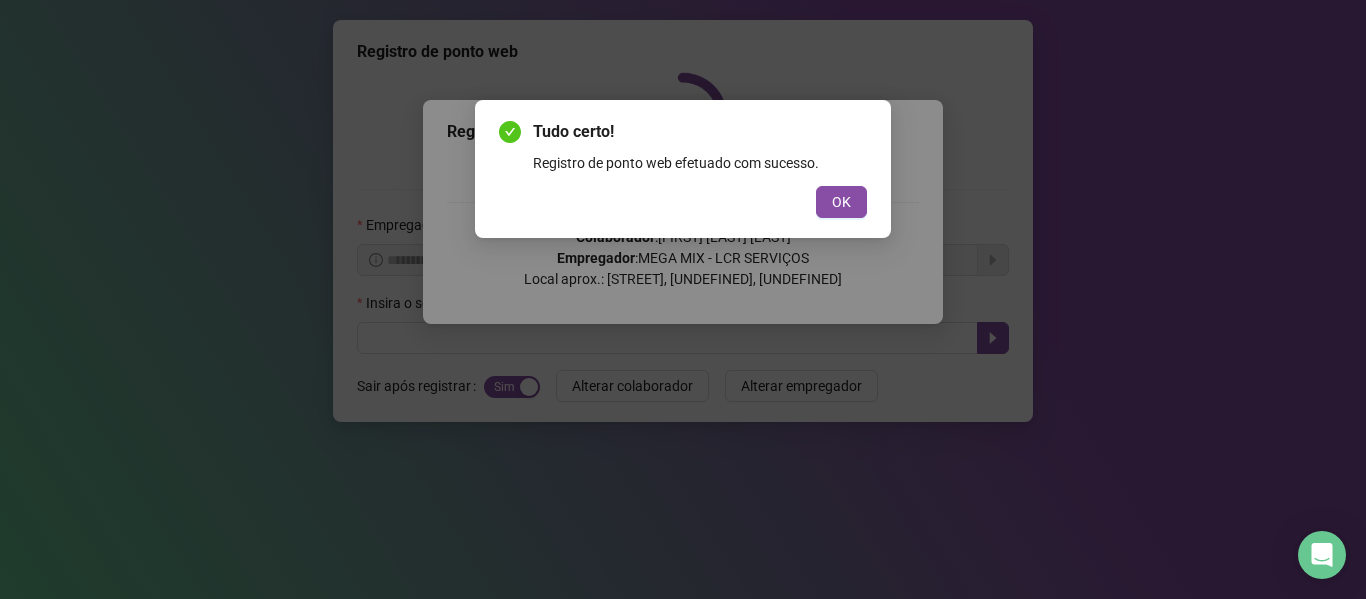 scroll, scrollTop: 0, scrollLeft: 0, axis: both 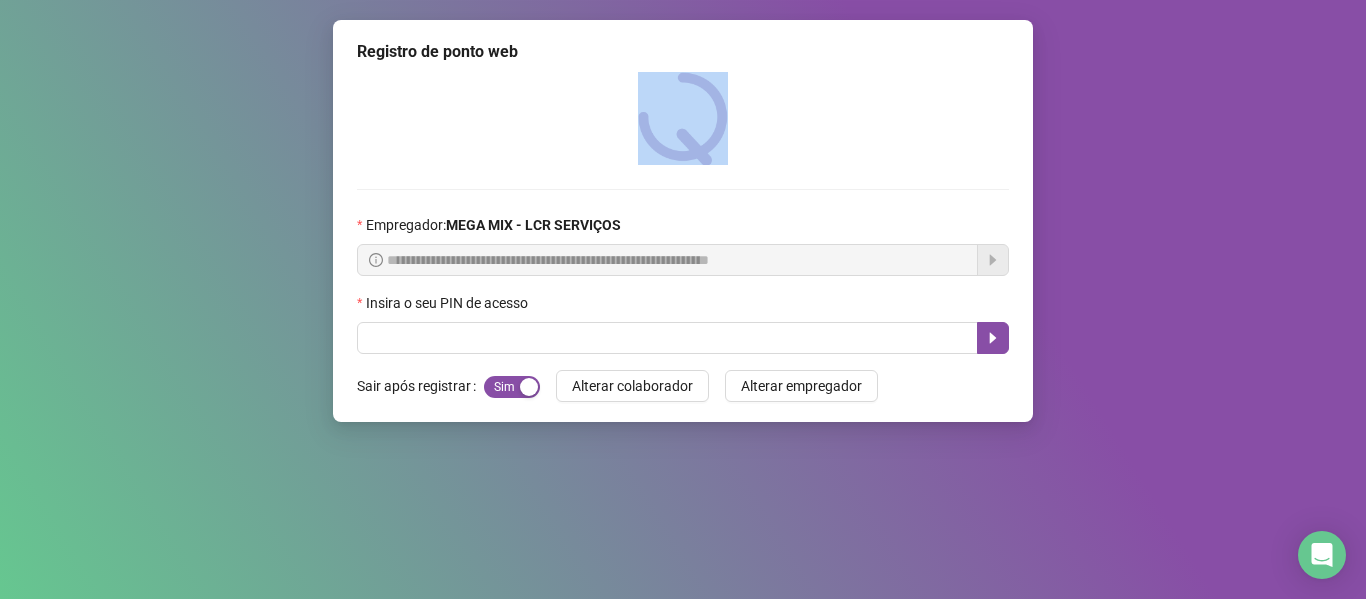 click at bounding box center [683, 118] 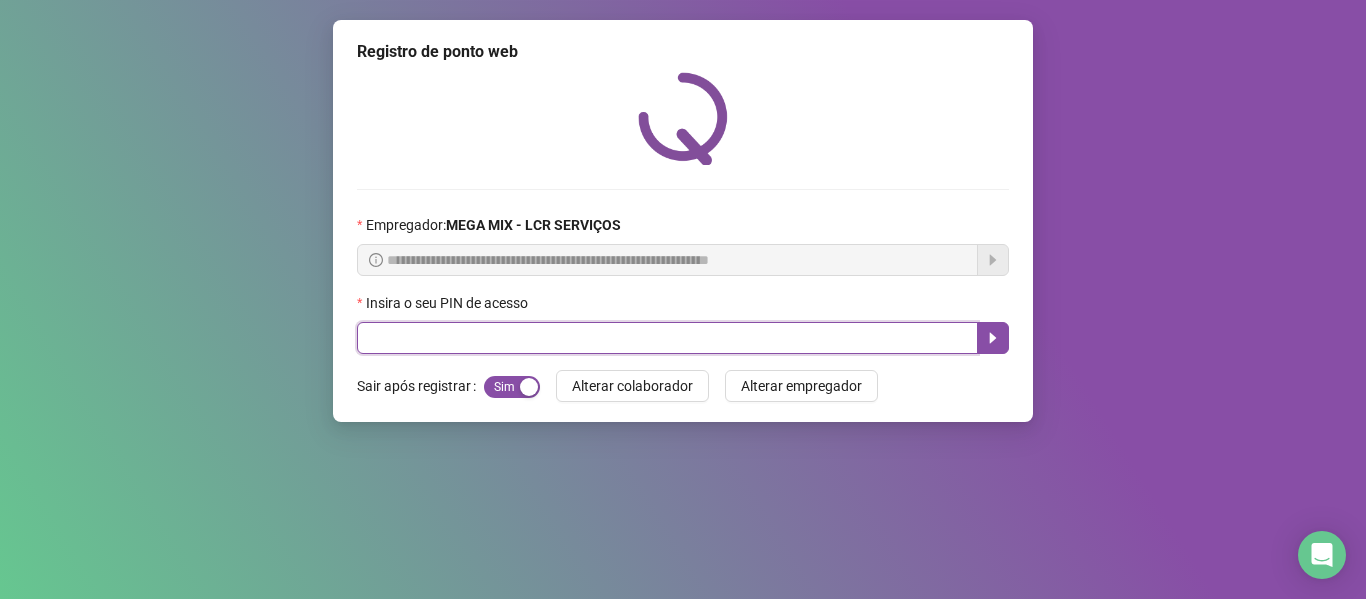 click at bounding box center (667, 338) 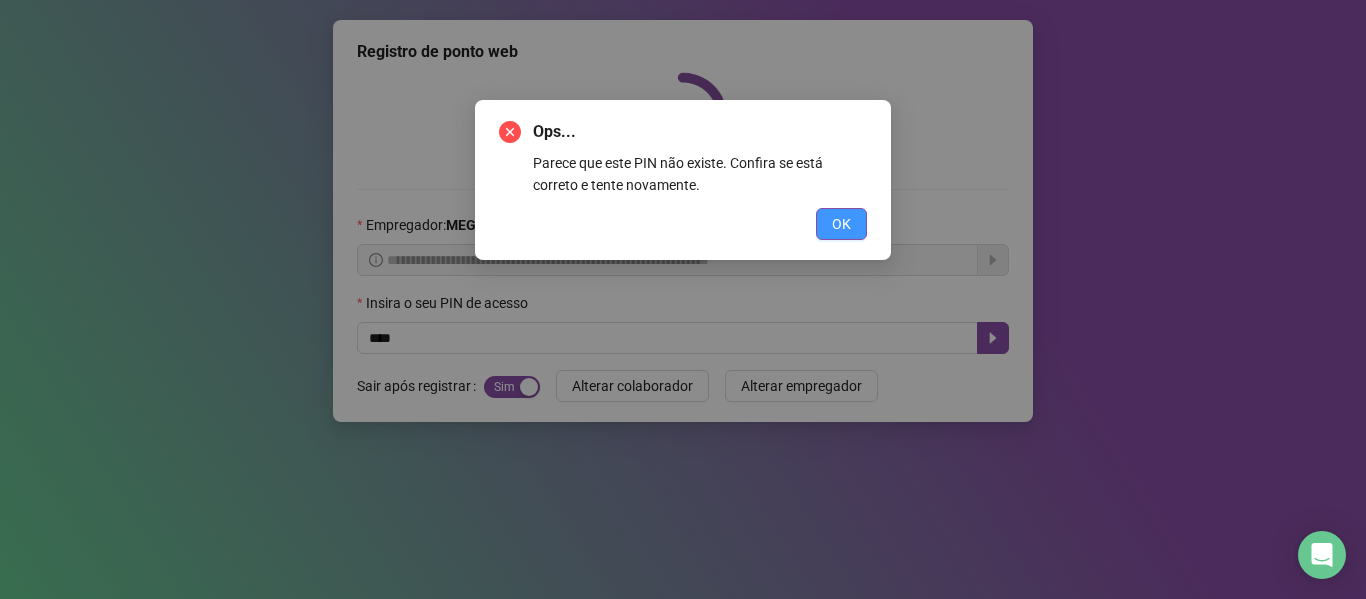 click on "OK" at bounding box center [841, 224] 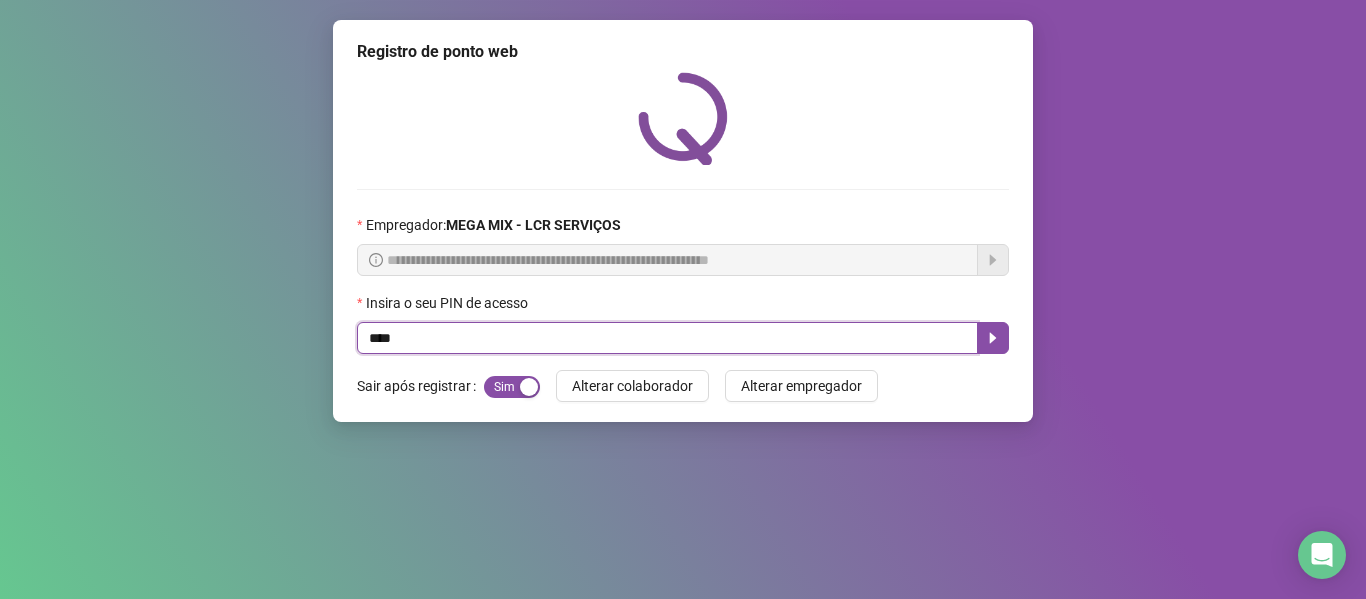 click on "****" at bounding box center [667, 338] 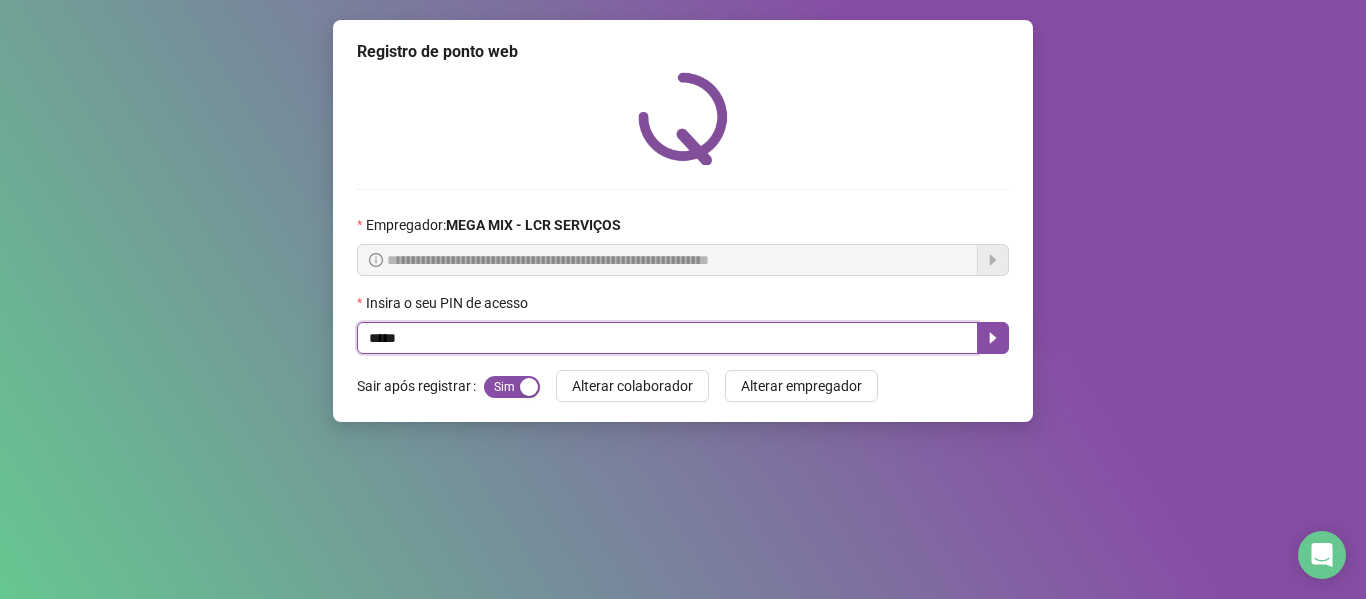 type on "*****" 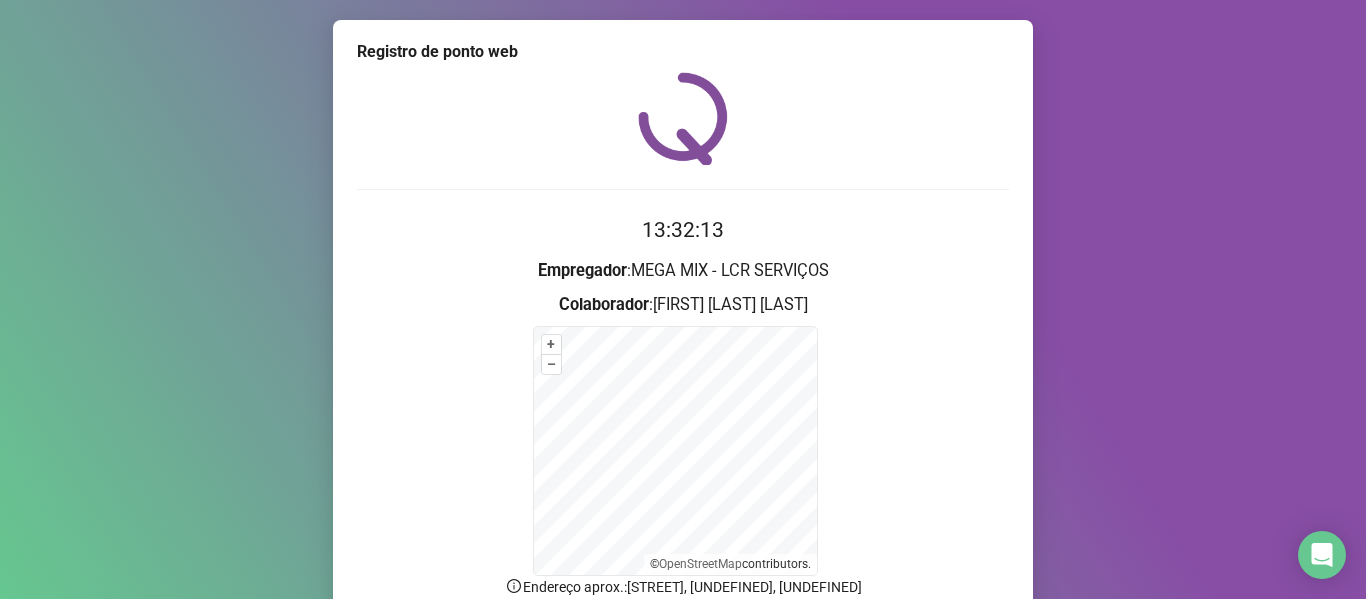 scroll, scrollTop: 176, scrollLeft: 0, axis: vertical 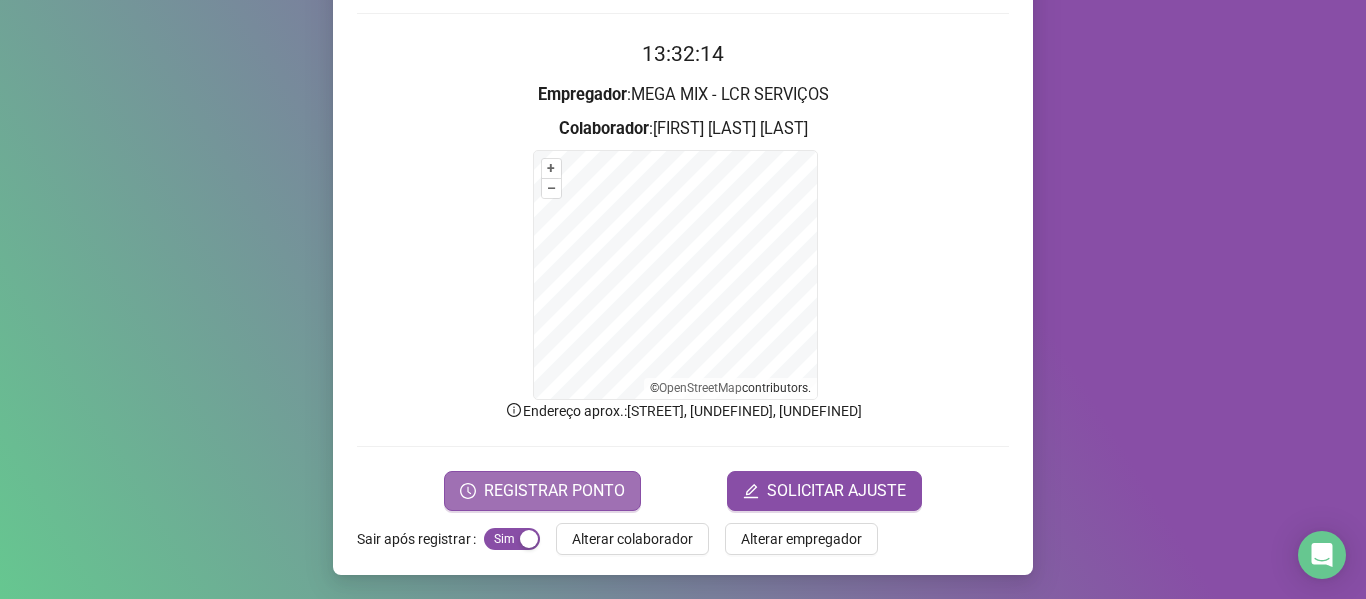 click on "REGISTRAR PONTO" at bounding box center [542, 491] 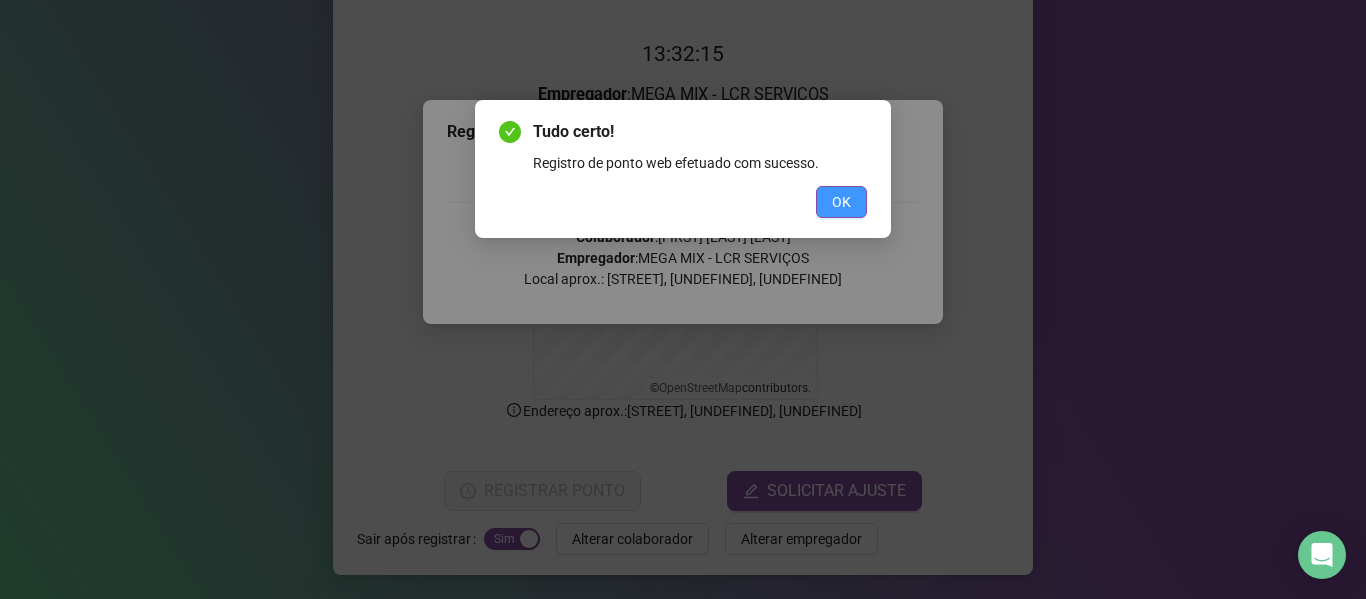 click on "OK" at bounding box center [841, 202] 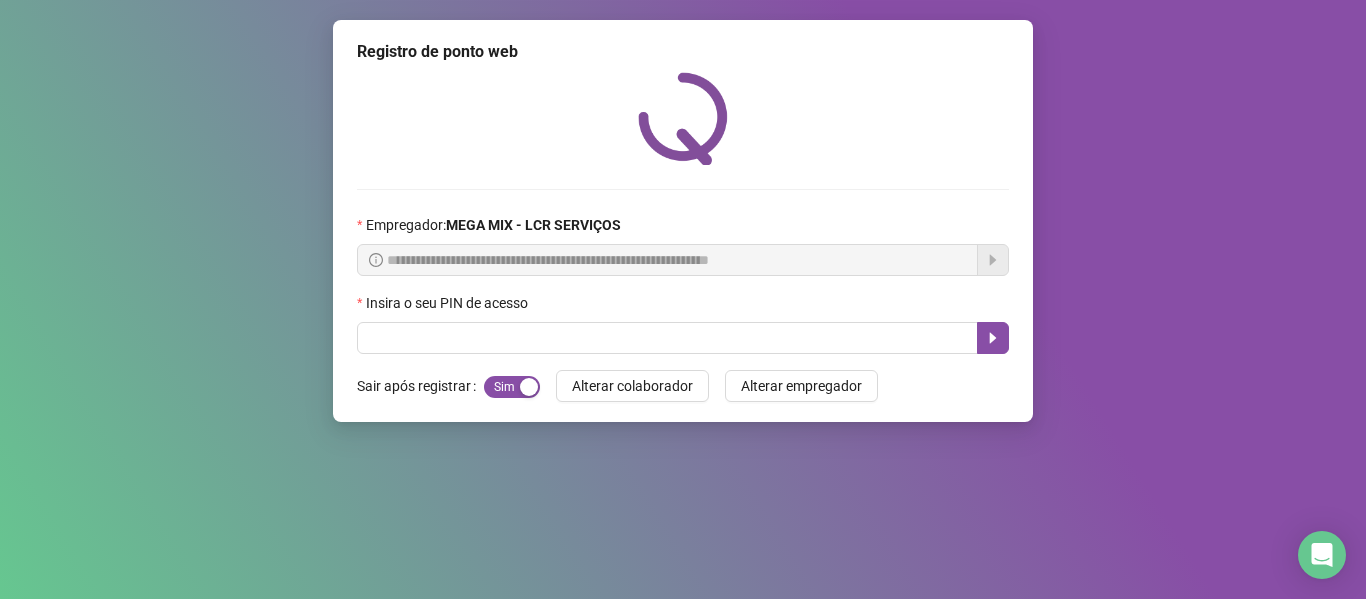 scroll, scrollTop: 0, scrollLeft: 0, axis: both 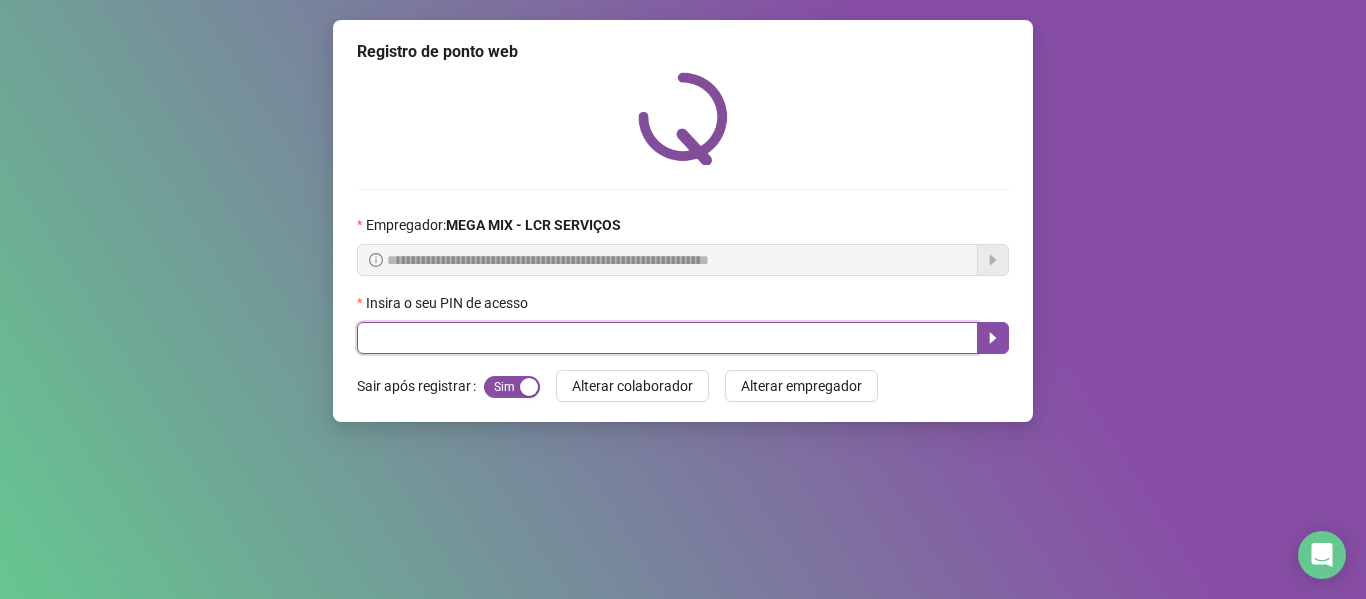 click at bounding box center (667, 338) 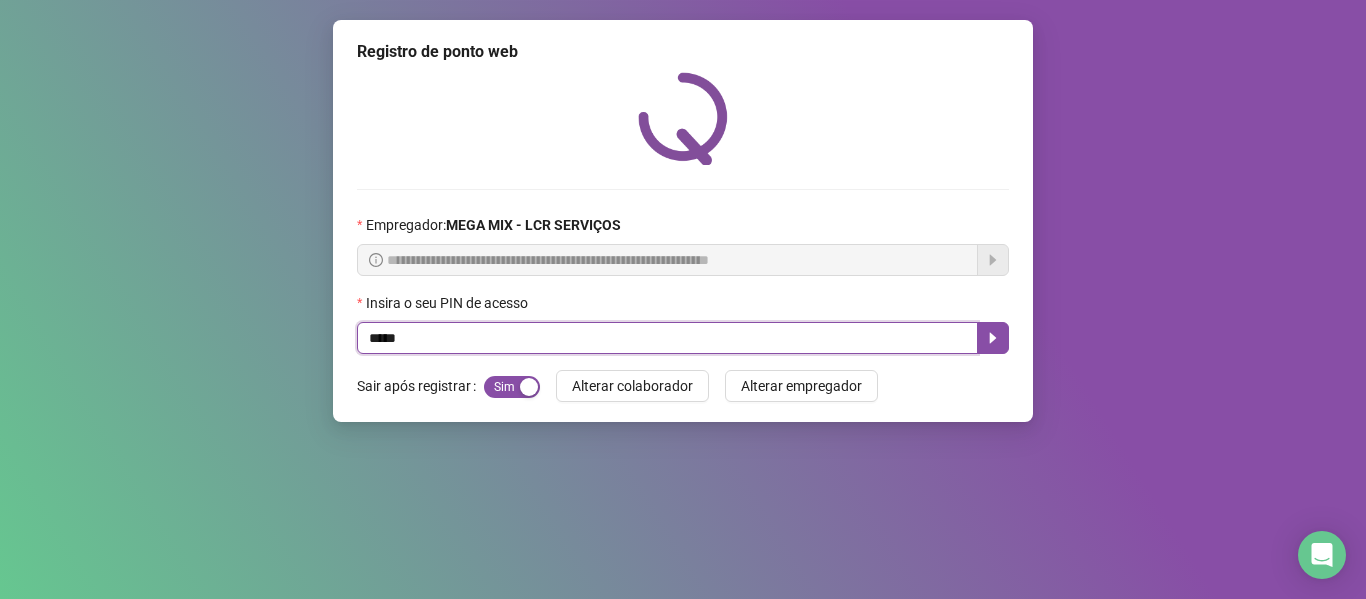 type on "*****" 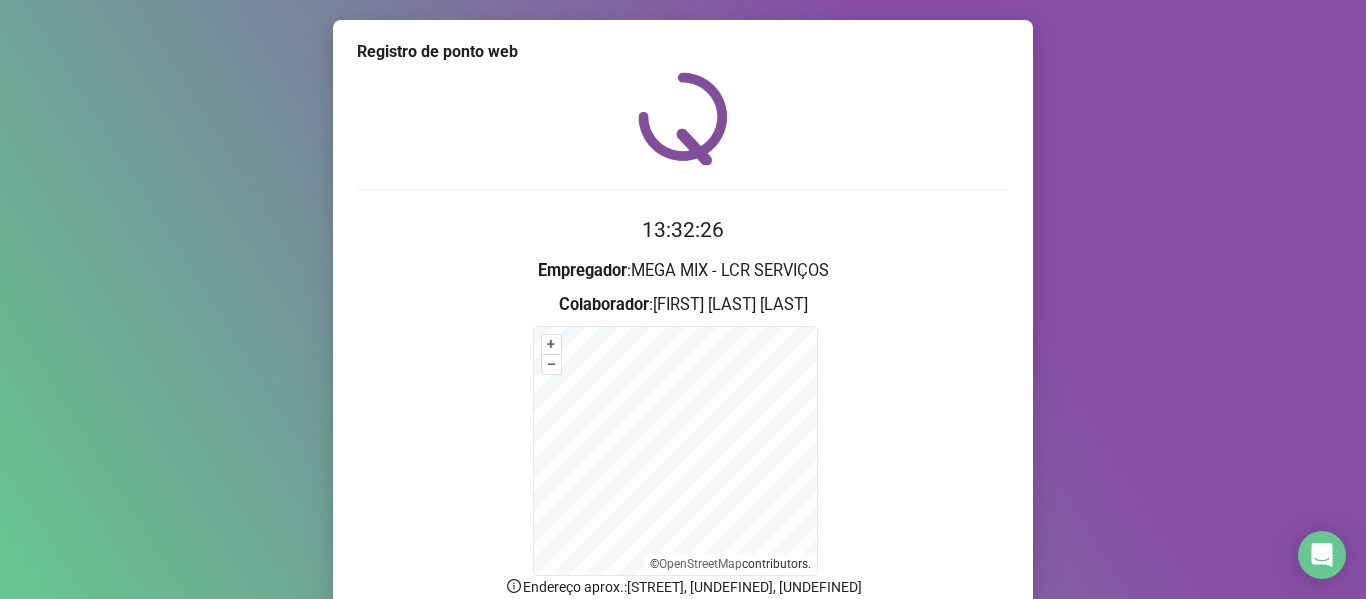scroll, scrollTop: 176, scrollLeft: 0, axis: vertical 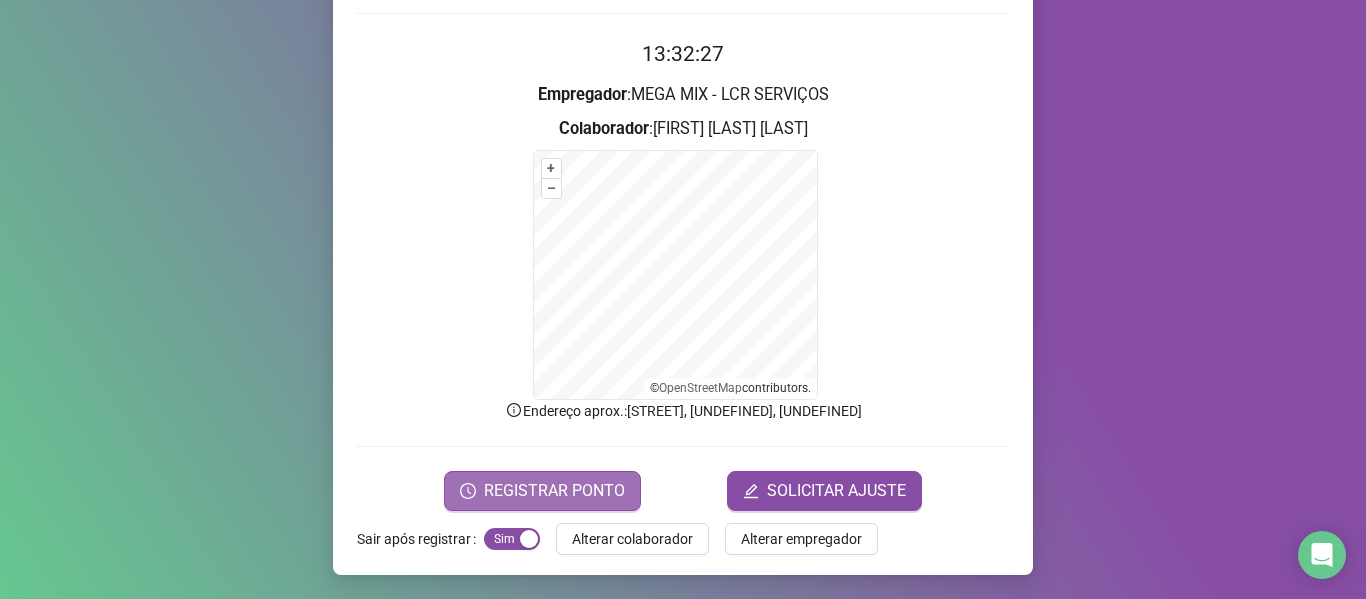 click on "REGISTRAR PONTO" at bounding box center [554, 491] 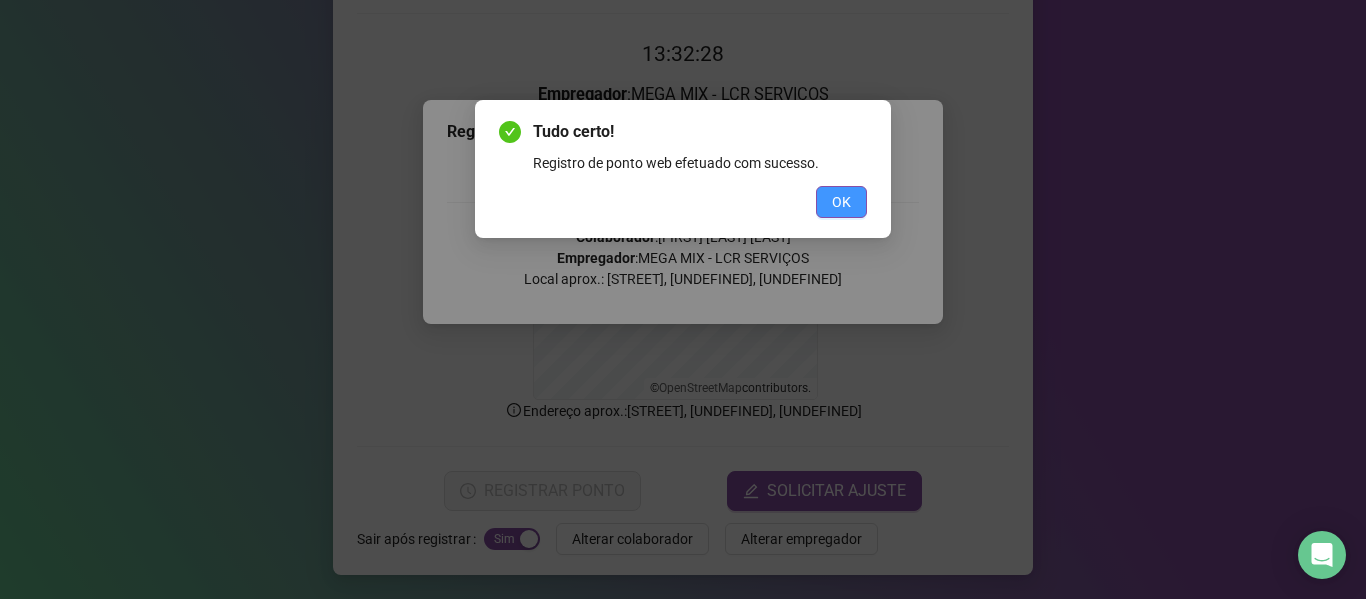 click on "OK" at bounding box center (841, 202) 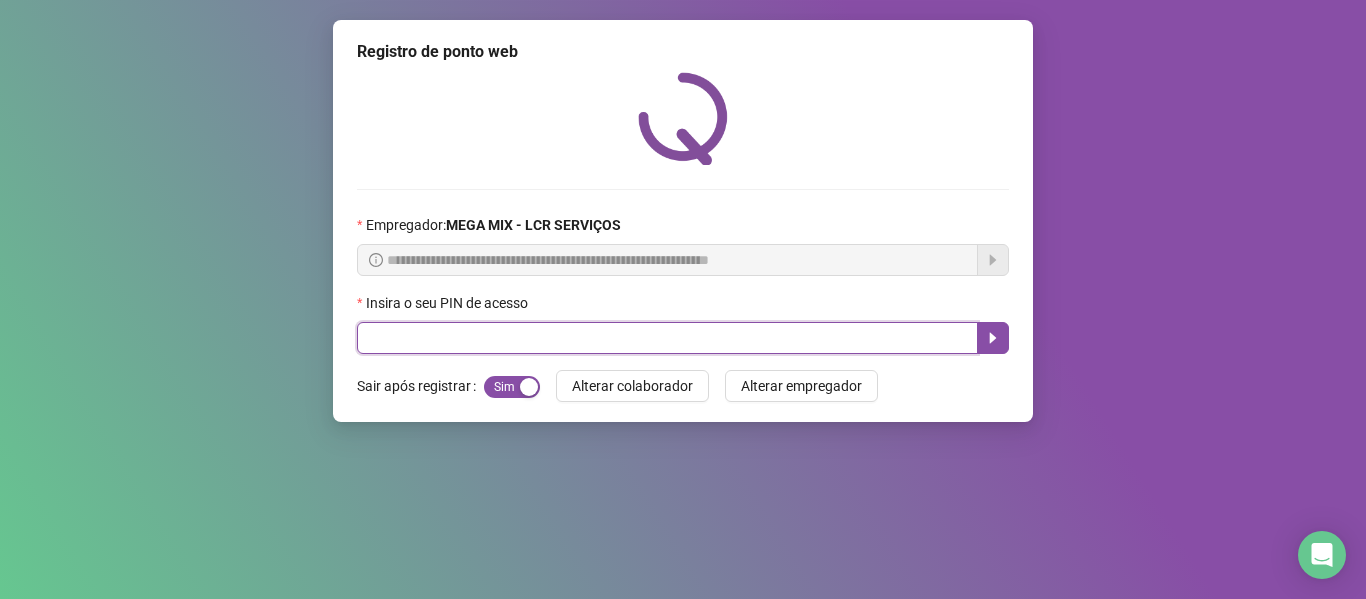 click at bounding box center [667, 338] 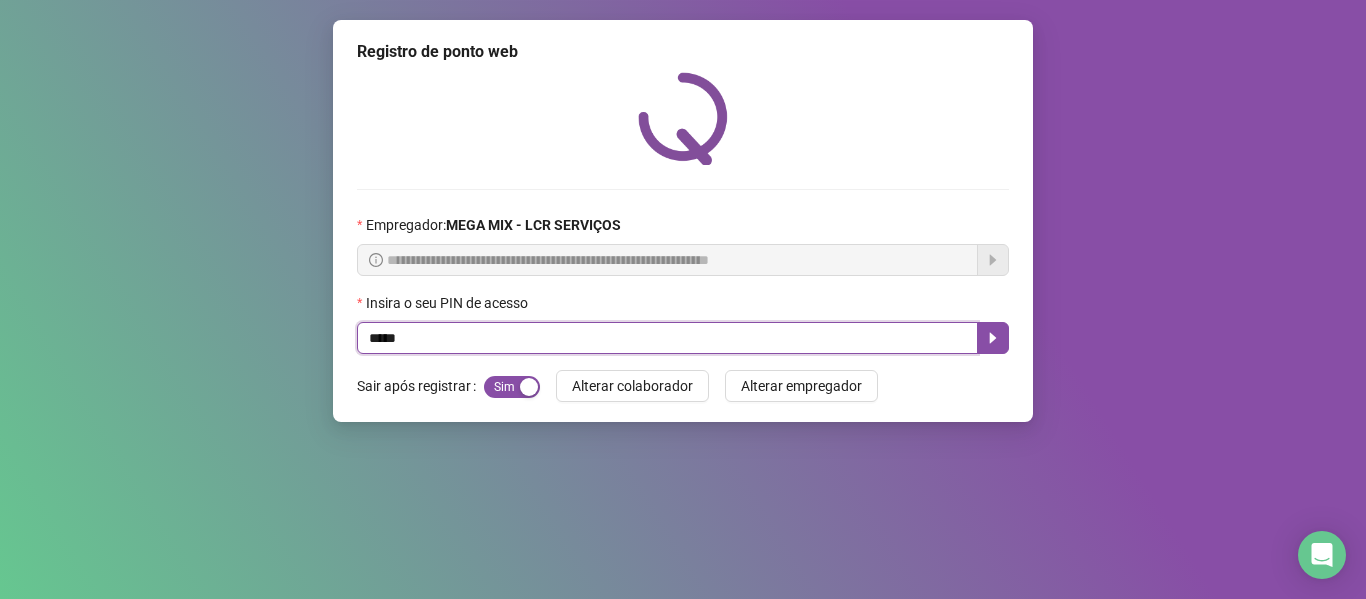 type on "*****" 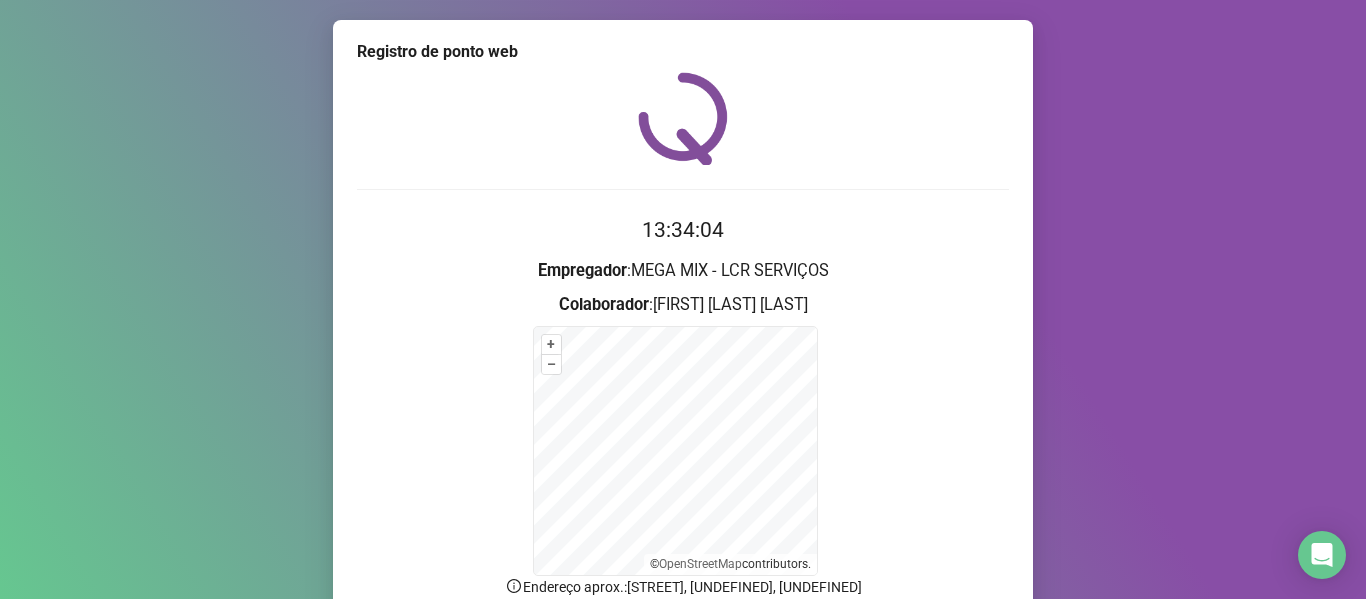 scroll, scrollTop: 176, scrollLeft: 0, axis: vertical 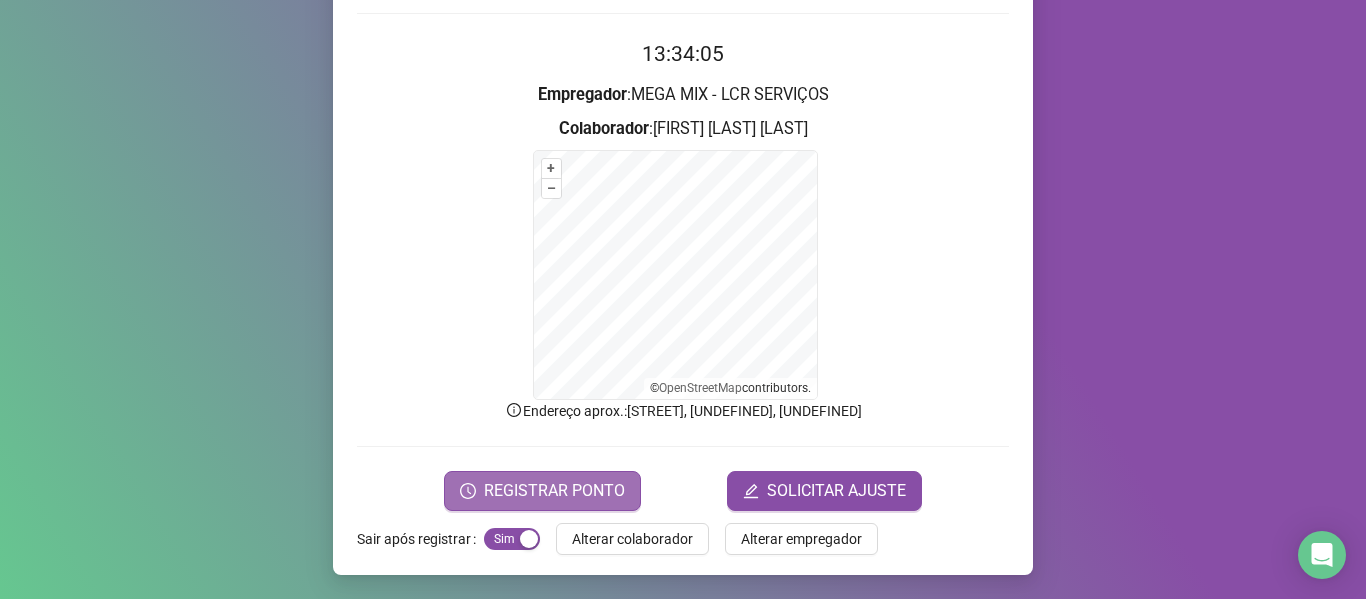 click on "REGISTRAR PONTO" at bounding box center (554, 491) 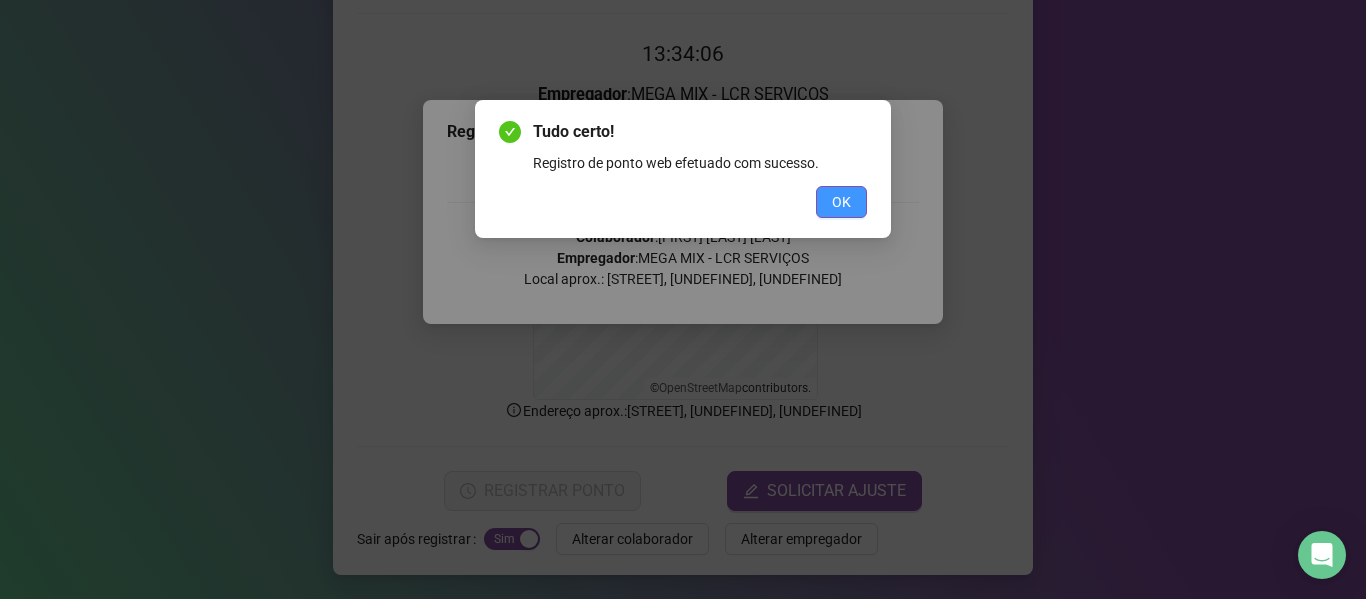 click on "OK" at bounding box center [841, 202] 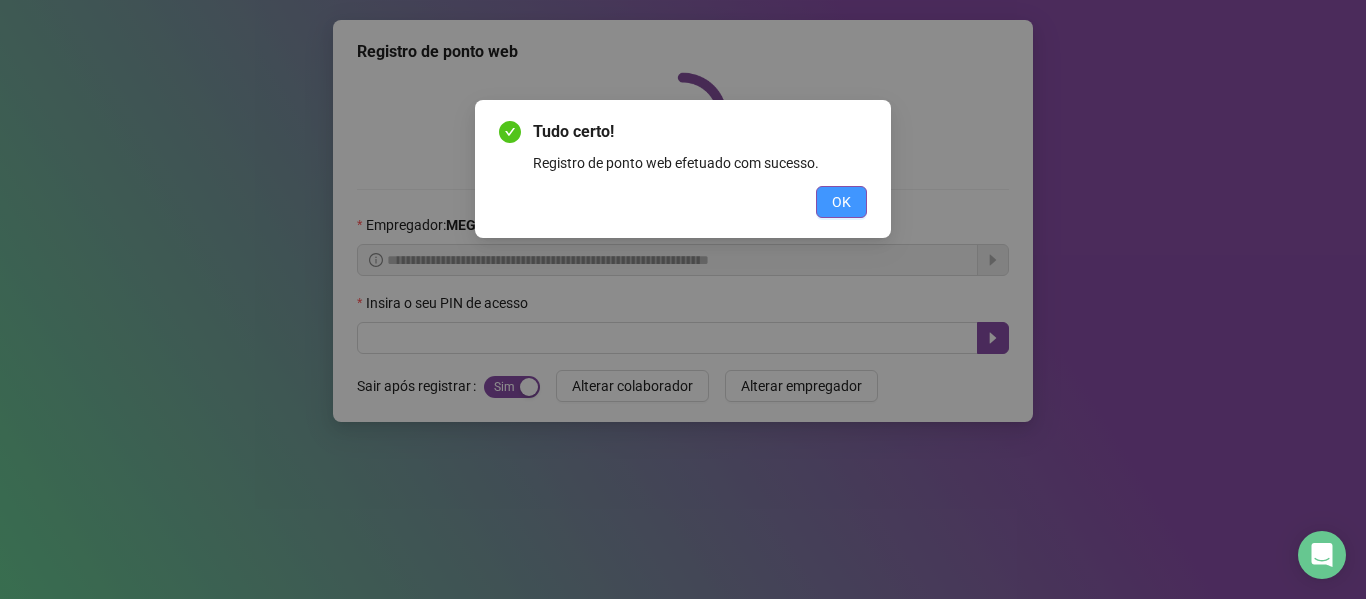 scroll, scrollTop: 0, scrollLeft: 0, axis: both 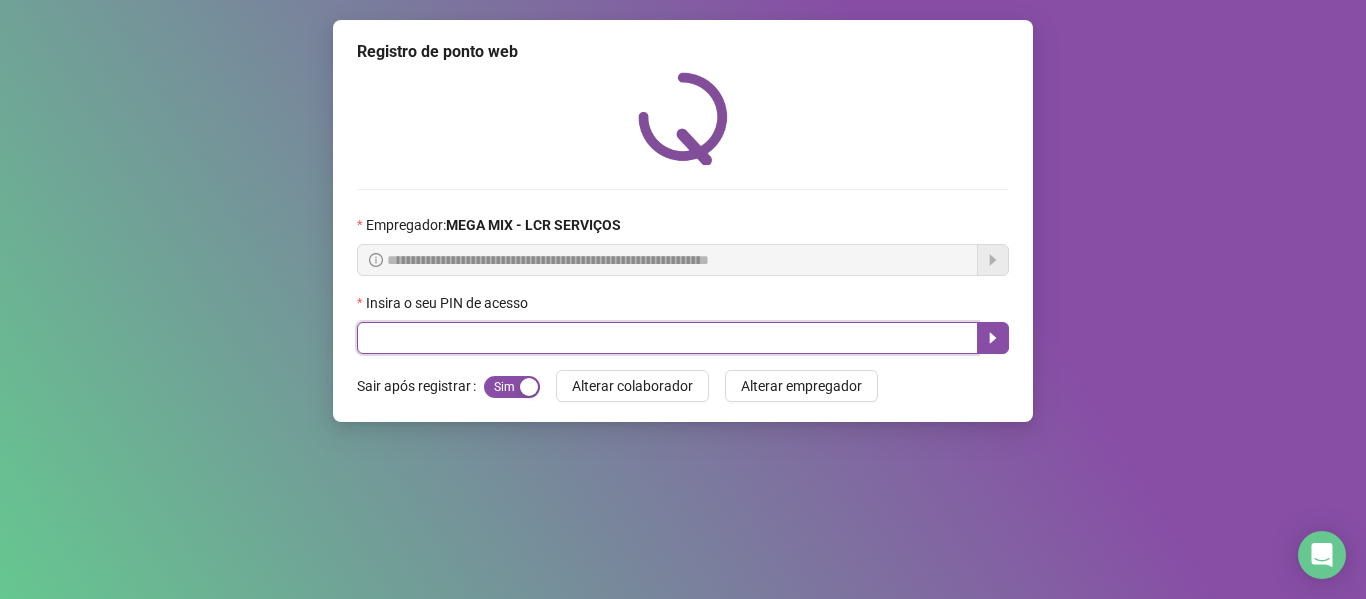 click at bounding box center [667, 338] 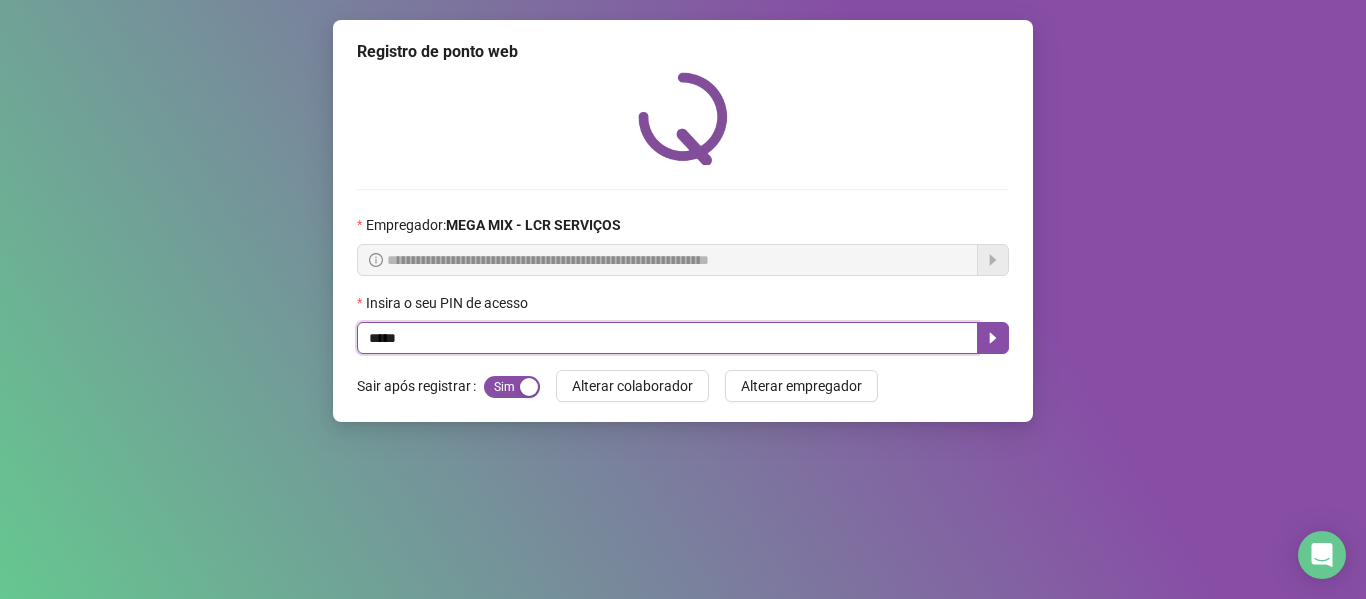 type on "*****" 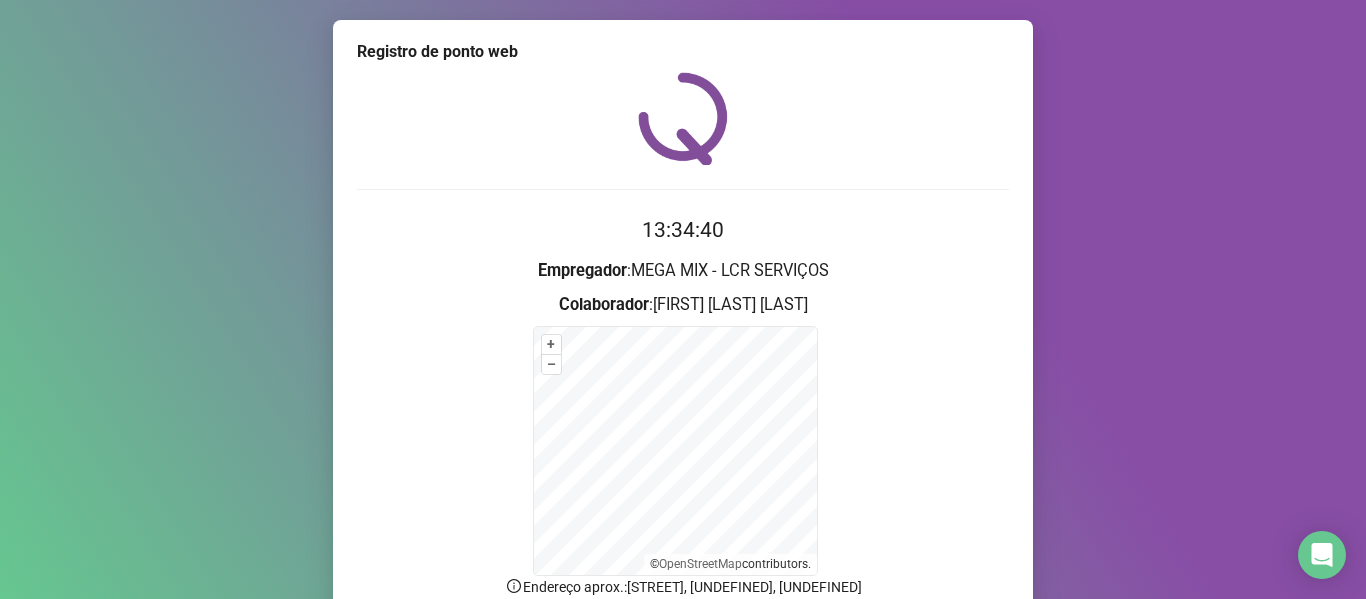 scroll, scrollTop: 176, scrollLeft: 0, axis: vertical 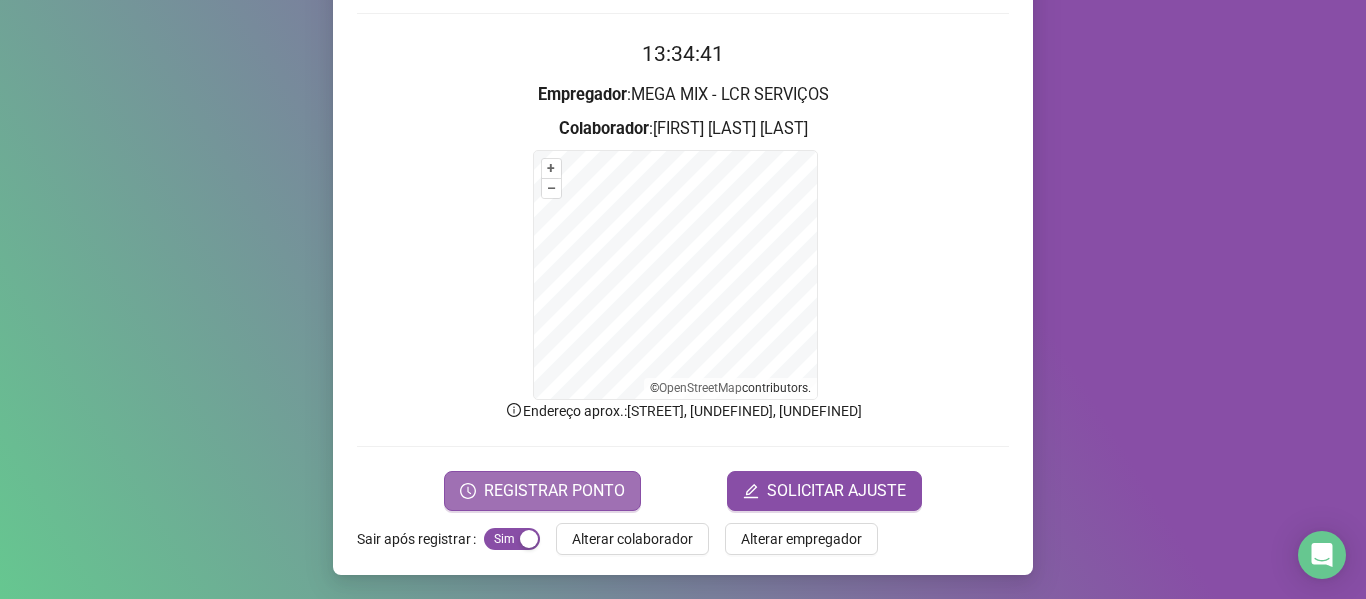 click on "REGISTRAR PONTO" at bounding box center [554, 491] 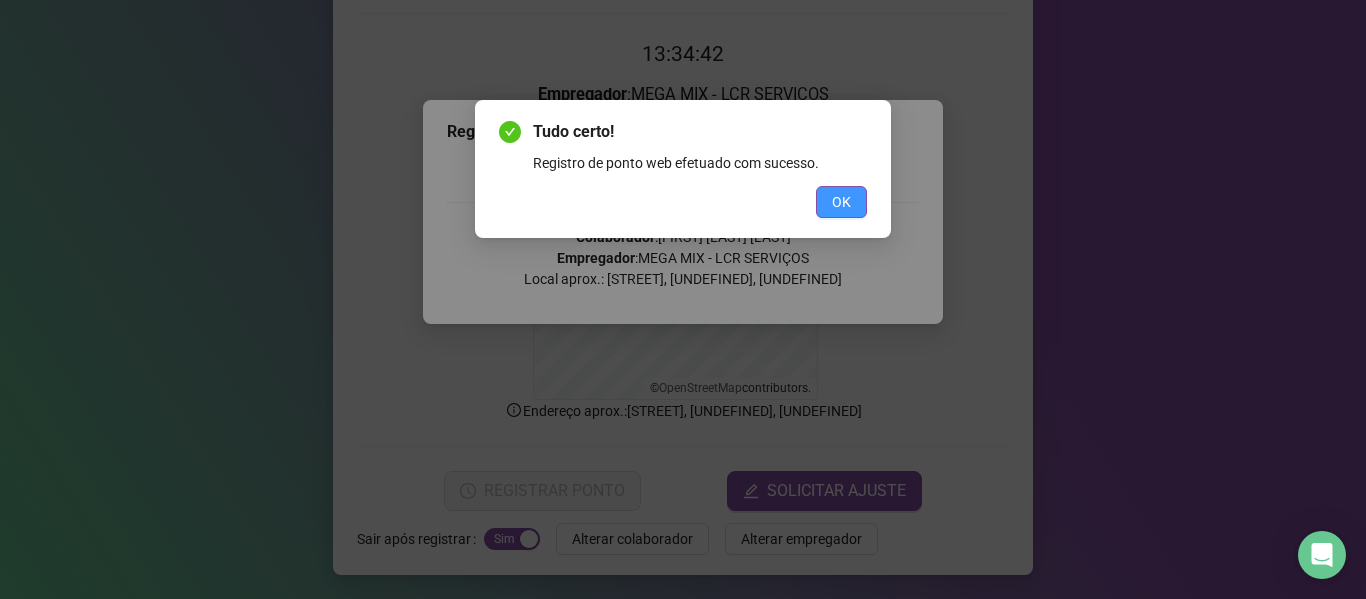 click on "OK" at bounding box center (841, 202) 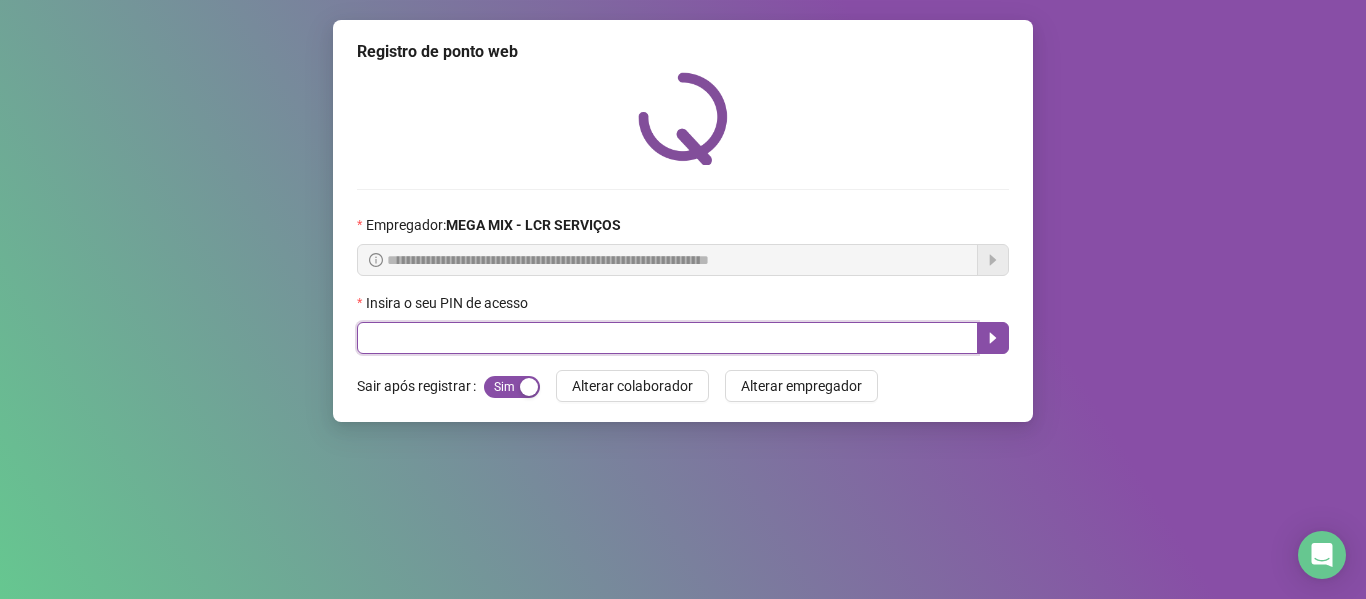 click at bounding box center (667, 338) 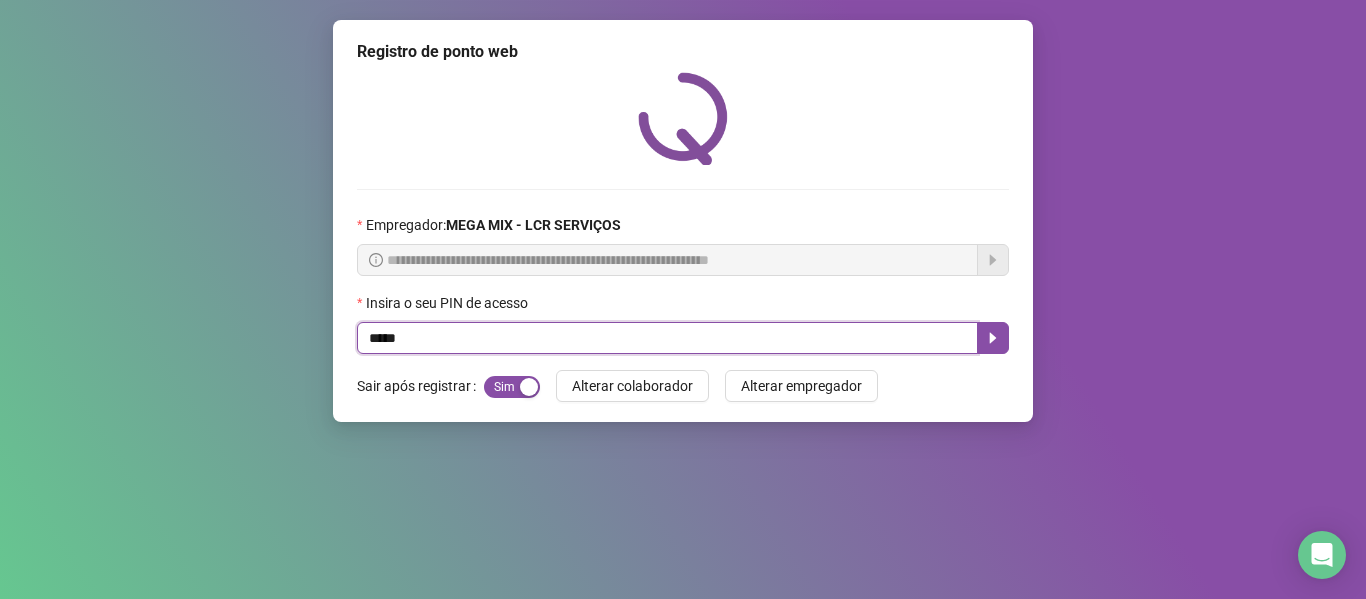 type on "*****" 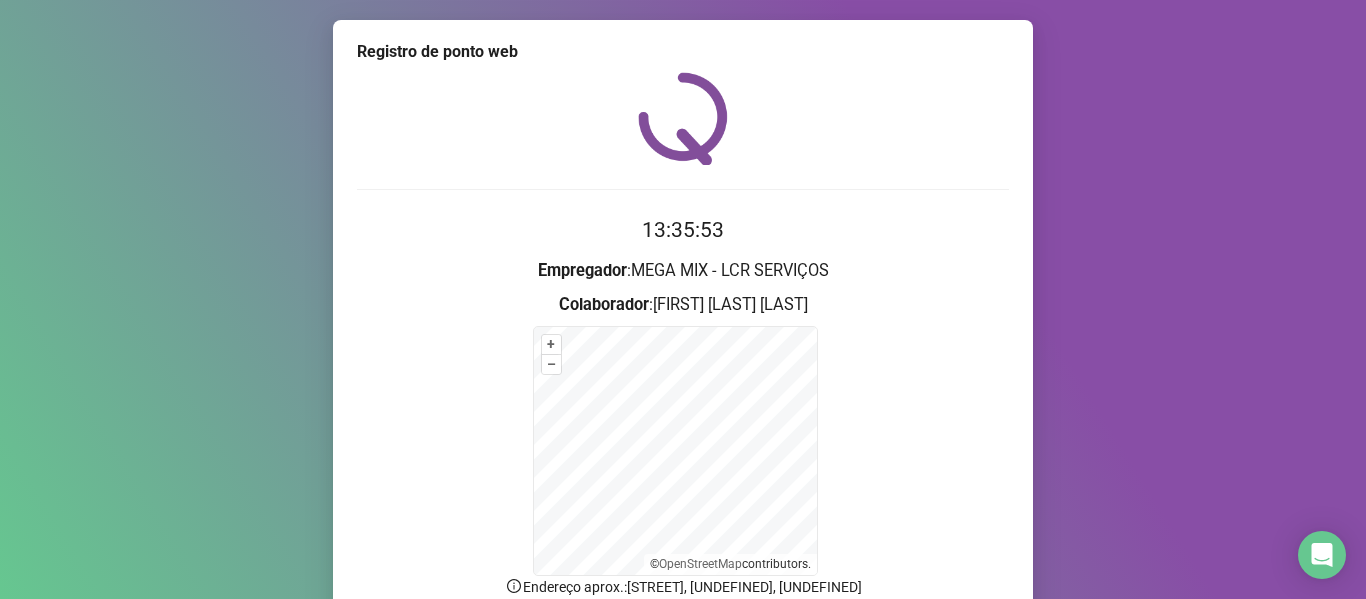 scroll, scrollTop: 176, scrollLeft: 0, axis: vertical 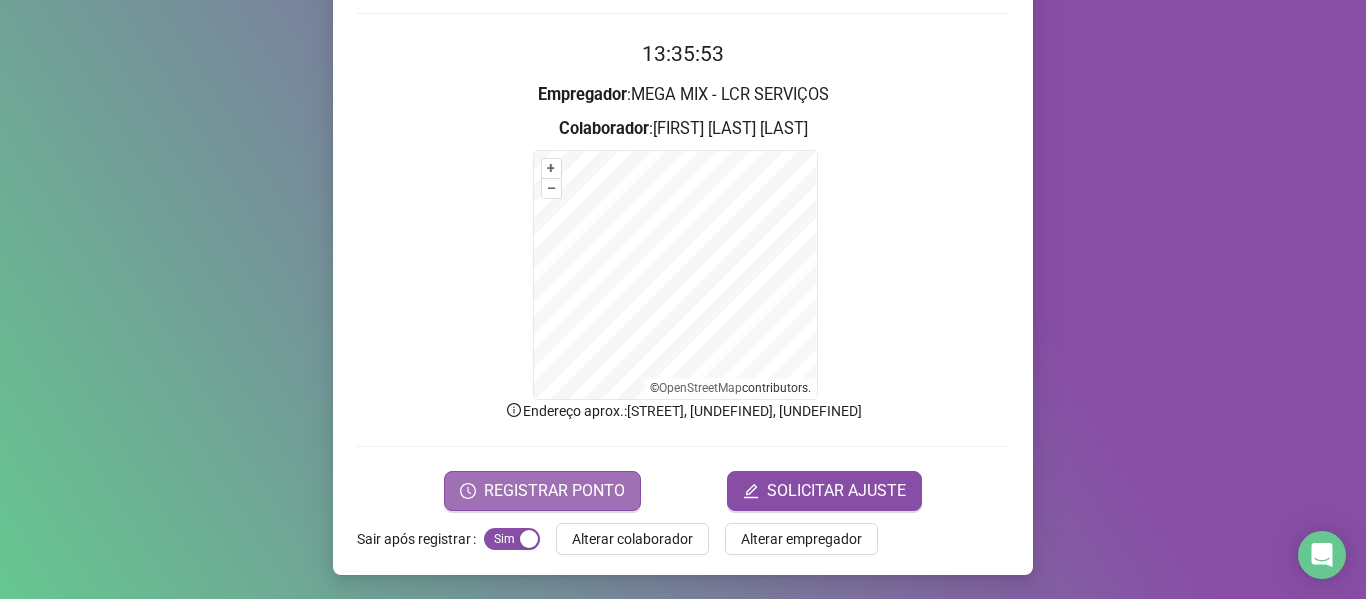 click on "REGISTRAR PONTO" at bounding box center (554, 491) 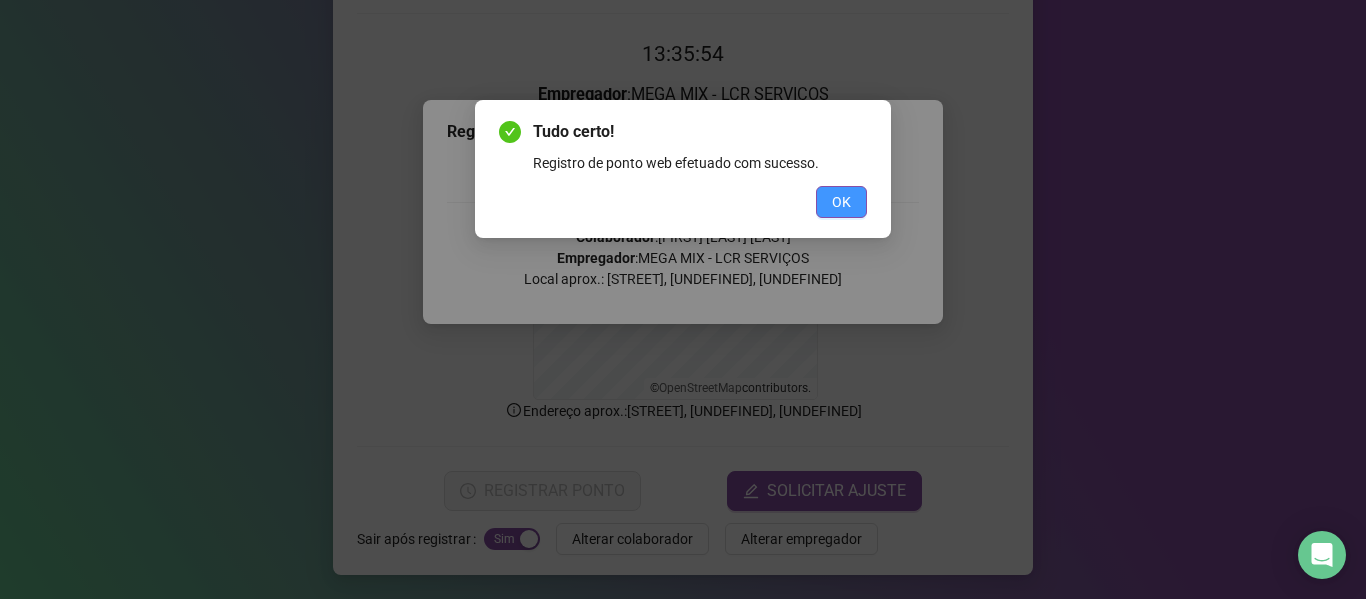 click on "OK" at bounding box center [841, 202] 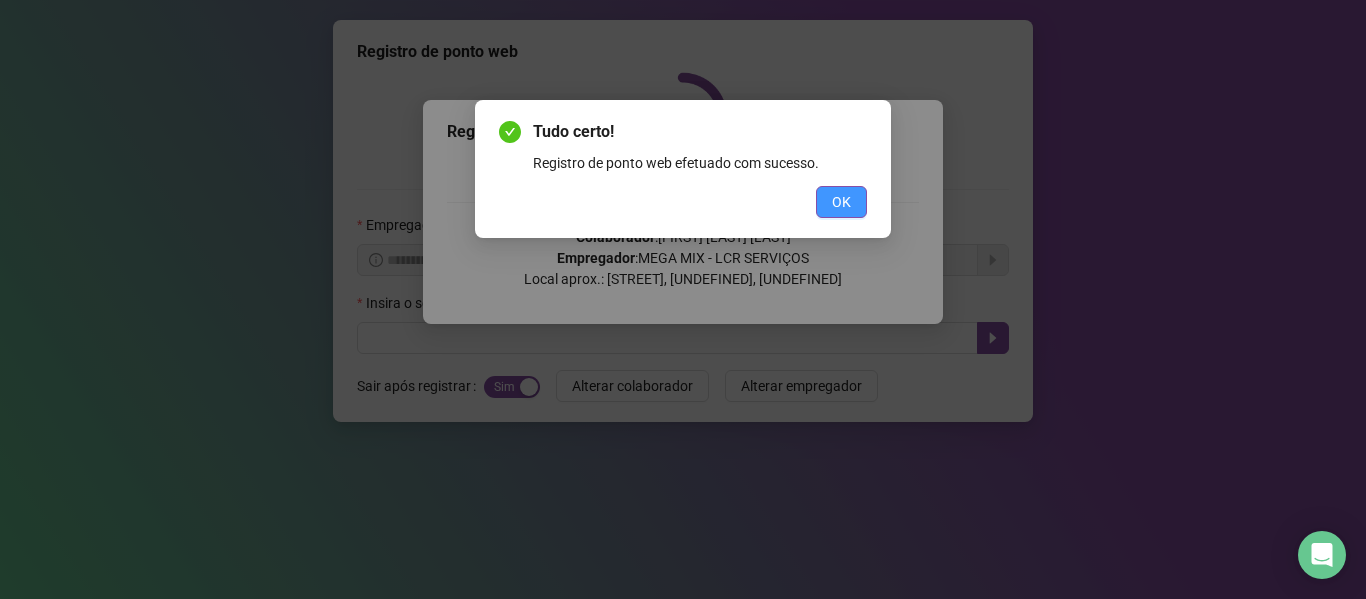 scroll, scrollTop: 0, scrollLeft: 0, axis: both 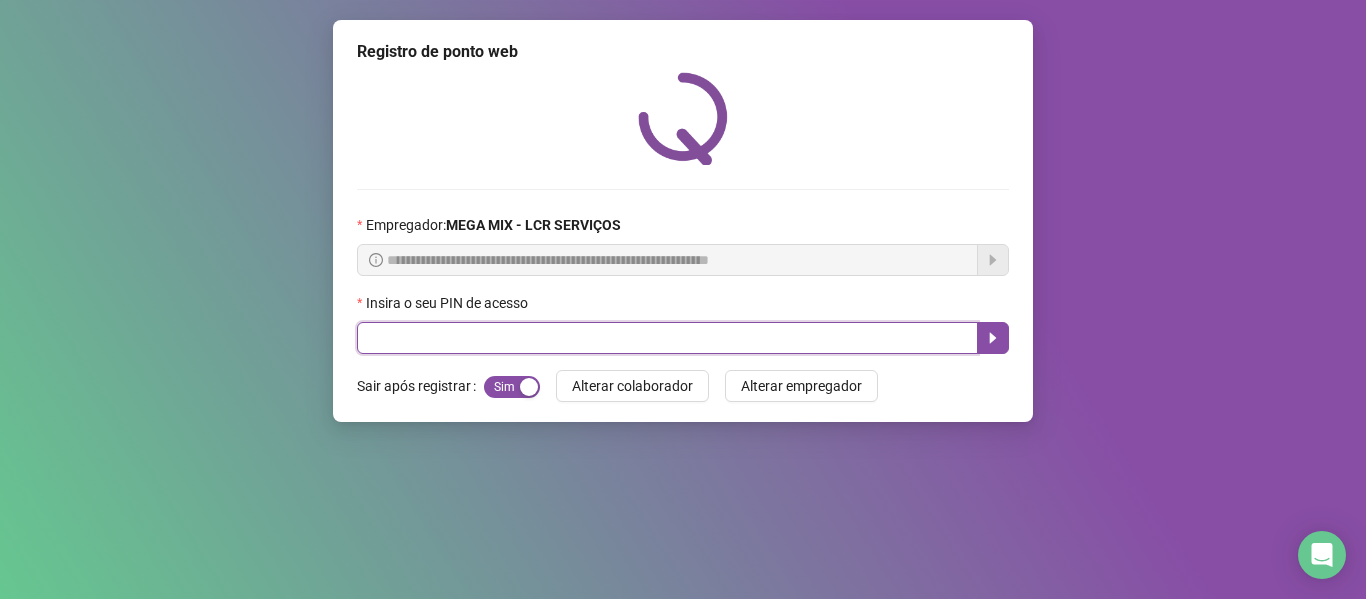 click at bounding box center [667, 338] 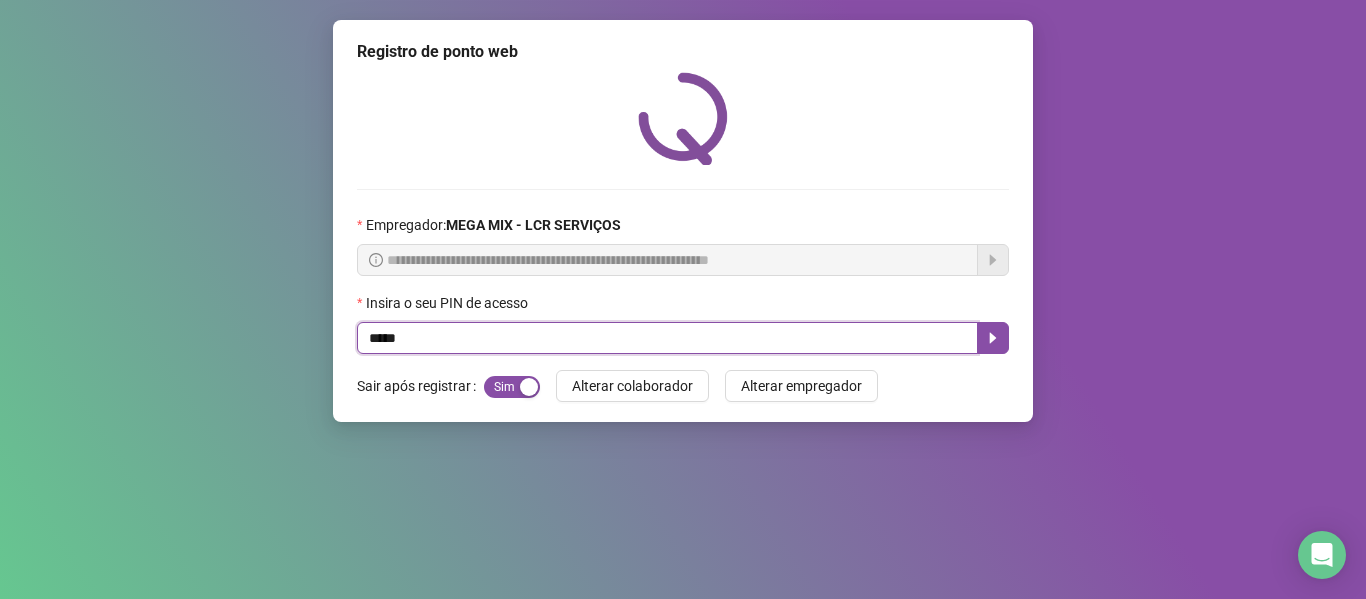 type on "*****" 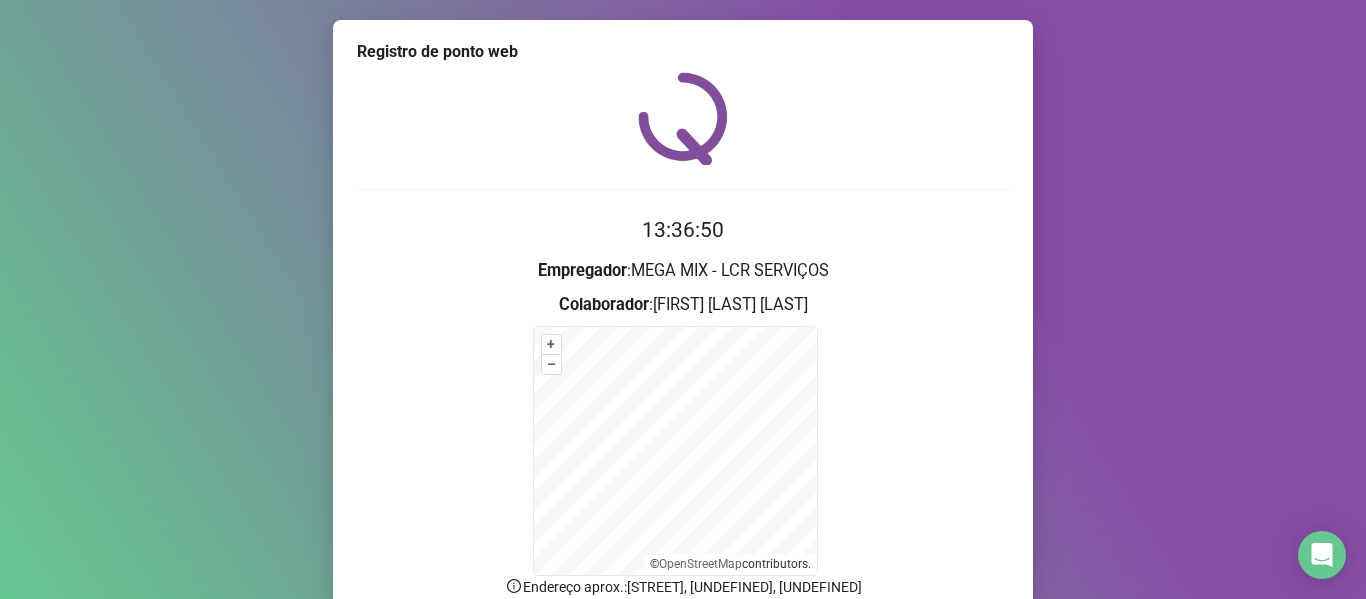 scroll, scrollTop: 176, scrollLeft: 0, axis: vertical 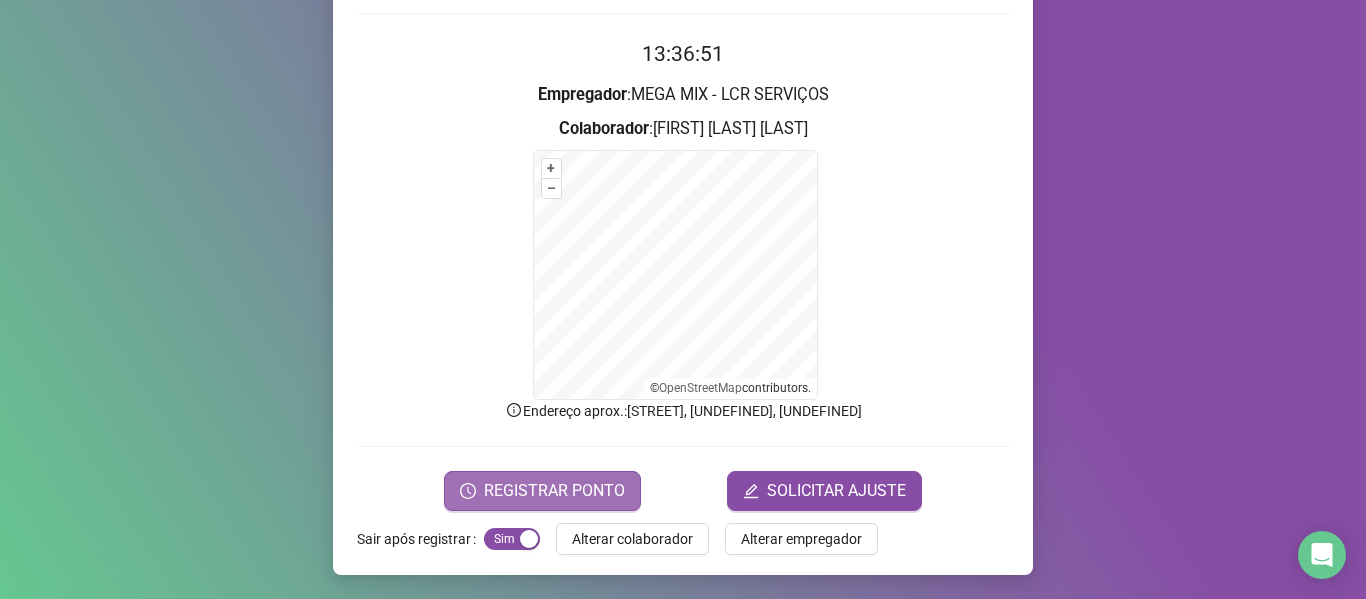 click on "REGISTRAR PONTO" at bounding box center (554, 491) 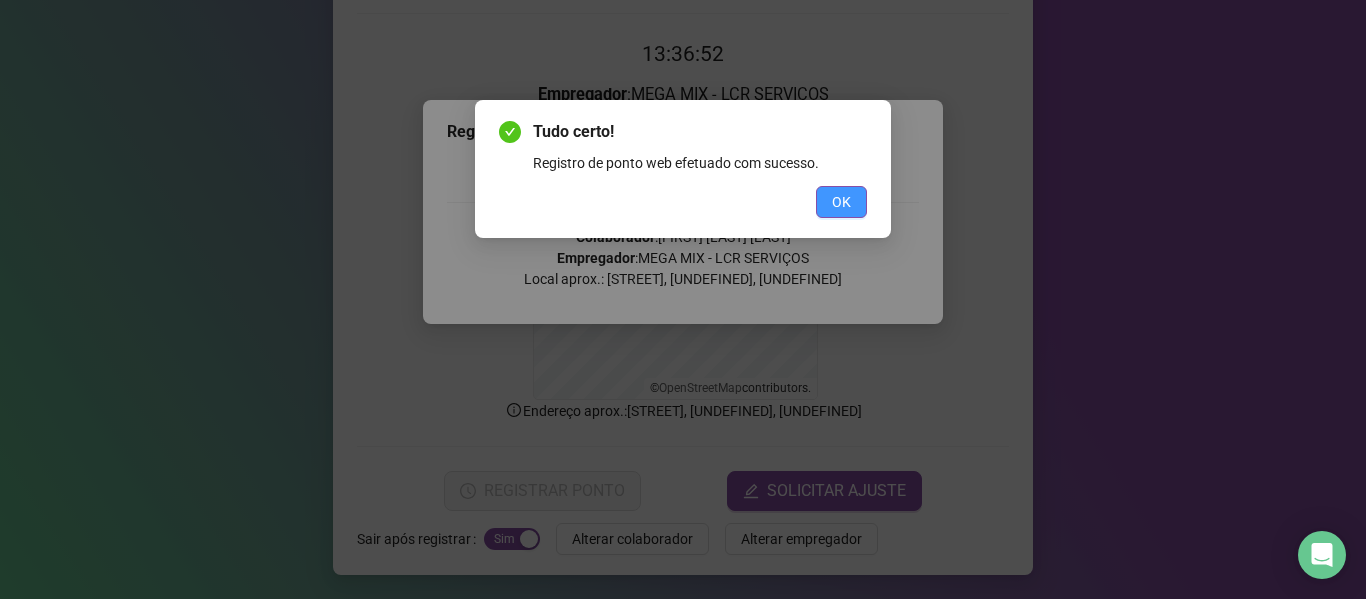 click on "OK" at bounding box center [841, 202] 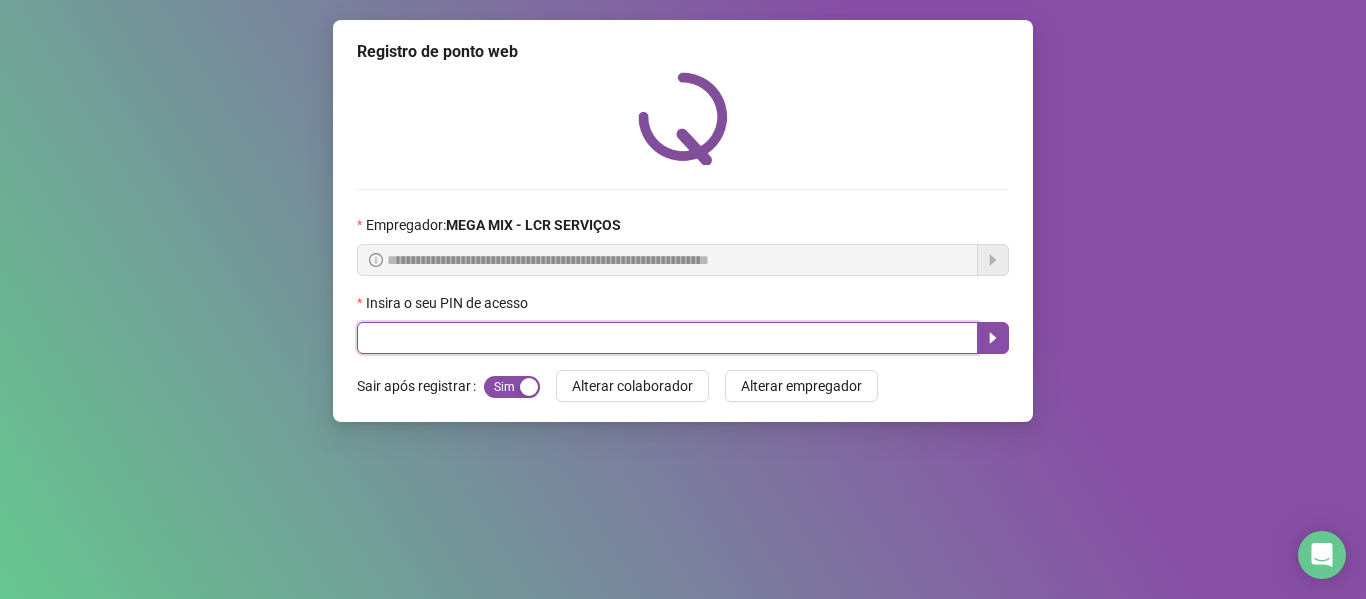 click at bounding box center (667, 338) 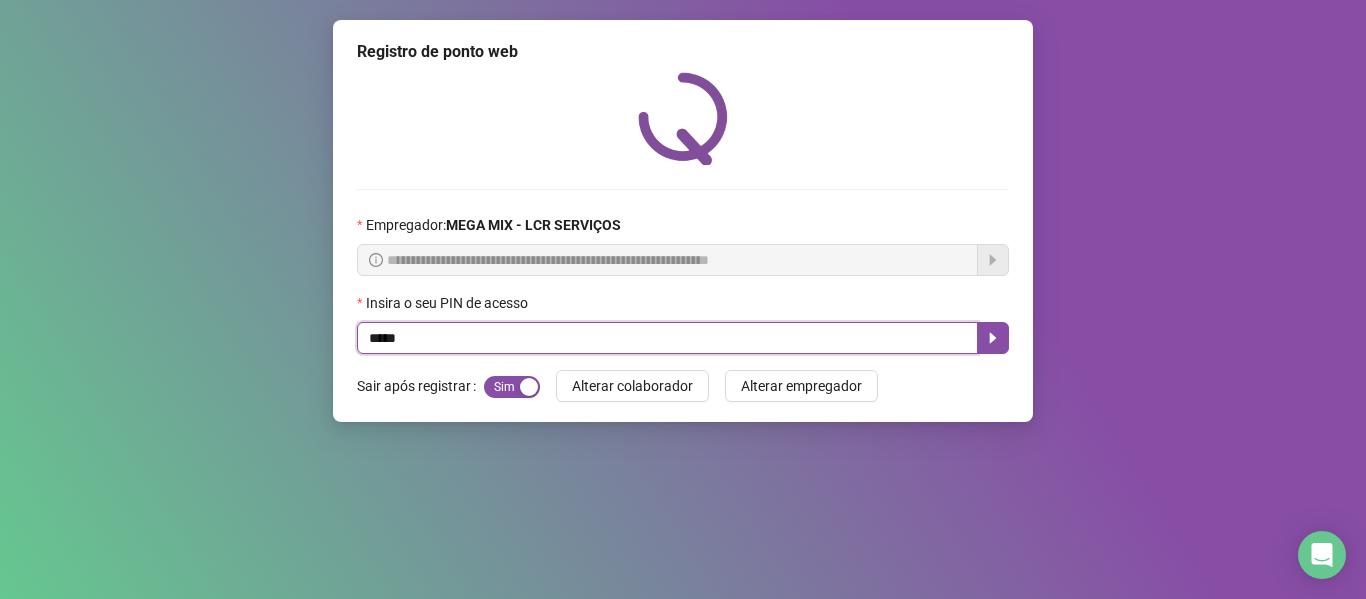 type on "*****" 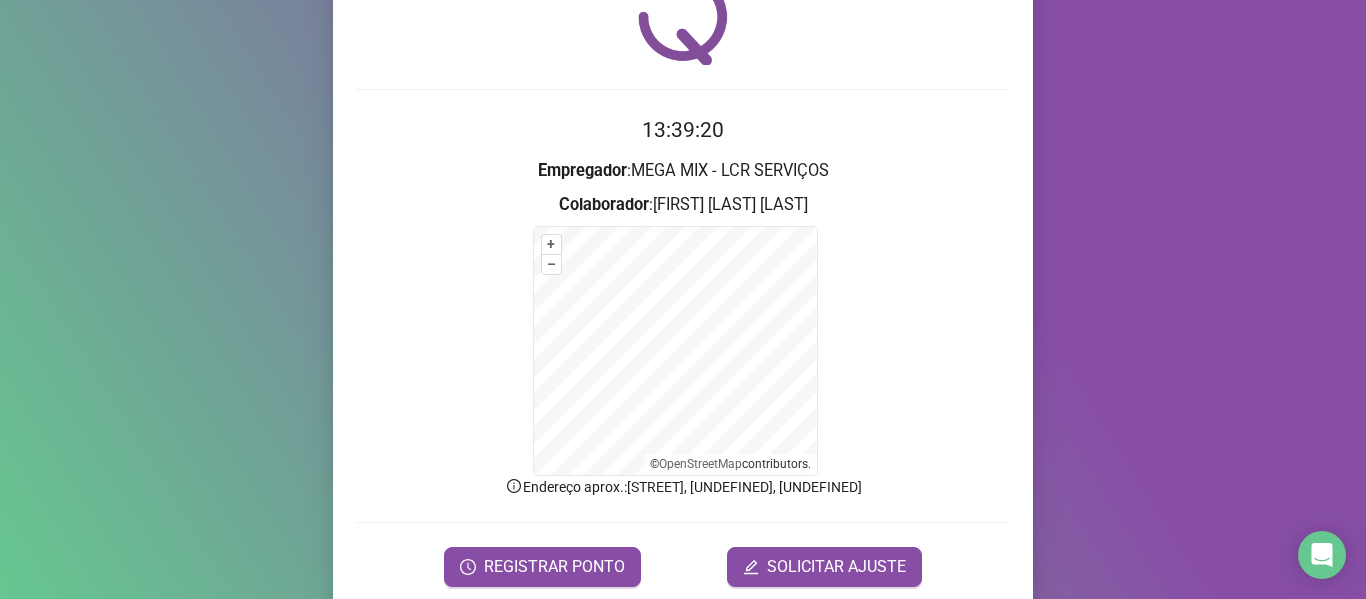 scroll, scrollTop: 176, scrollLeft: 0, axis: vertical 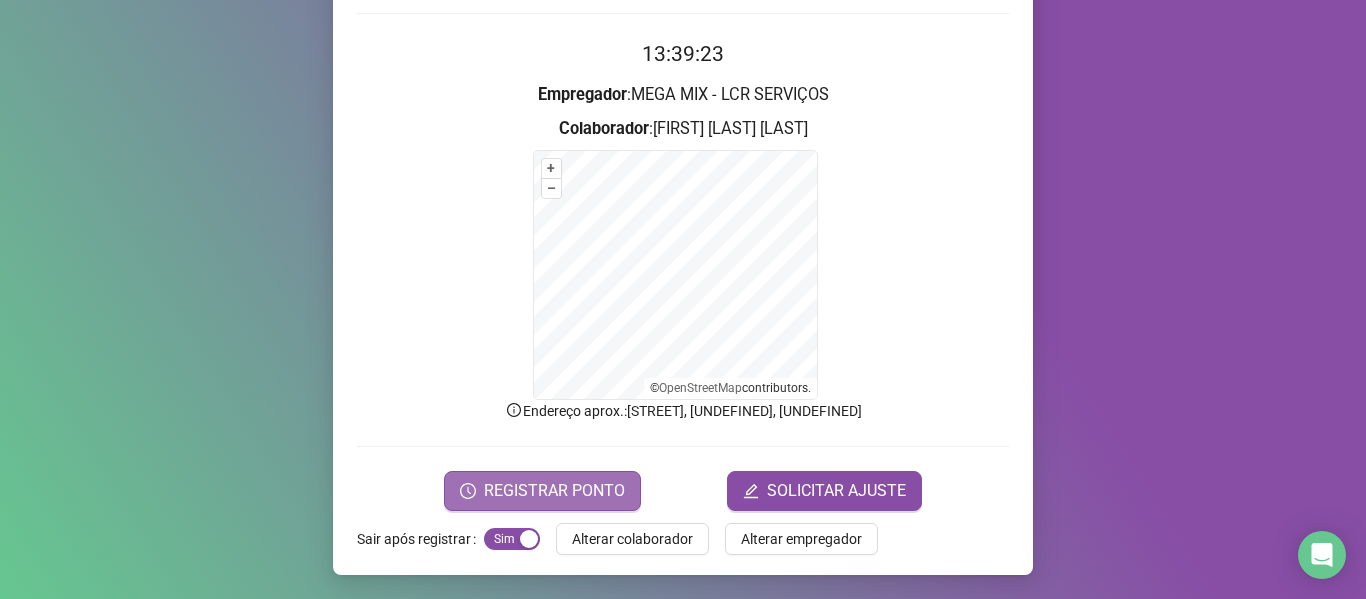 click on "REGISTRAR PONTO" at bounding box center (554, 491) 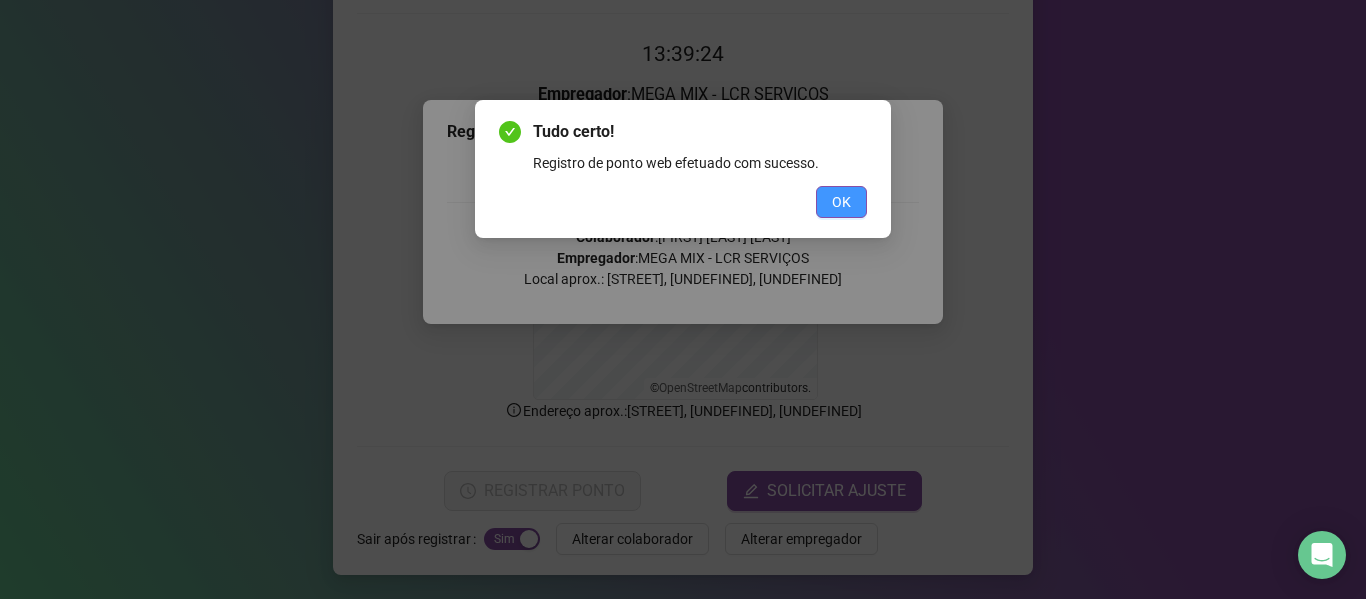 click on "OK" at bounding box center (841, 202) 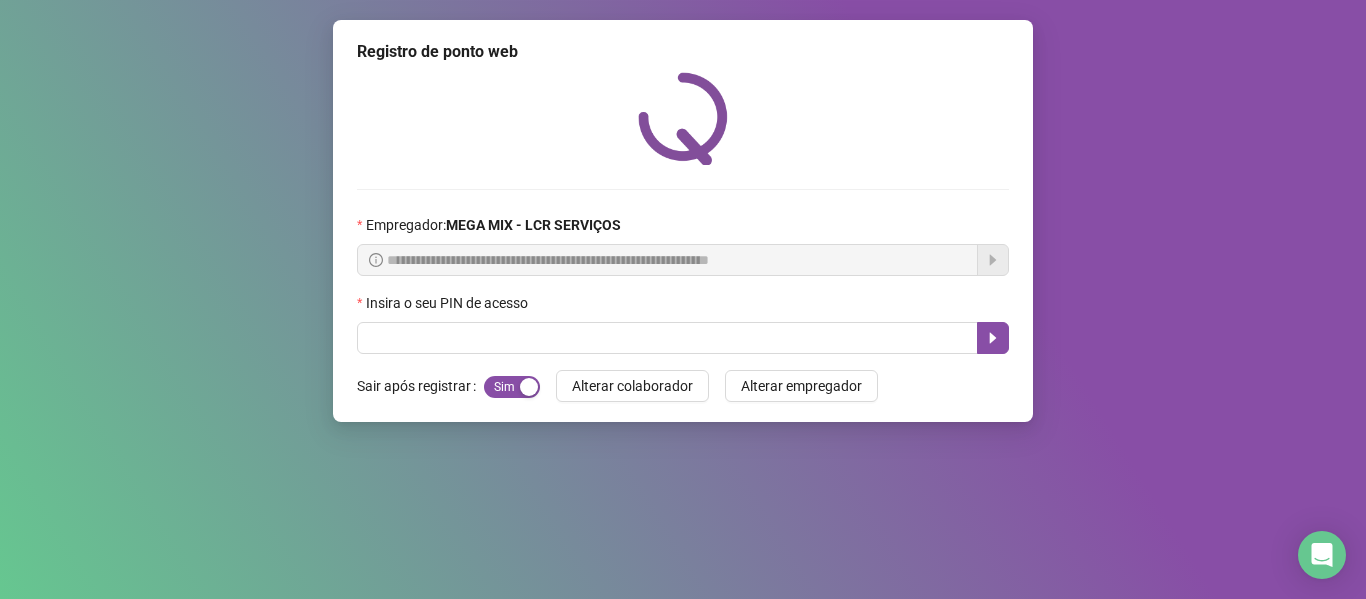 scroll, scrollTop: 0, scrollLeft: 0, axis: both 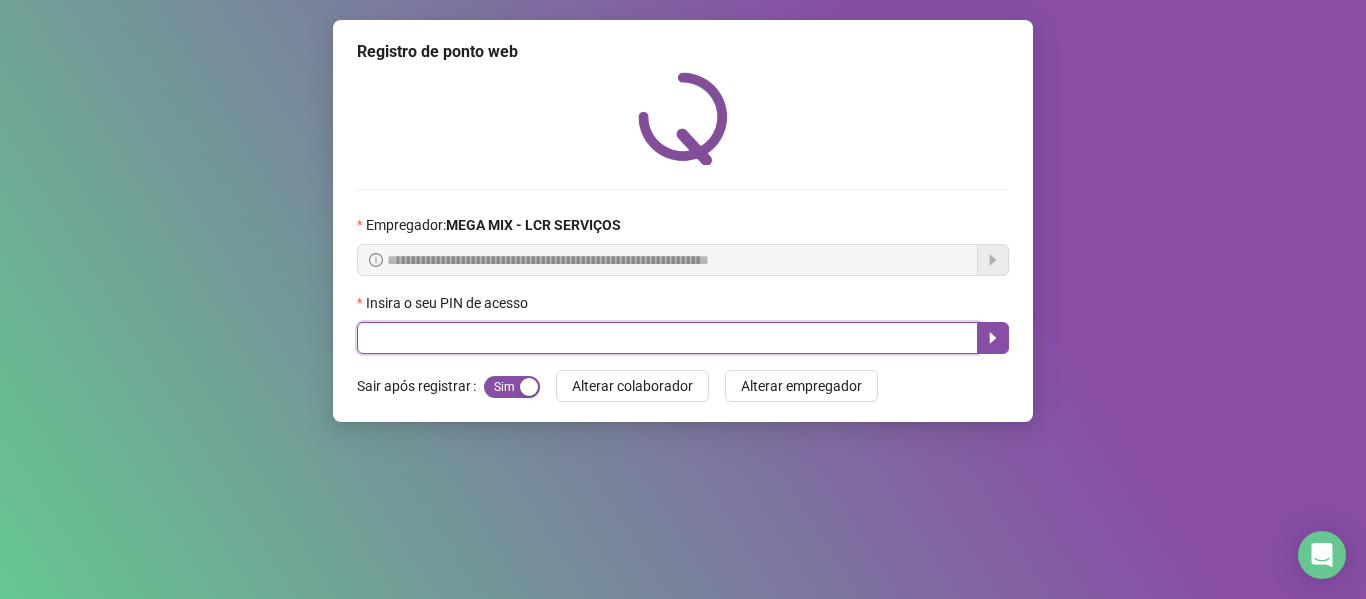 click at bounding box center [667, 338] 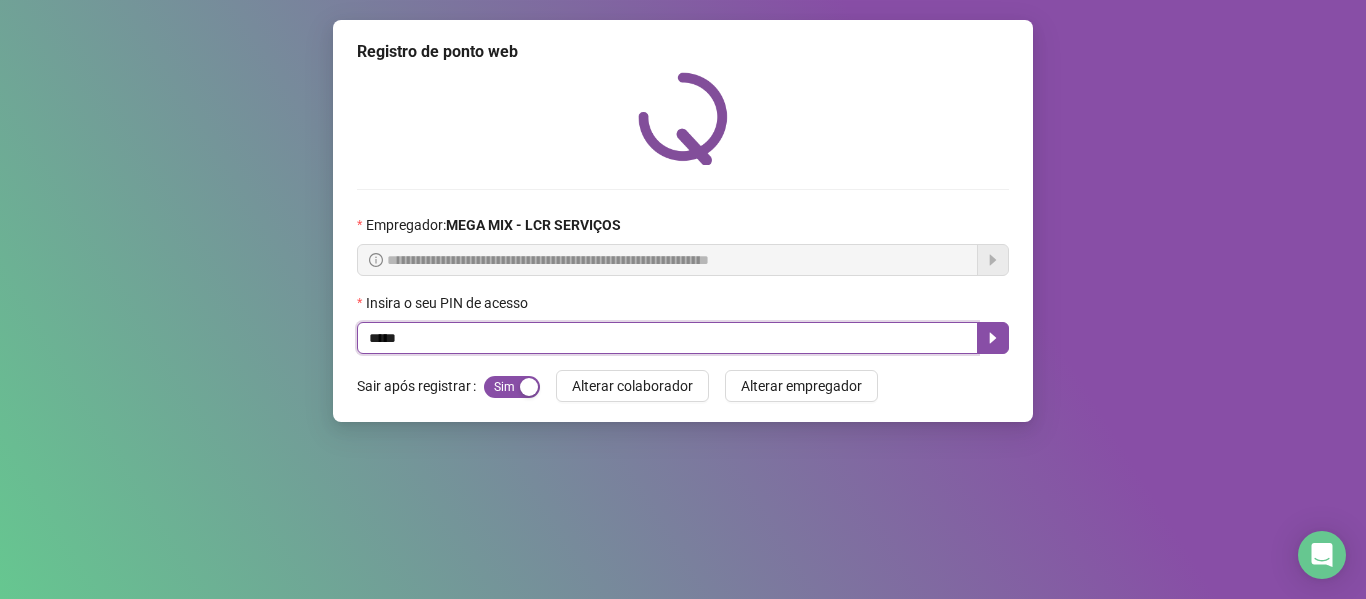 type on "*****" 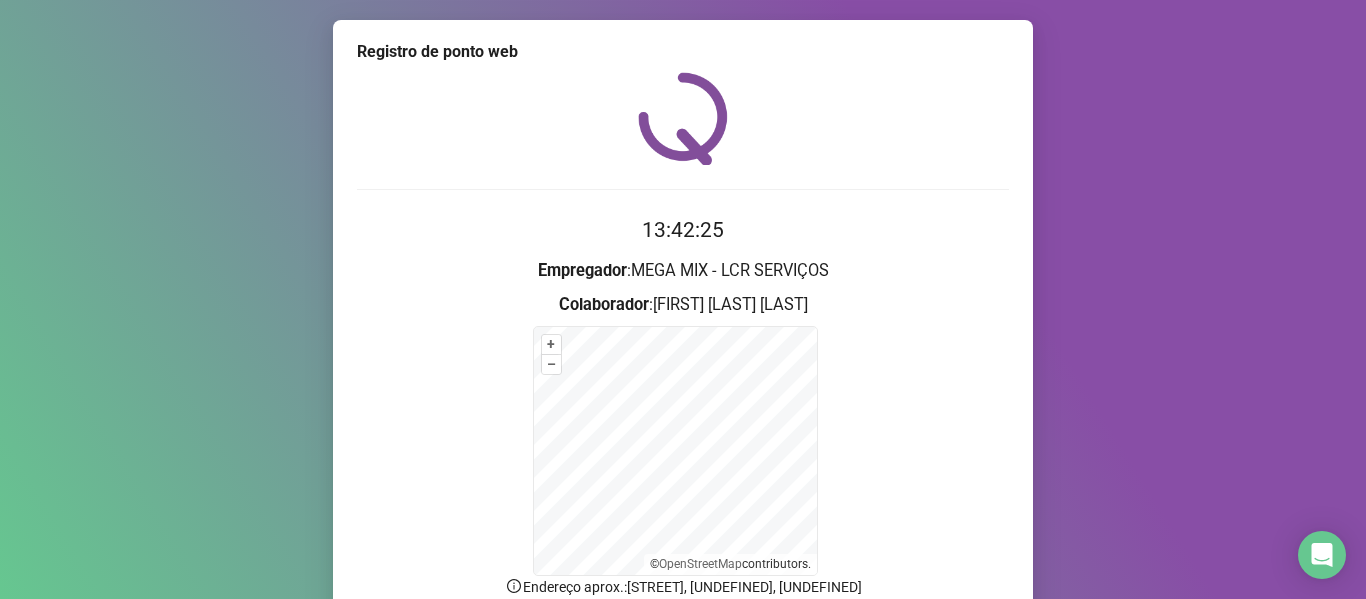 scroll, scrollTop: 176, scrollLeft: 0, axis: vertical 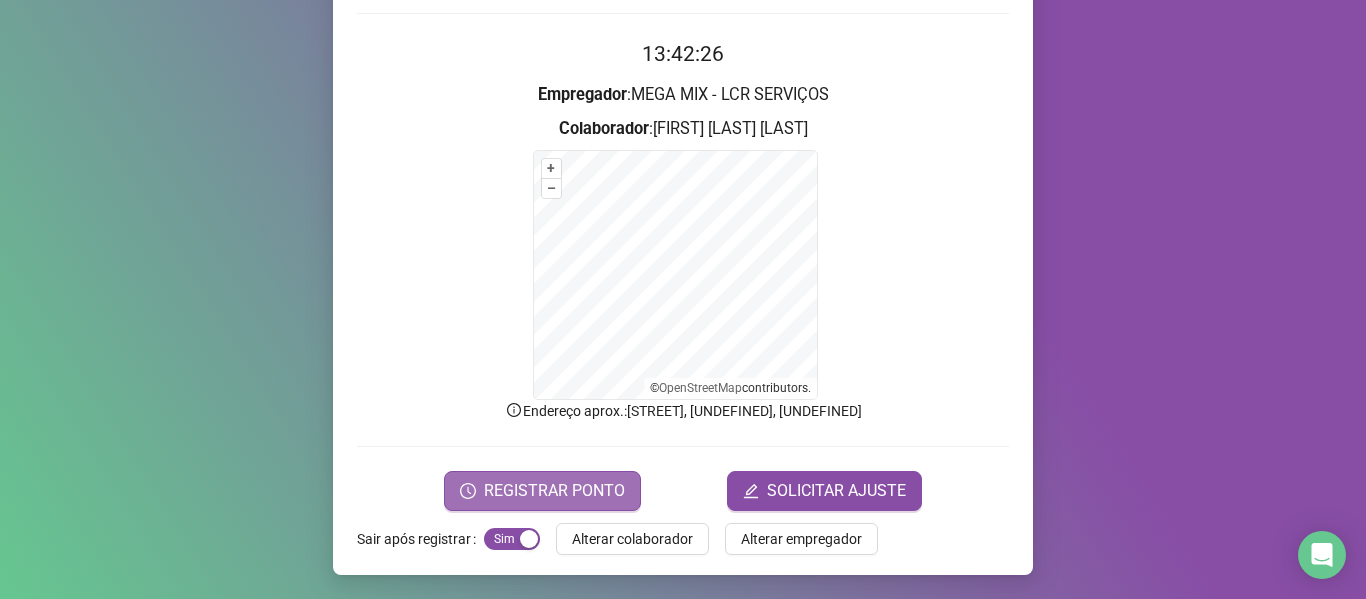 click on "REGISTRAR PONTO" at bounding box center (542, 491) 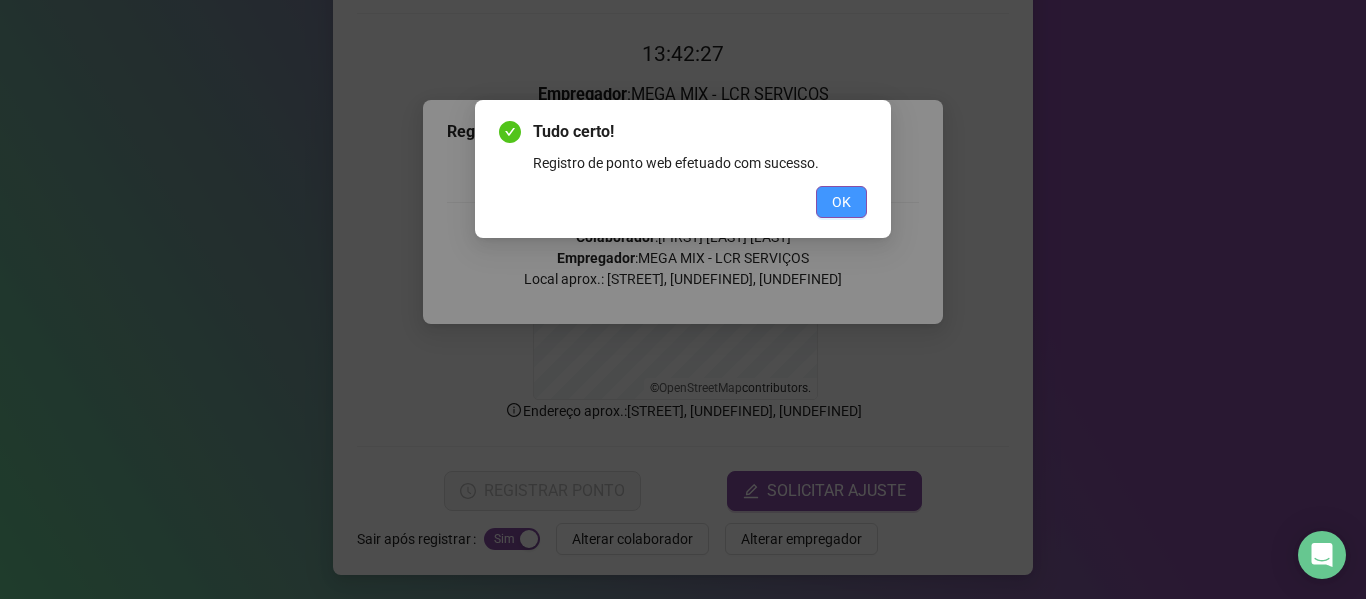 click on "OK" at bounding box center (841, 202) 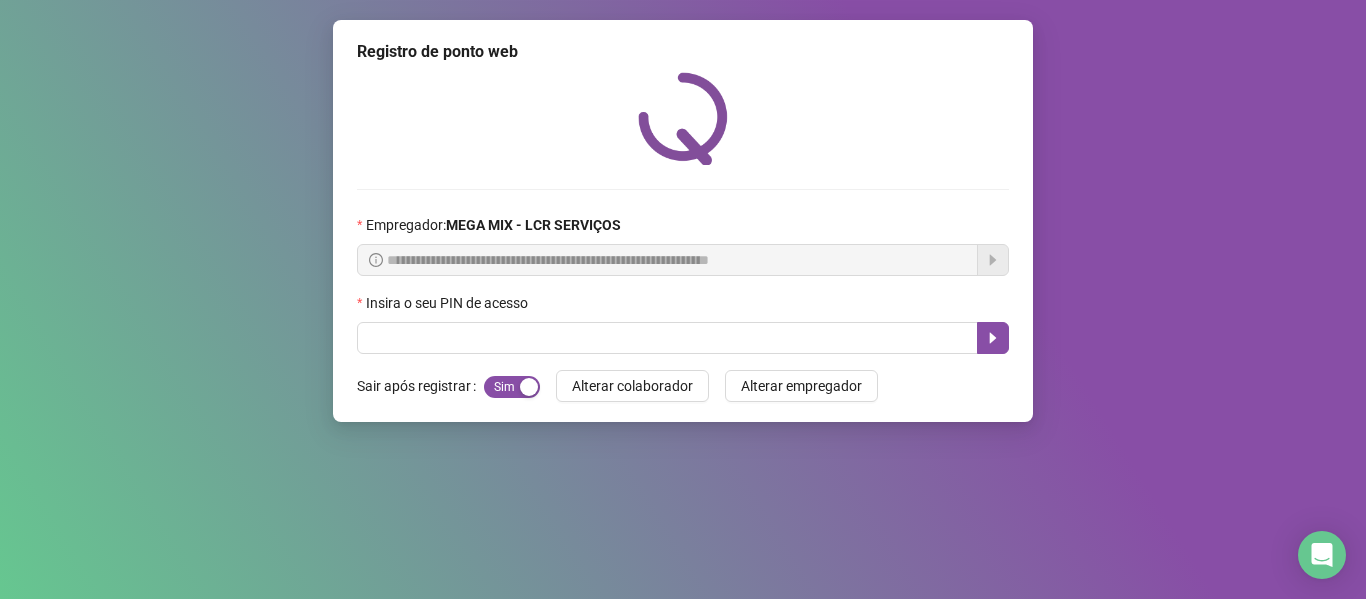 scroll, scrollTop: 0, scrollLeft: 0, axis: both 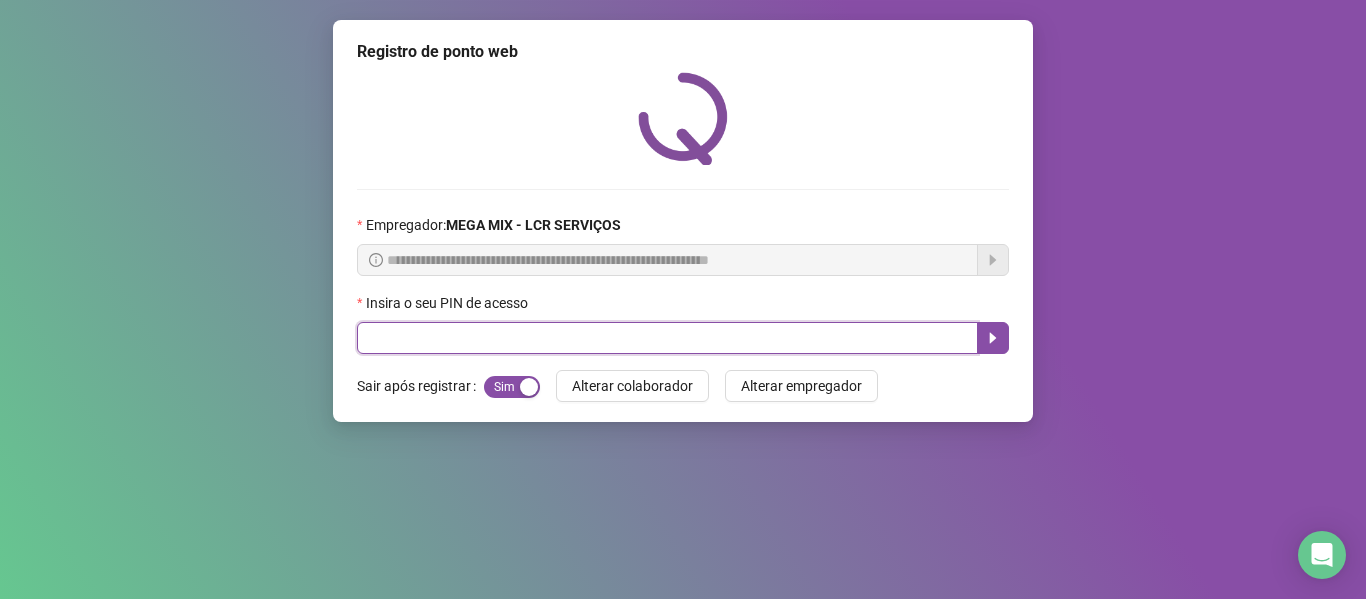 click at bounding box center (667, 338) 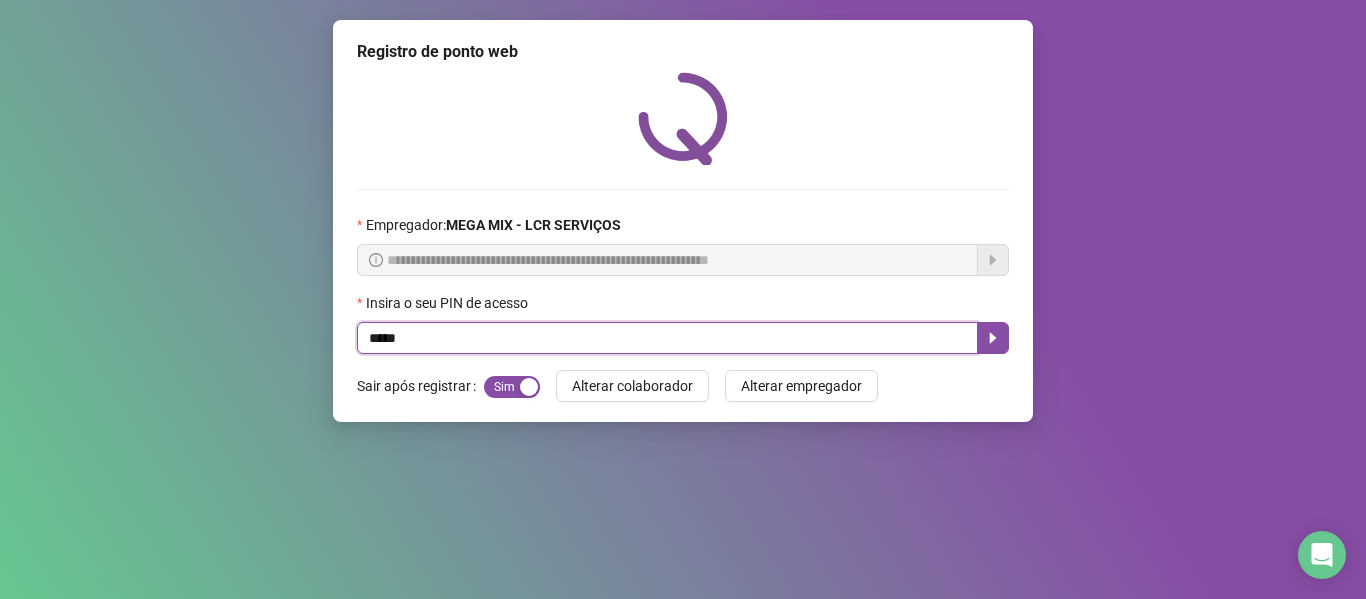 type on "*****" 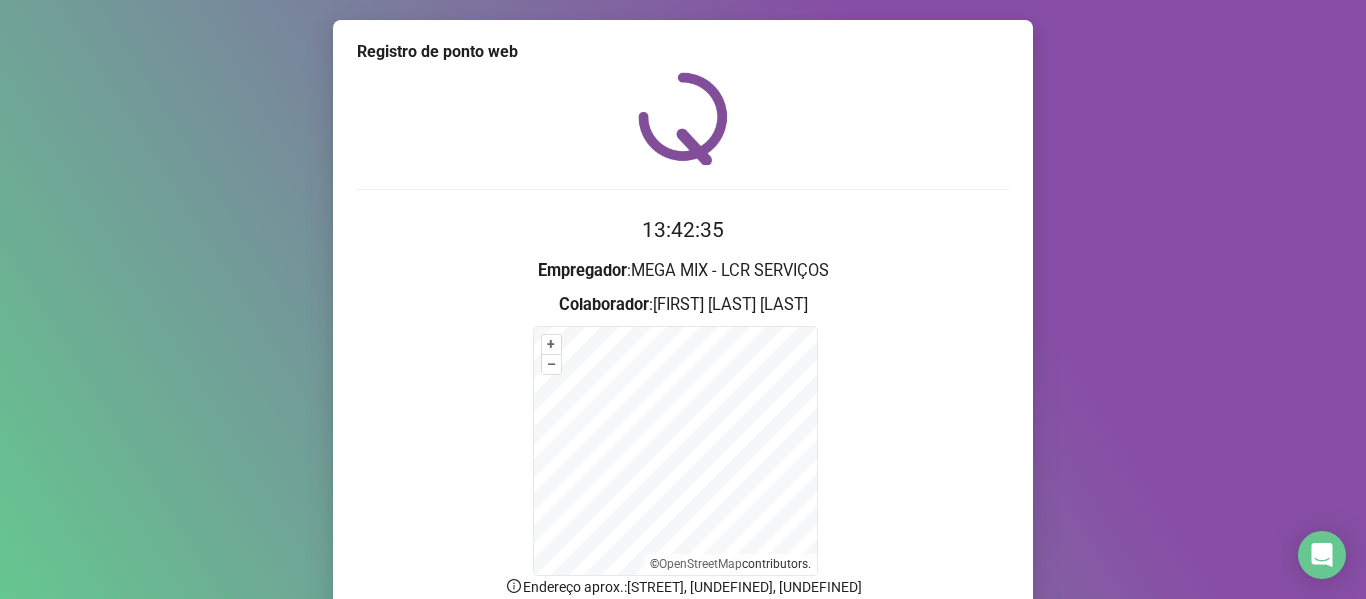 scroll, scrollTop: 176, scrollLeft: 0, axis: vertical 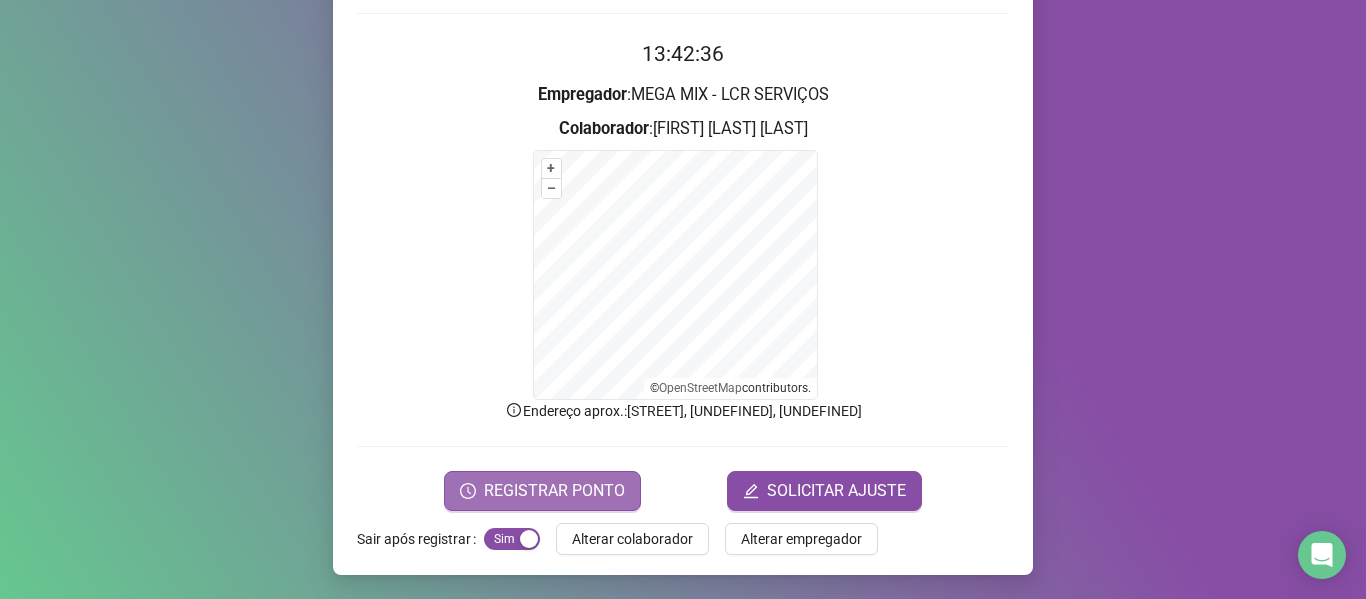 click on "REGISTRAR PONTO" at bounding box center [554, 491] 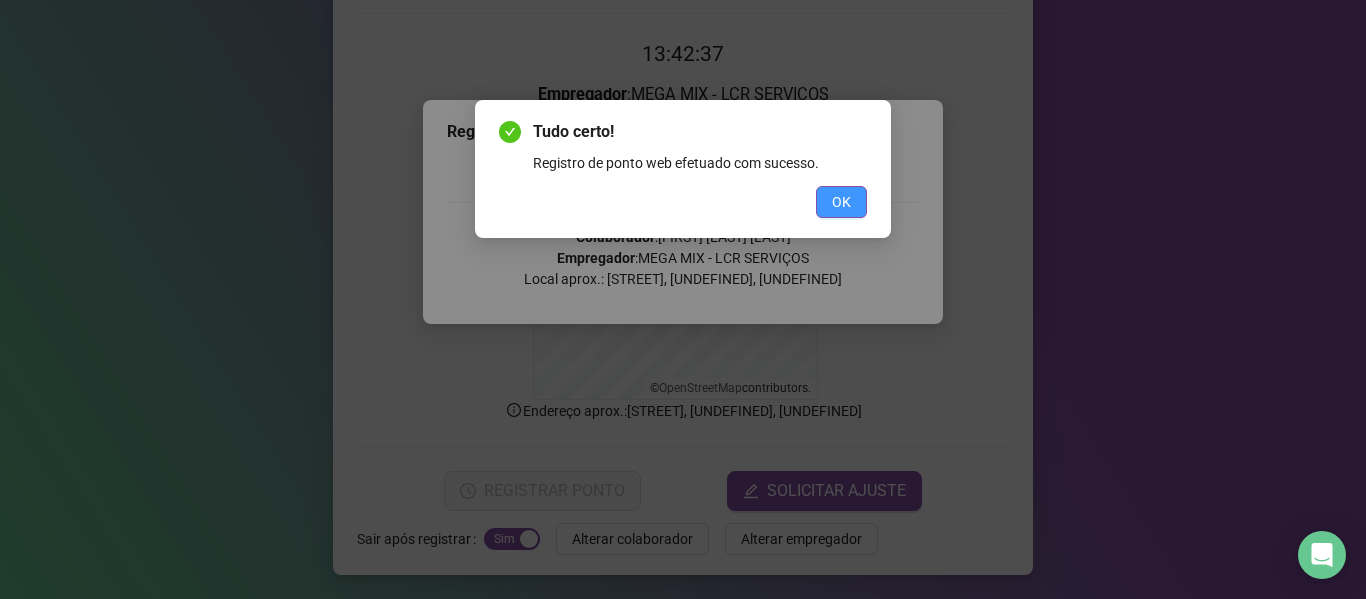 click on "OK" at bounding box center [841, 202] 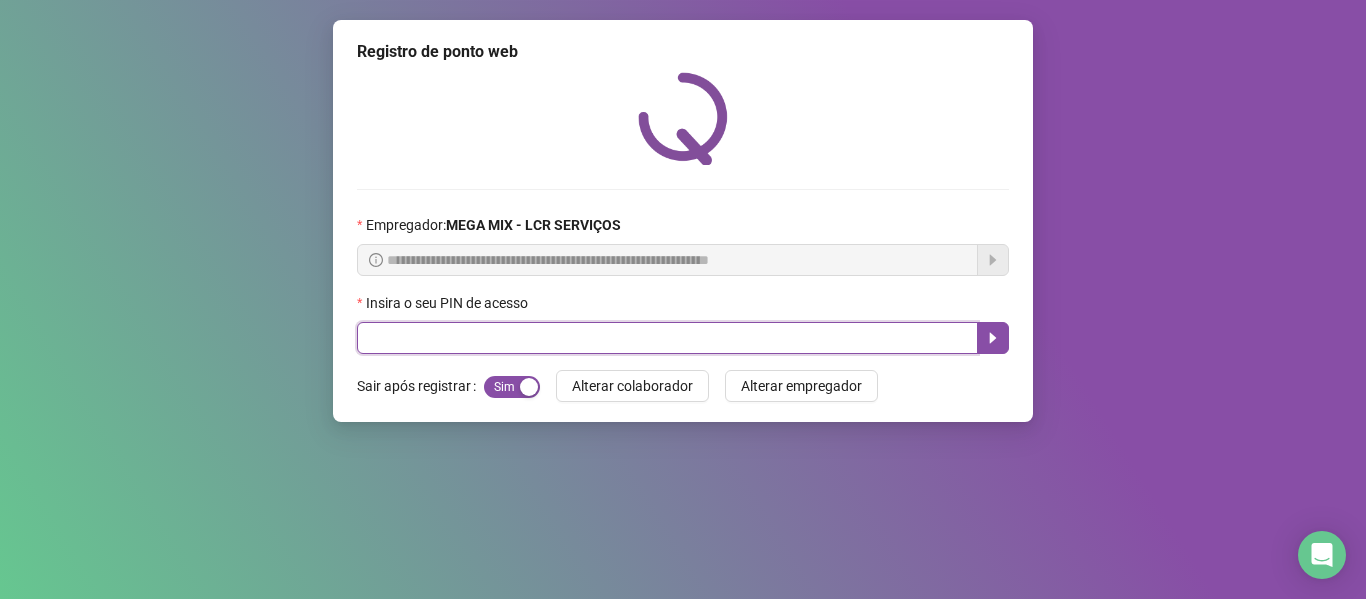 click at bounding box center (667, 338) 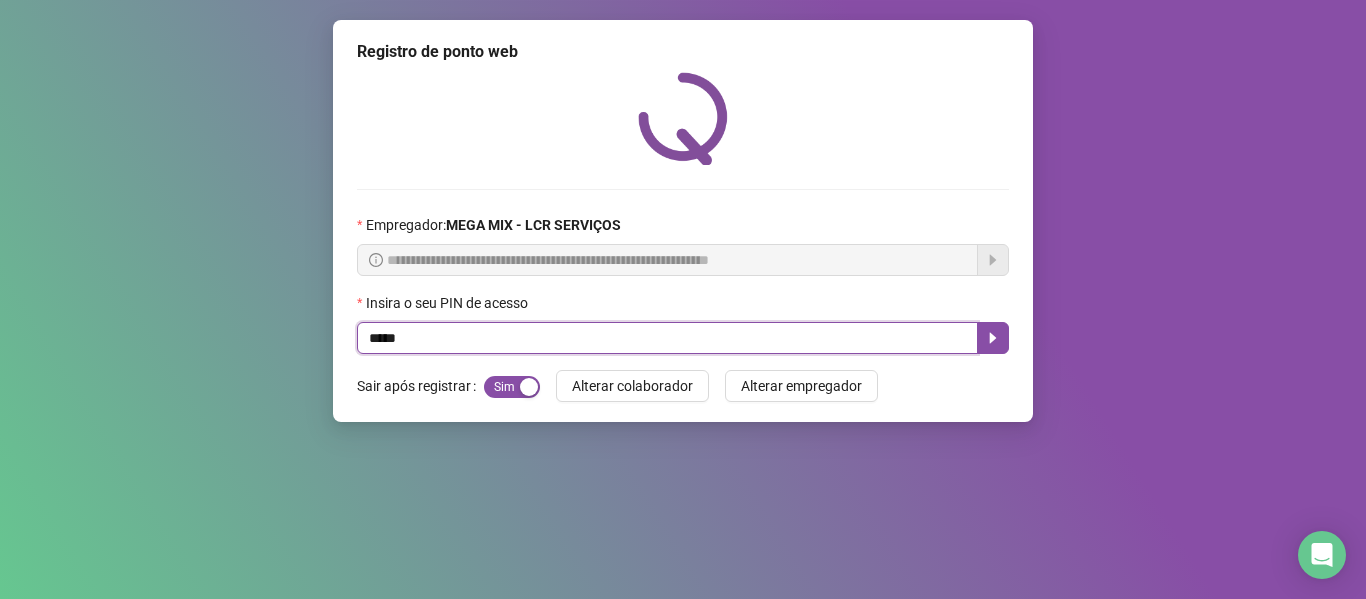 type on "*****" 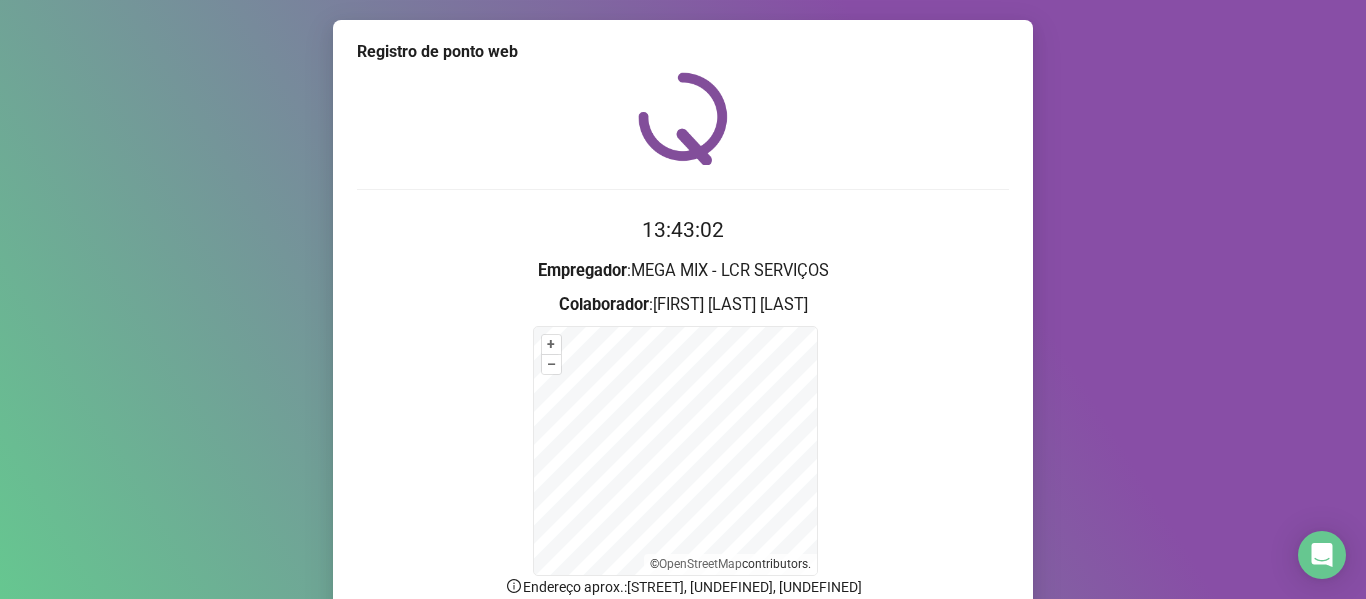 scroll, scrollTop: 176, scrollLeft: 0, axis: vertical 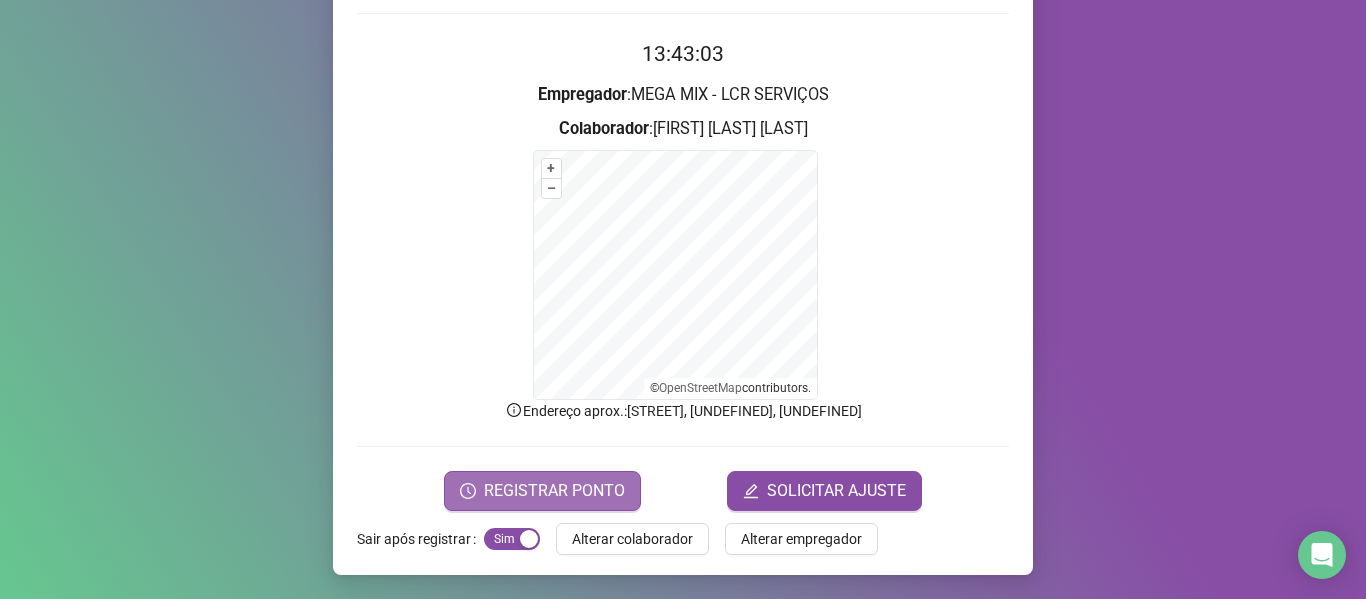 click on "REGISTRAR PONTO" at bounding box center (554, 491) 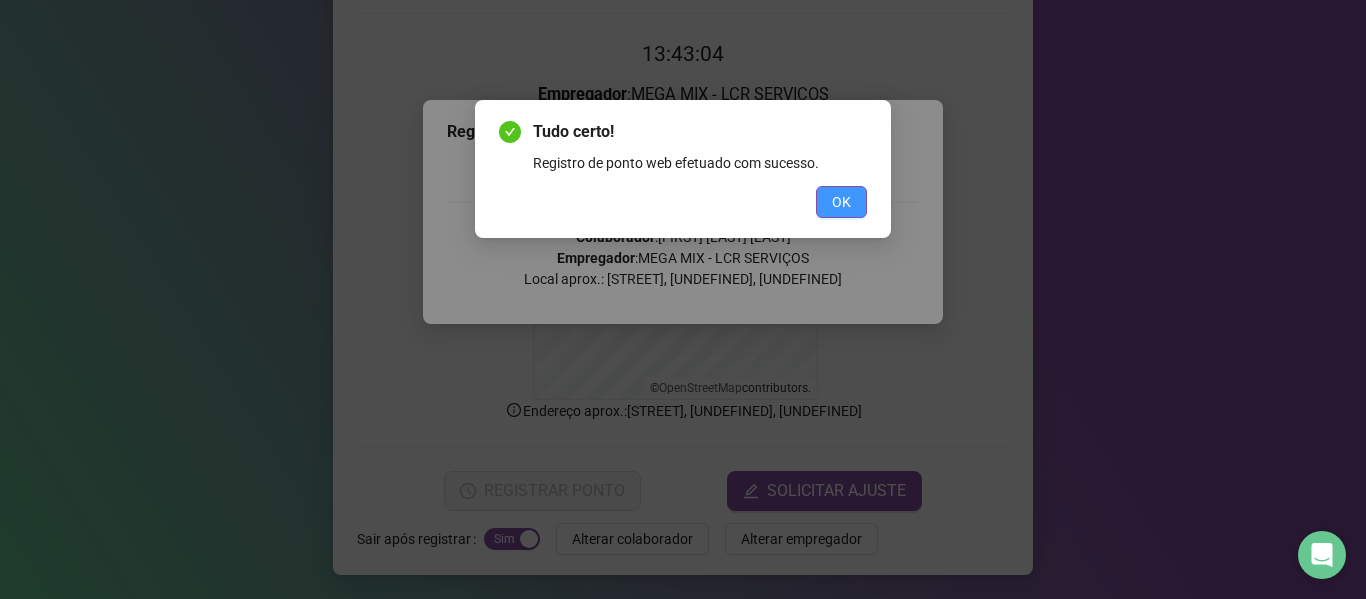 click on "OK" at bounding box center [841, 202] 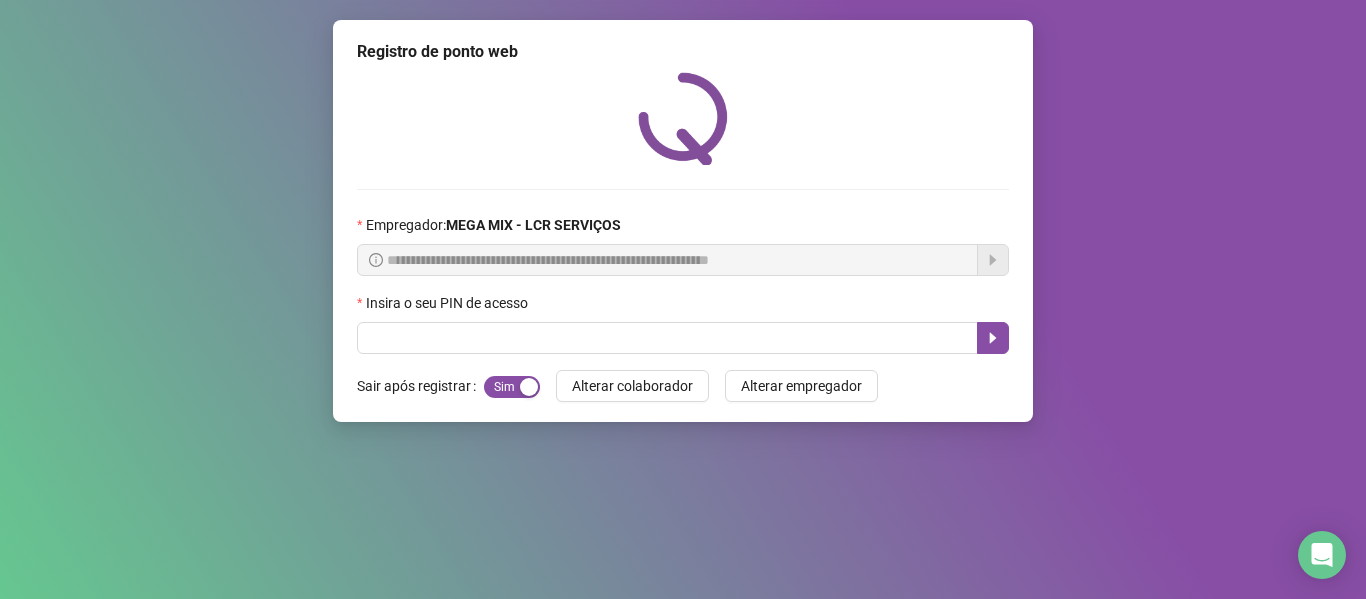 click on "**********" at bounding box center [683, 221] 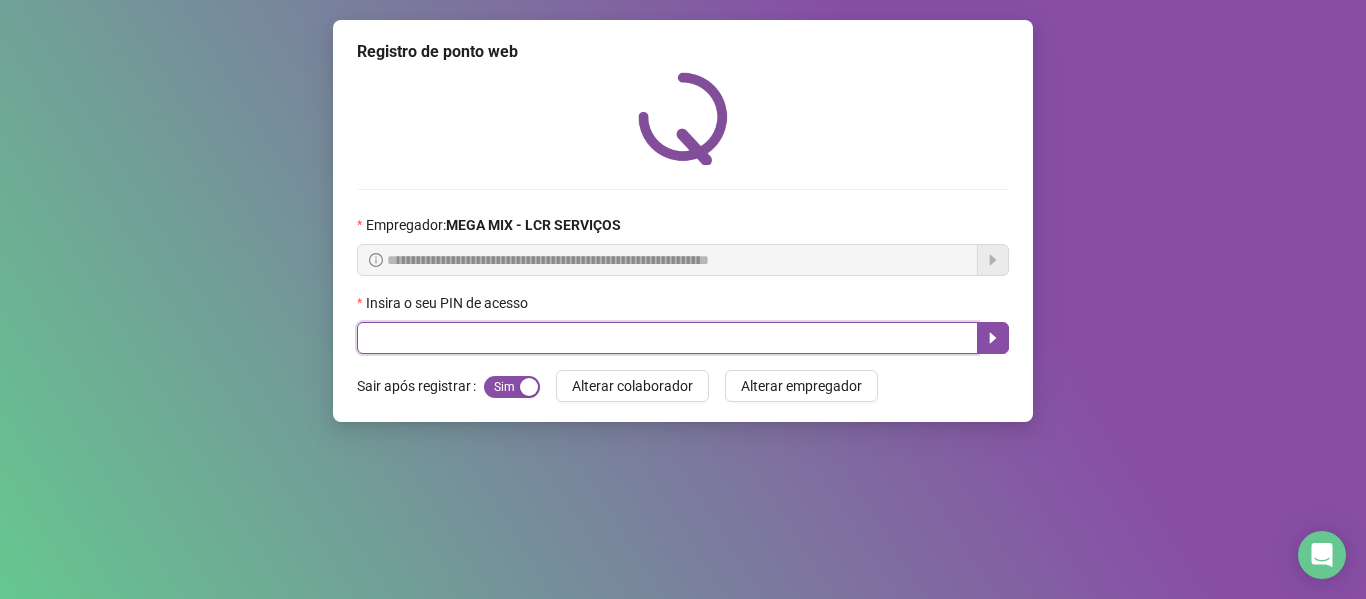 click at bounding box center [667, 338] 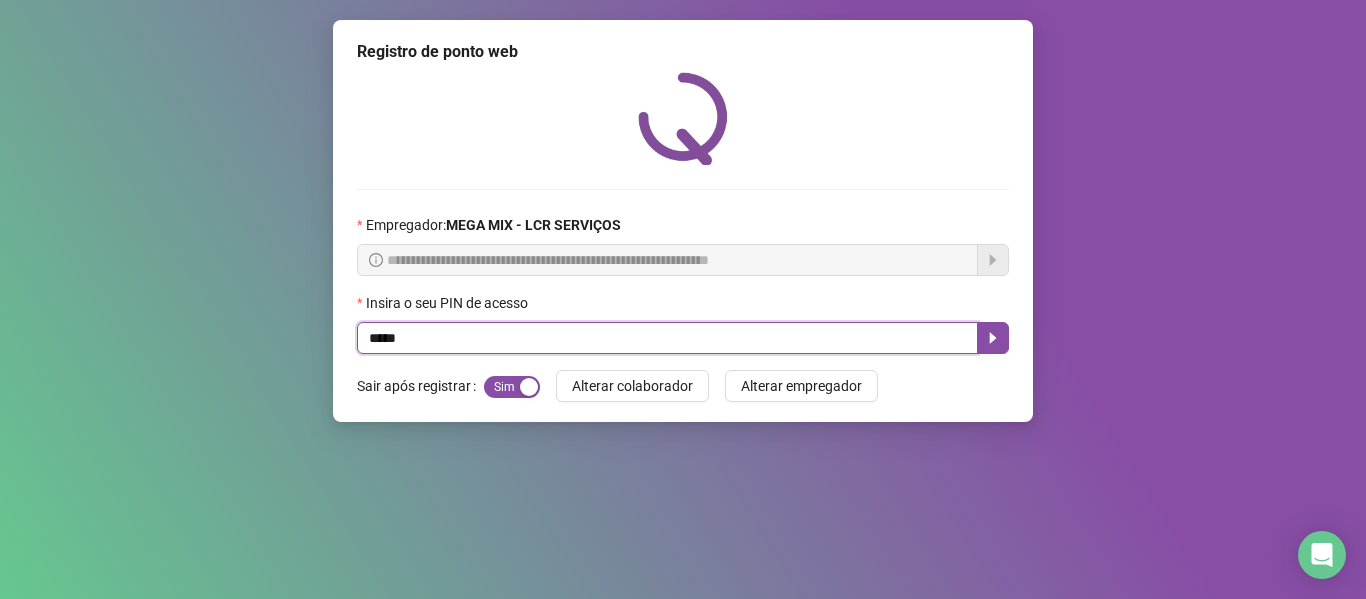 type on "*****" 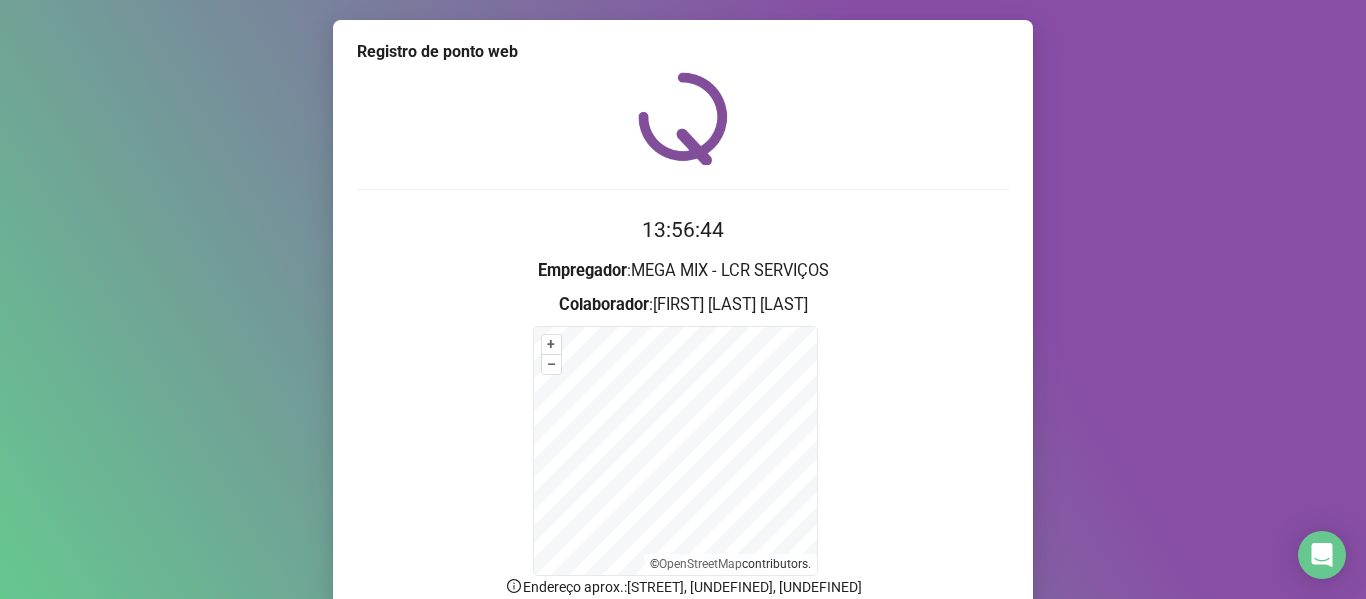scroll, scrollTop: 176, scrollLeft: 0, axis: vertical 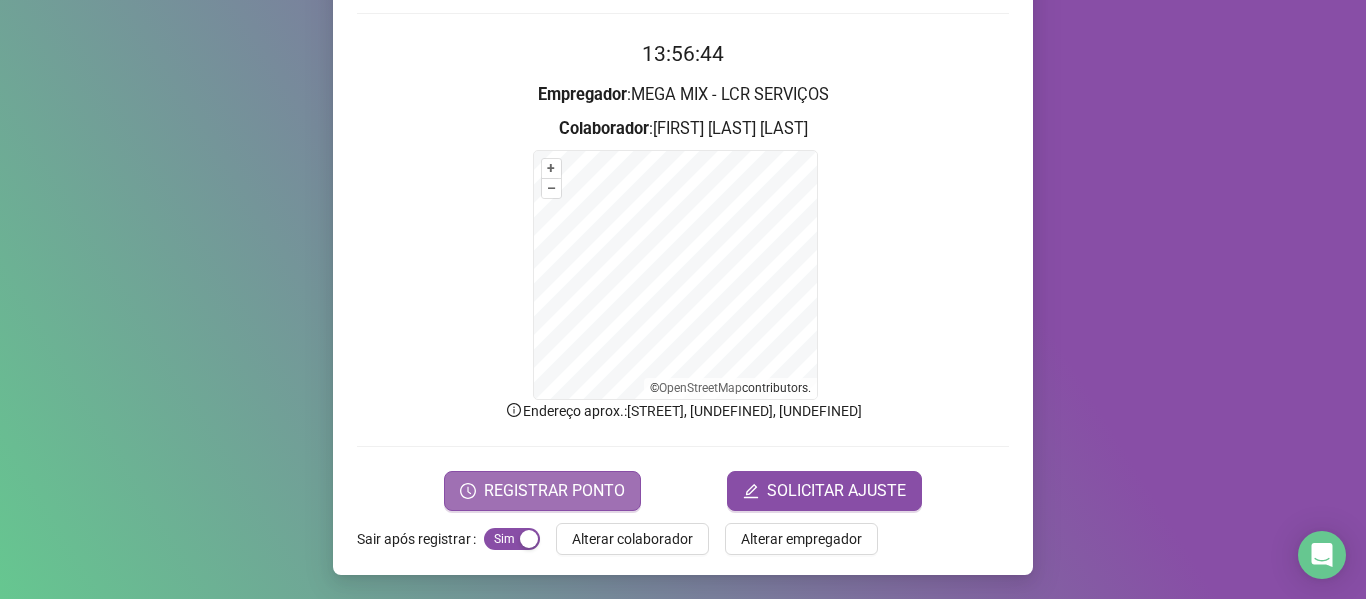 click on "REGISTRAR PONTO" at bounding box center (554, 491) 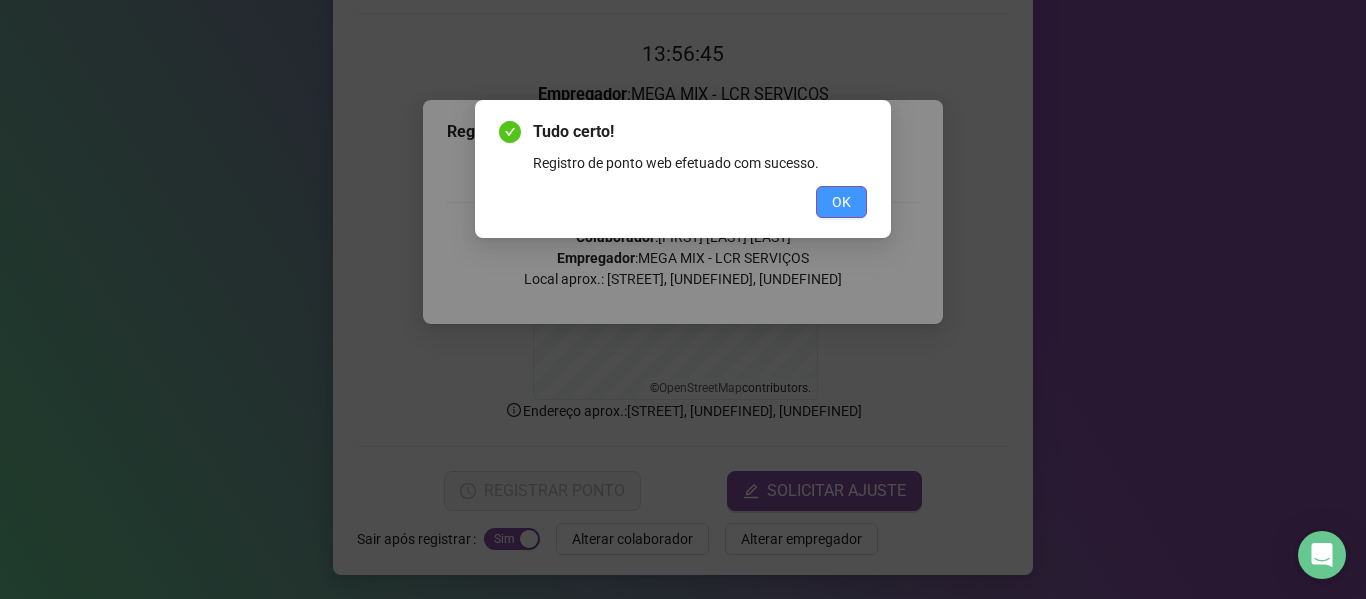 click on "OK" at bounding box center (841, 202) 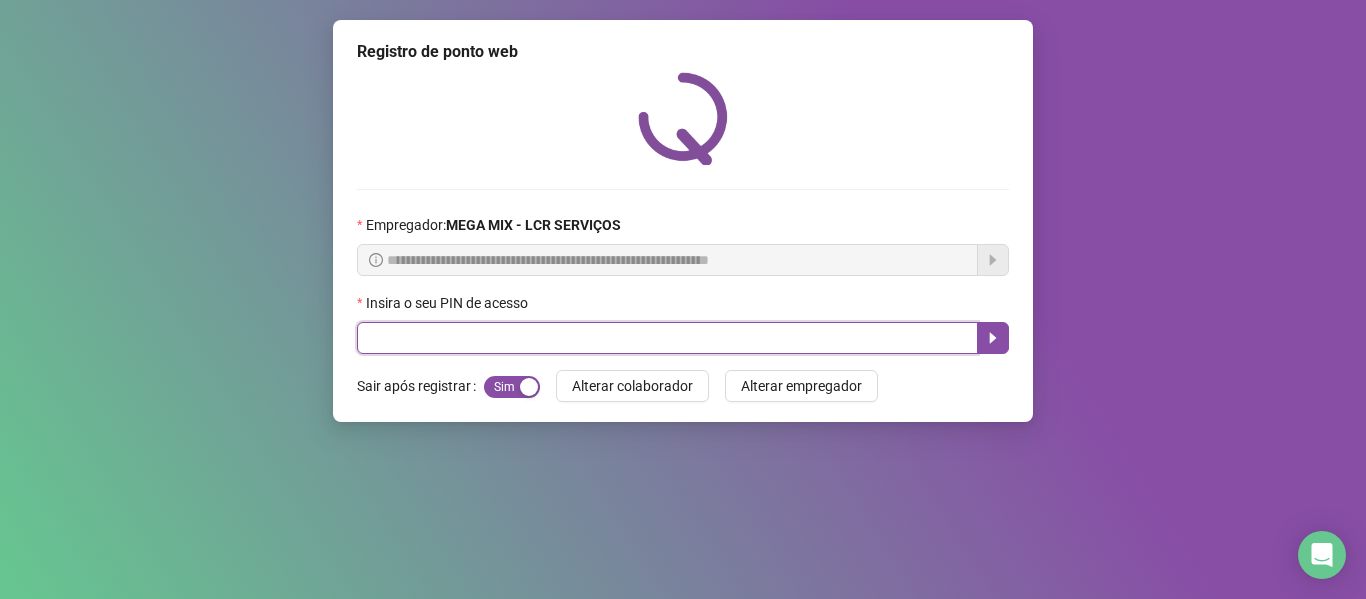 click at bounding box center [667, 338] 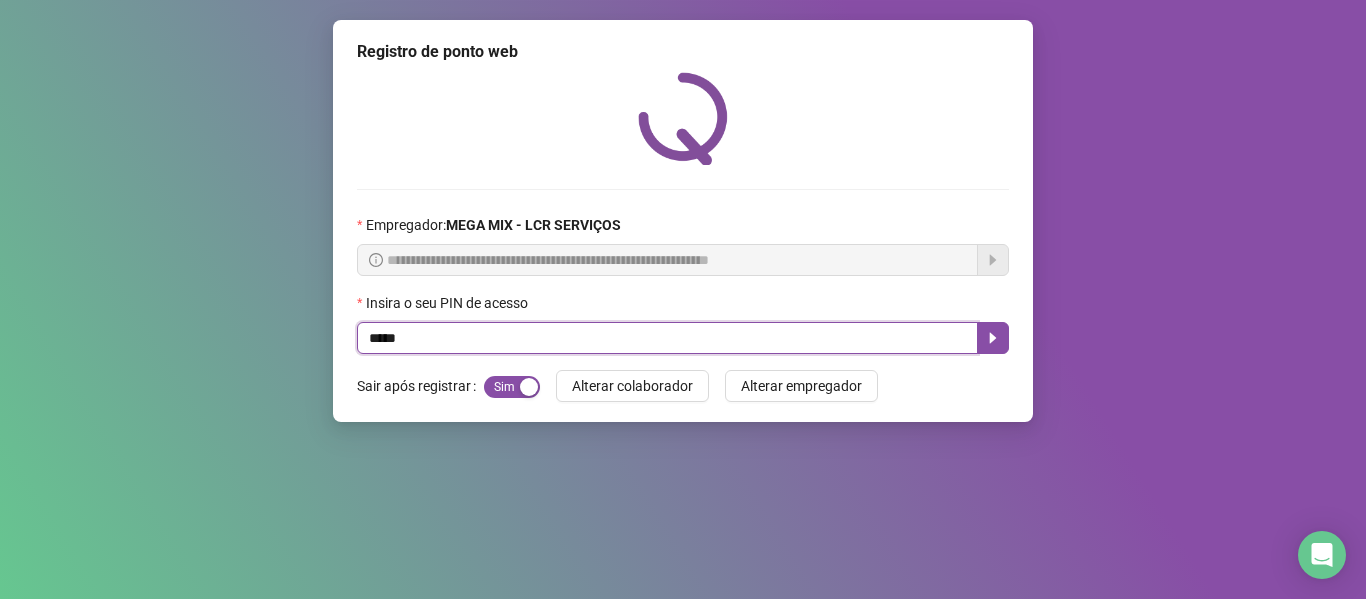 type on "*****" 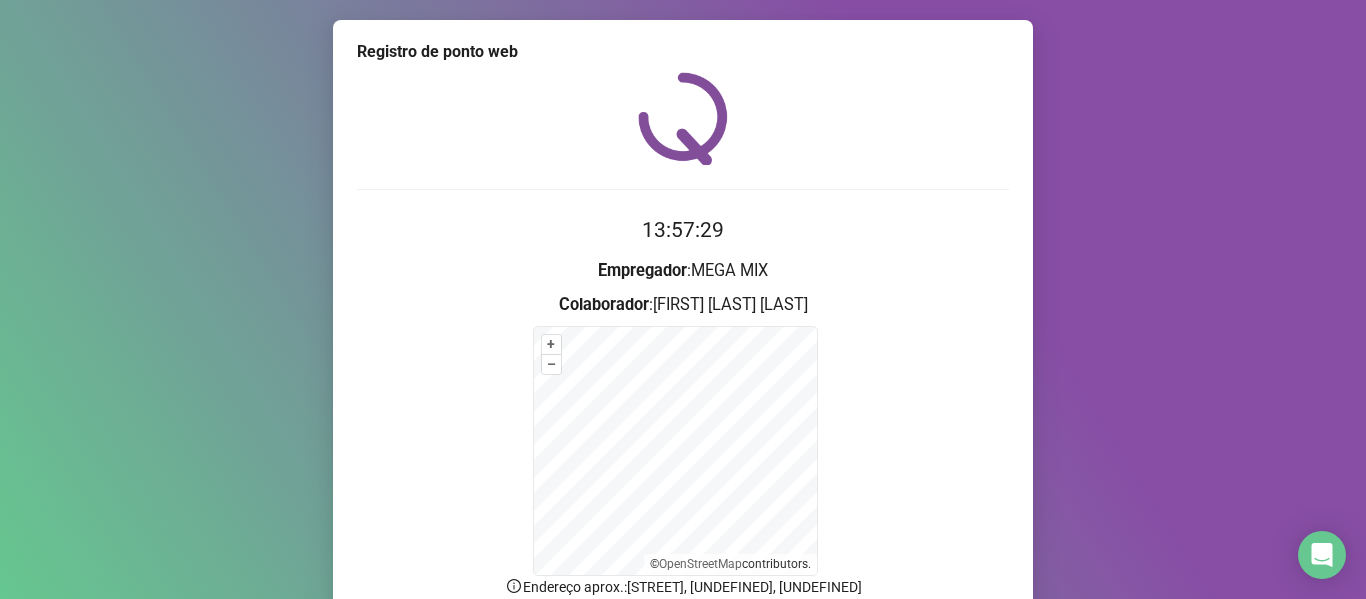 scroll, scrollTop: 176, scrollLeft: 0, axis: vertical 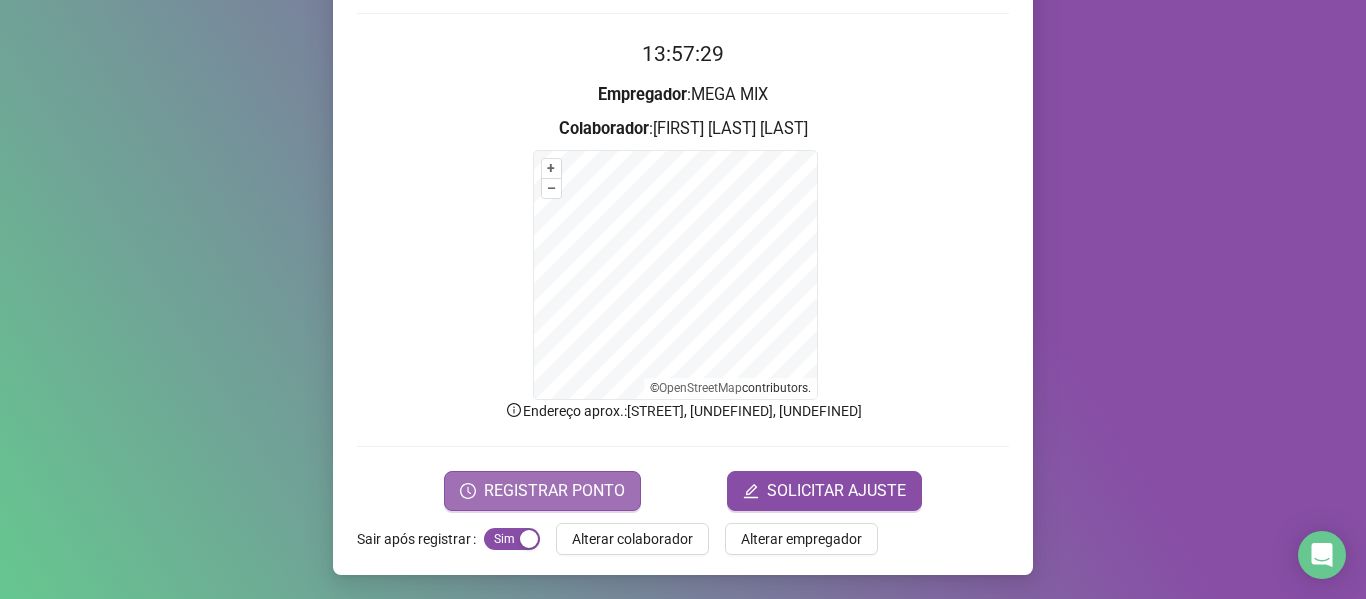 click on "REGISTRAR PONTO" at bounding box center (542, 491) 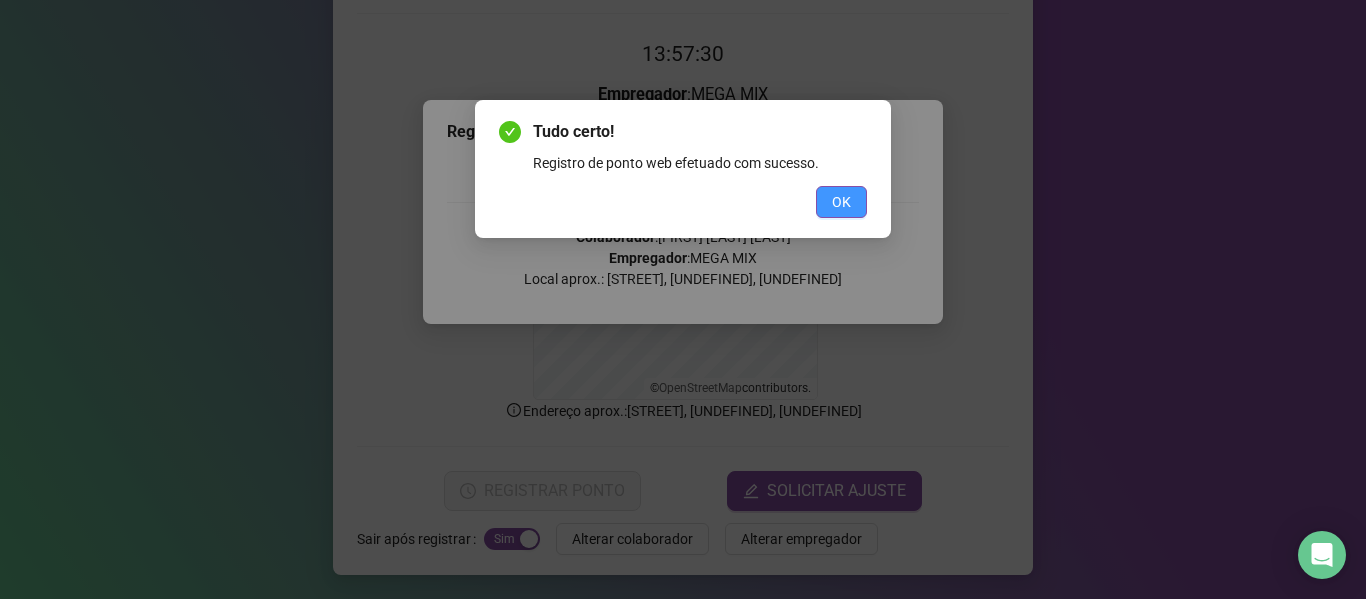 click on "OK" at bounding box center [841, 202] 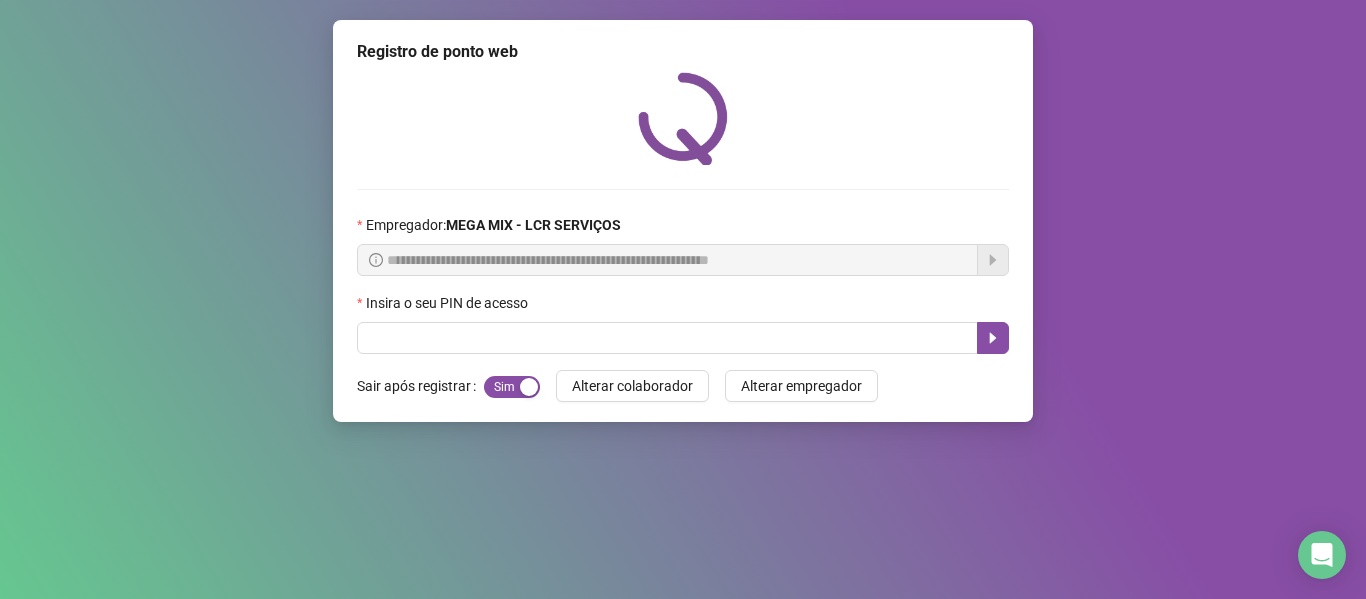 scroll, scrollTop: 0, scrollLeft: 0, axis: both 